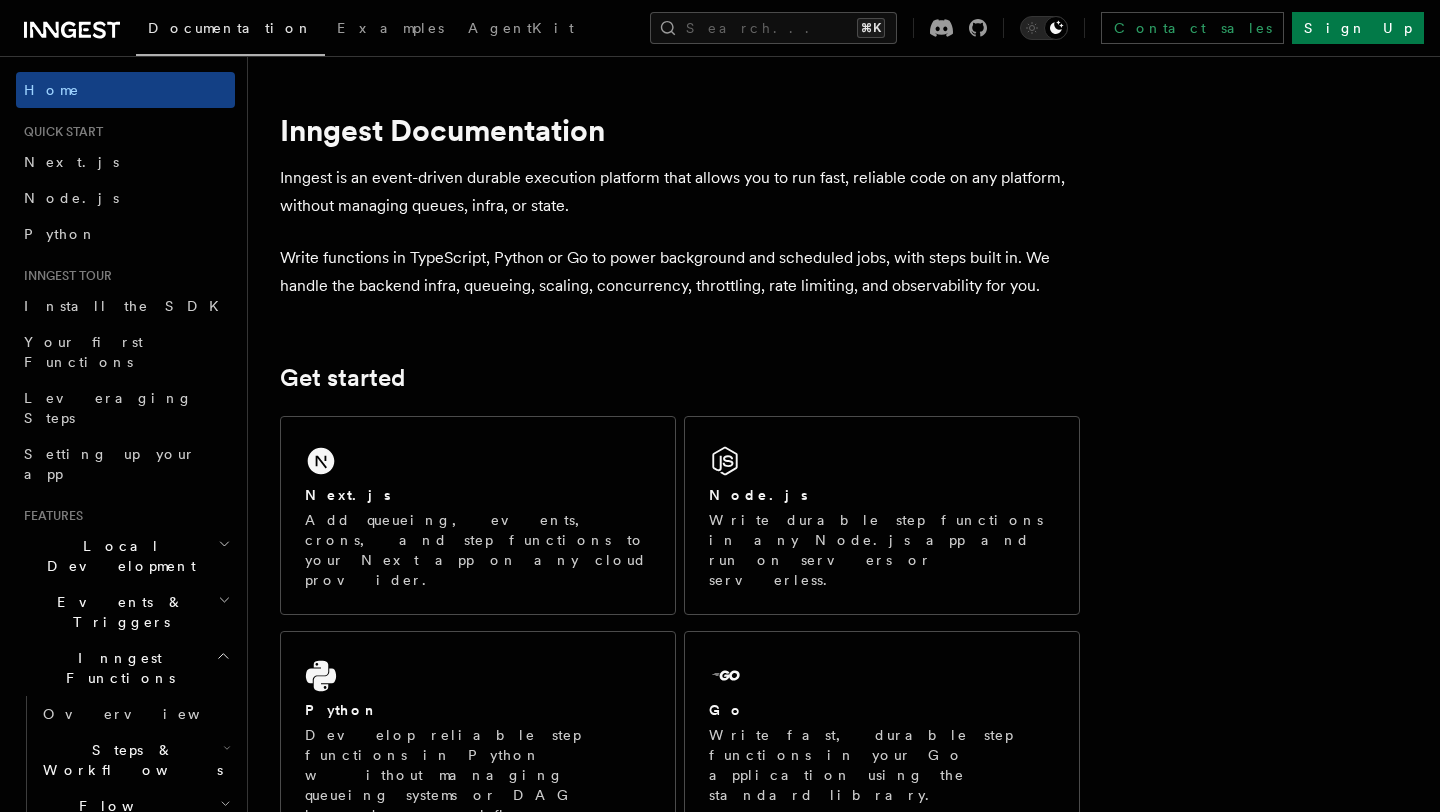 scroll, scrollTop: 0, scrollLeft: 0, axis: both 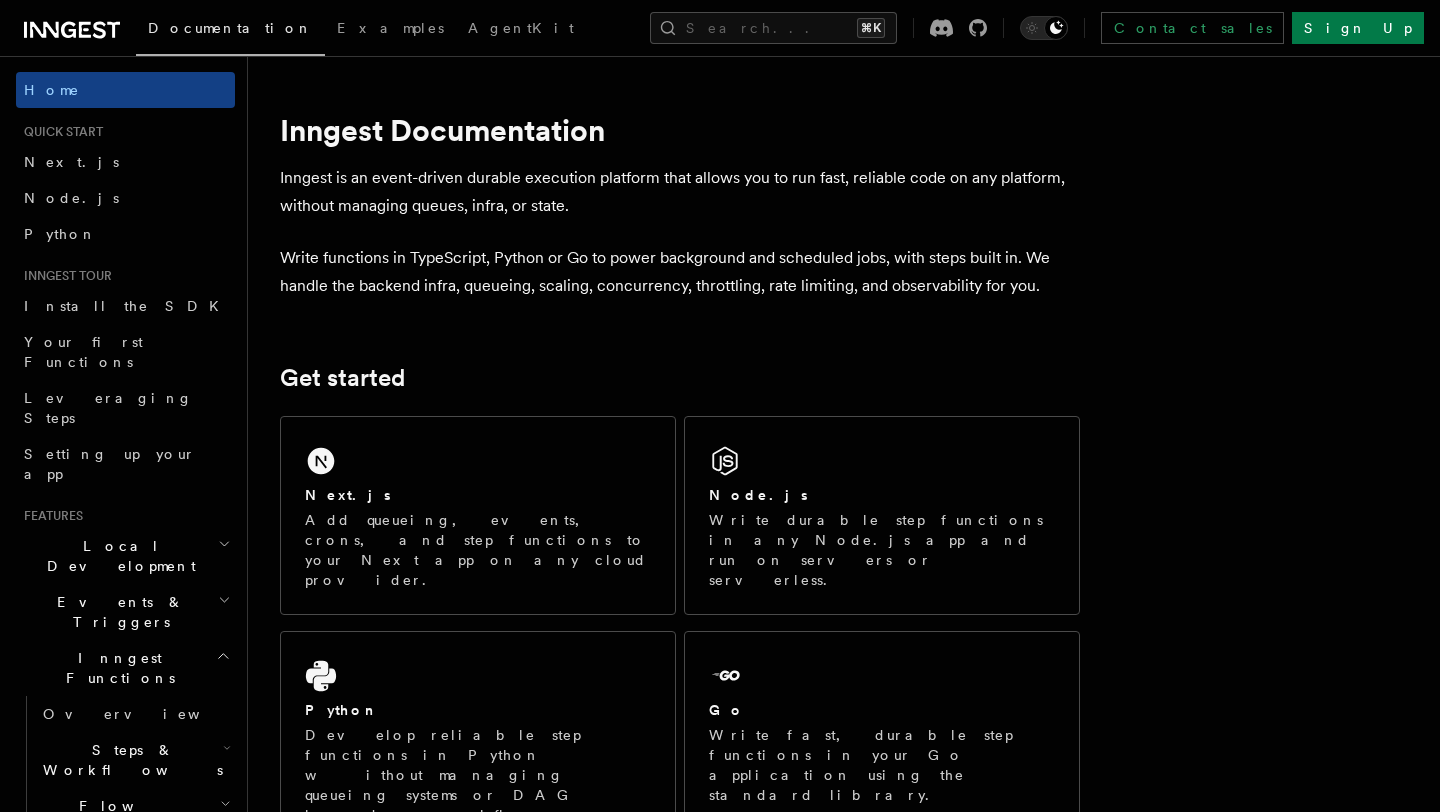 click on "Events & Triggers" at bounding box center (125, 612) 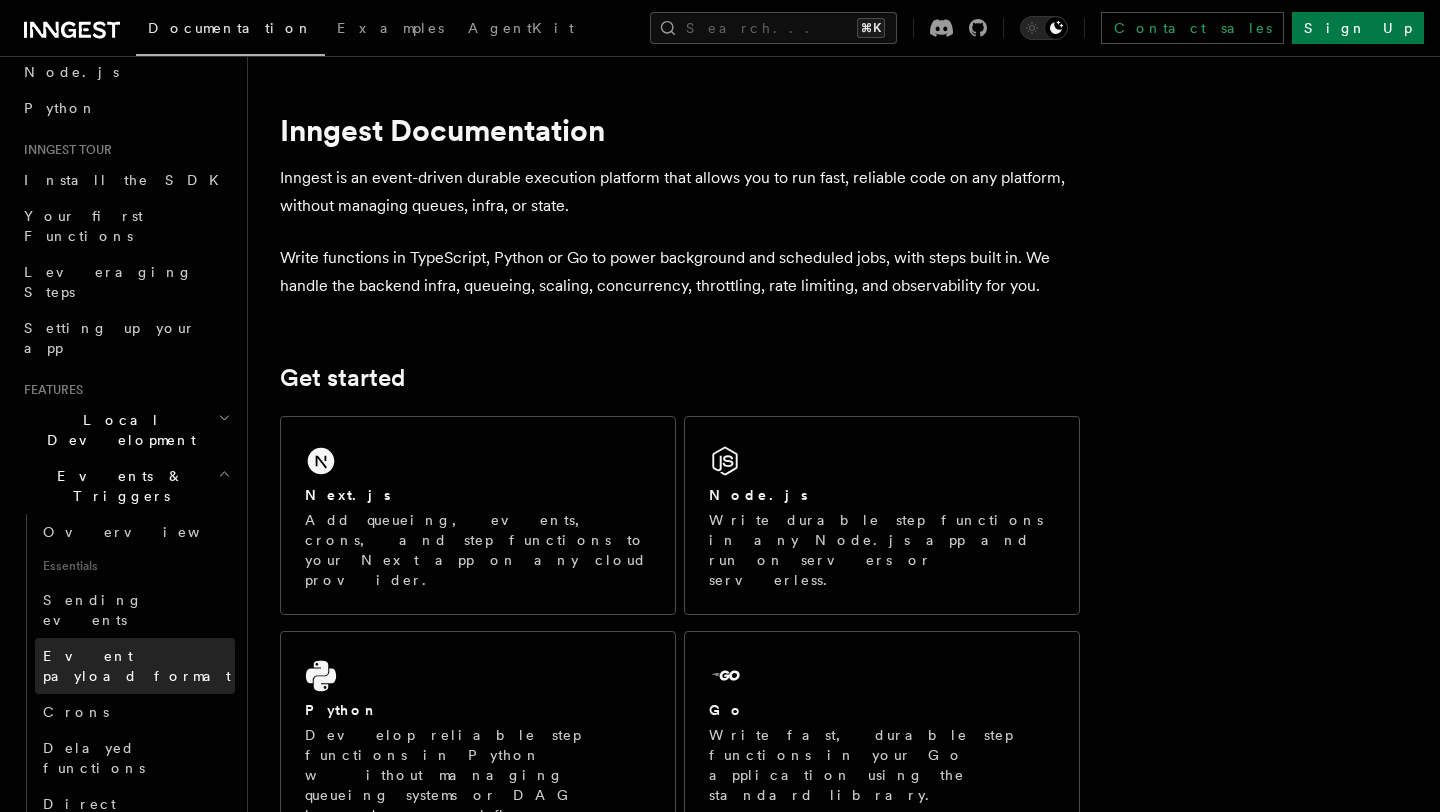 scroll, scrollTop: 147, scrollLeft: 0, axis: vertical 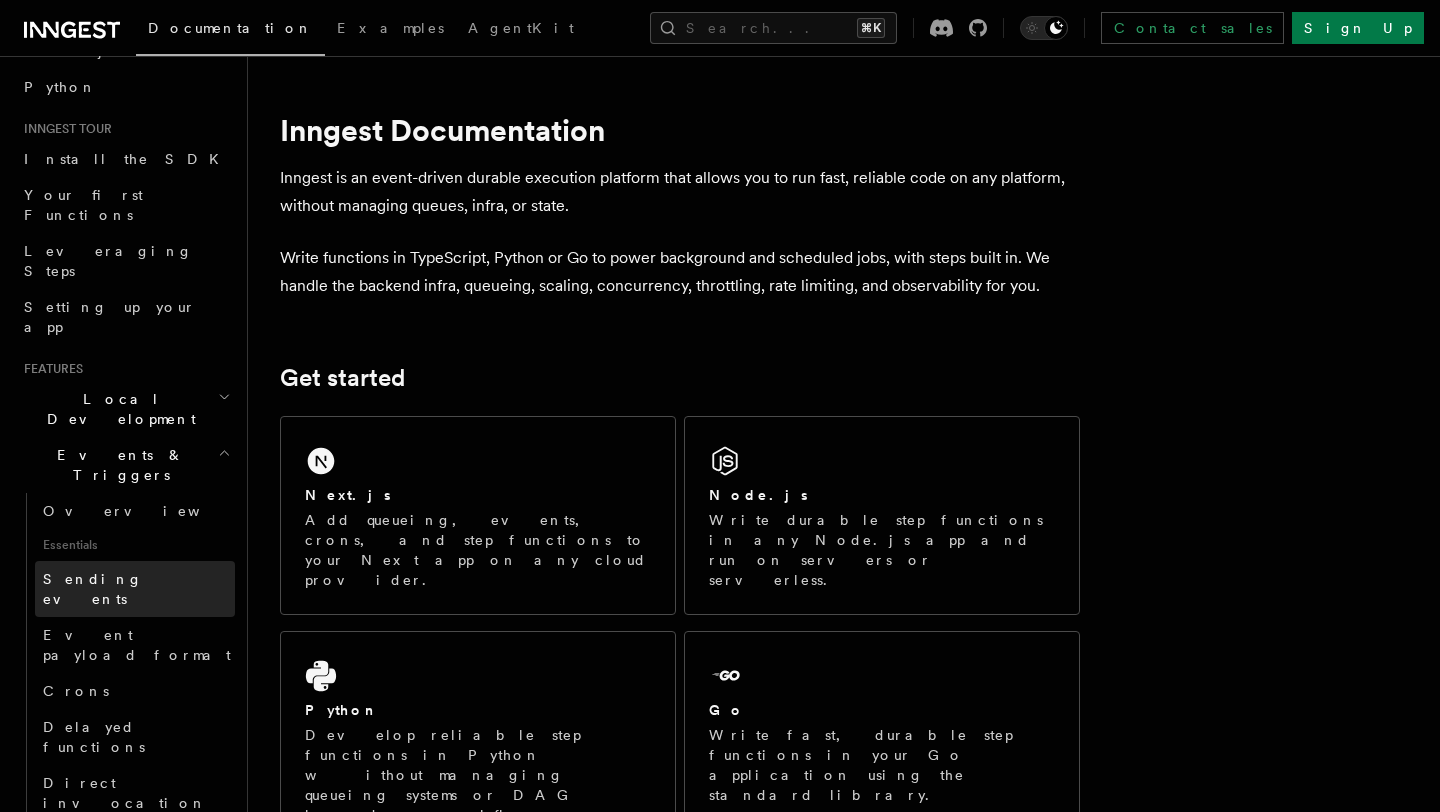 click on "Sending events" at bounding box center [93, 589] 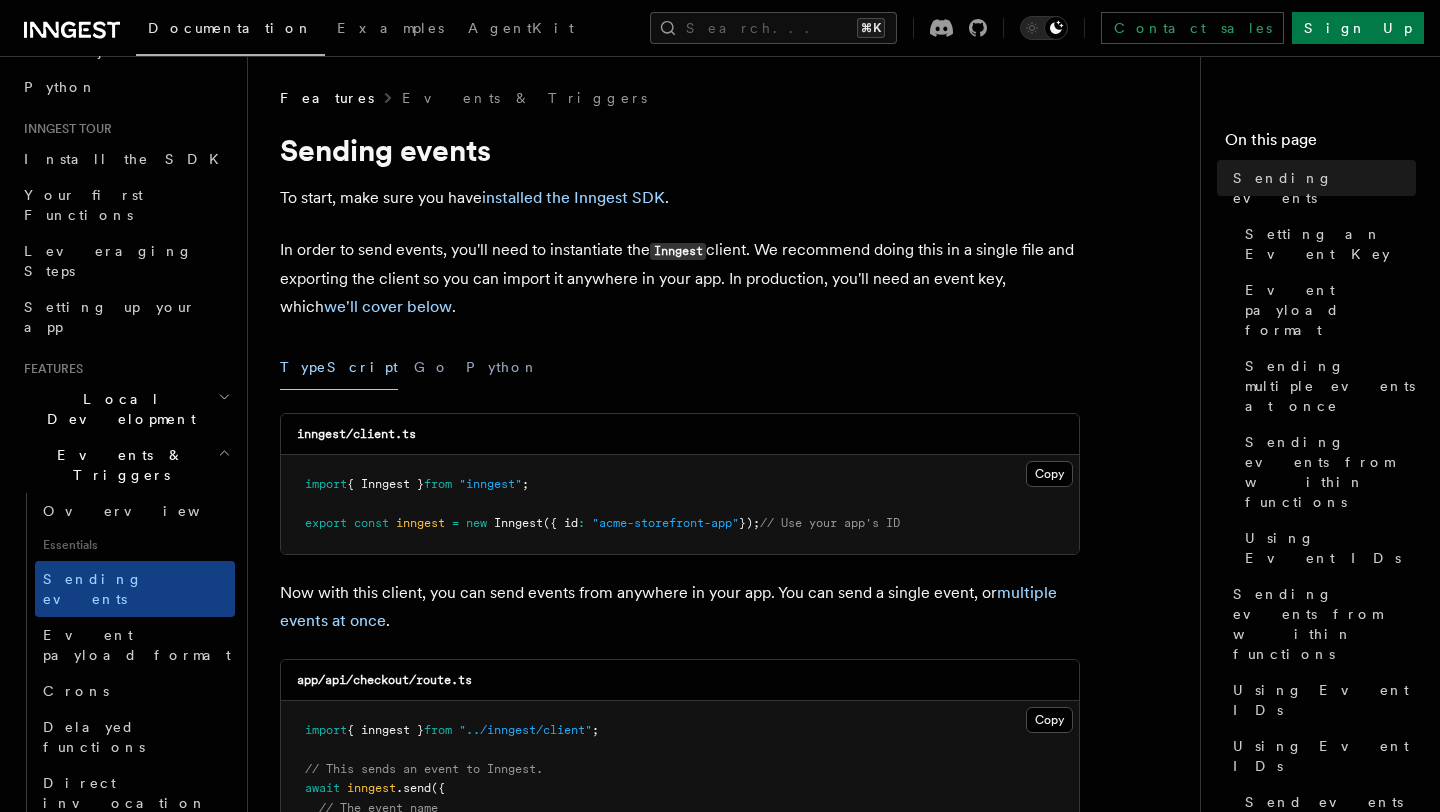 click at bounding box center (462, 523) 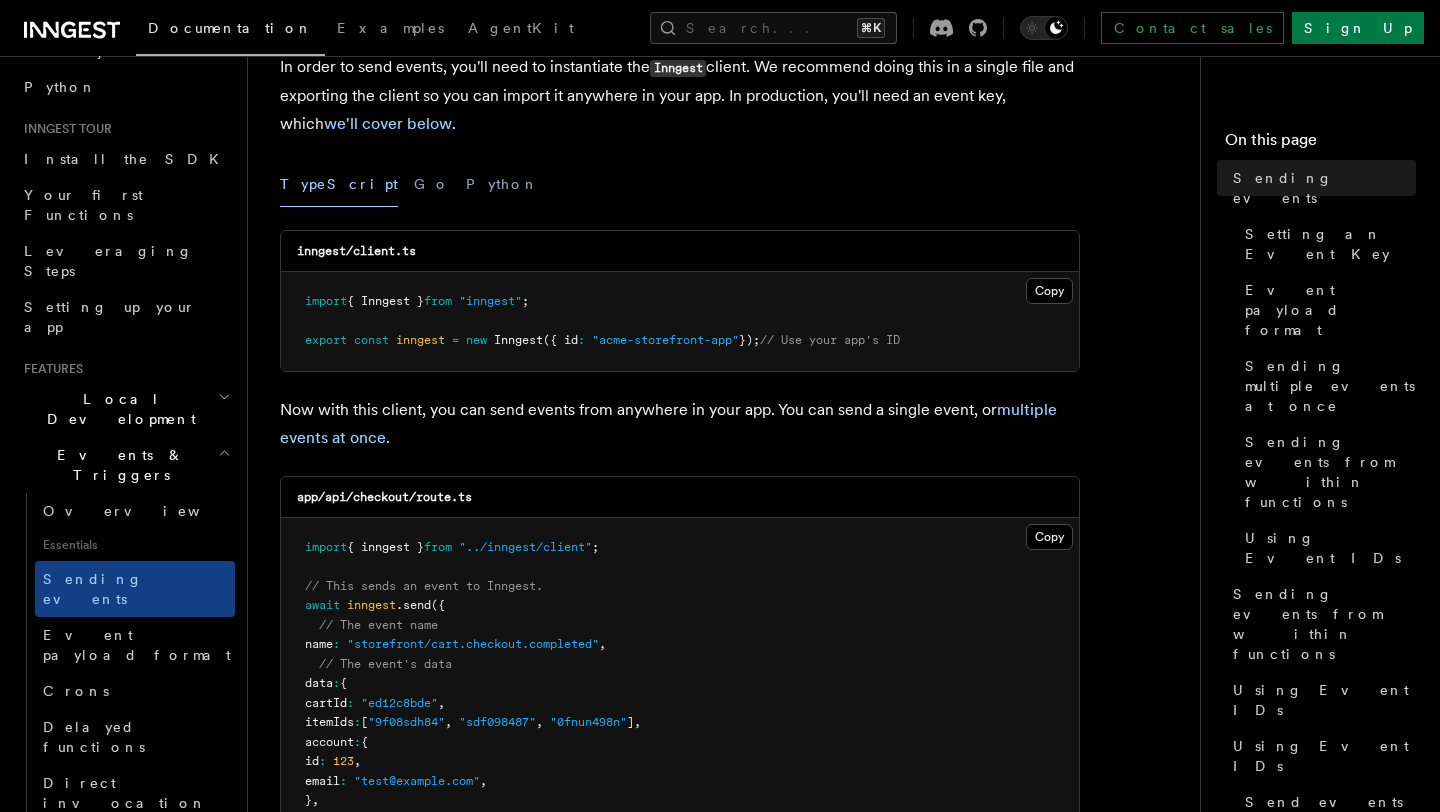 scroll, scrollTop: 200, scrollLeft: 0, axis: vertical 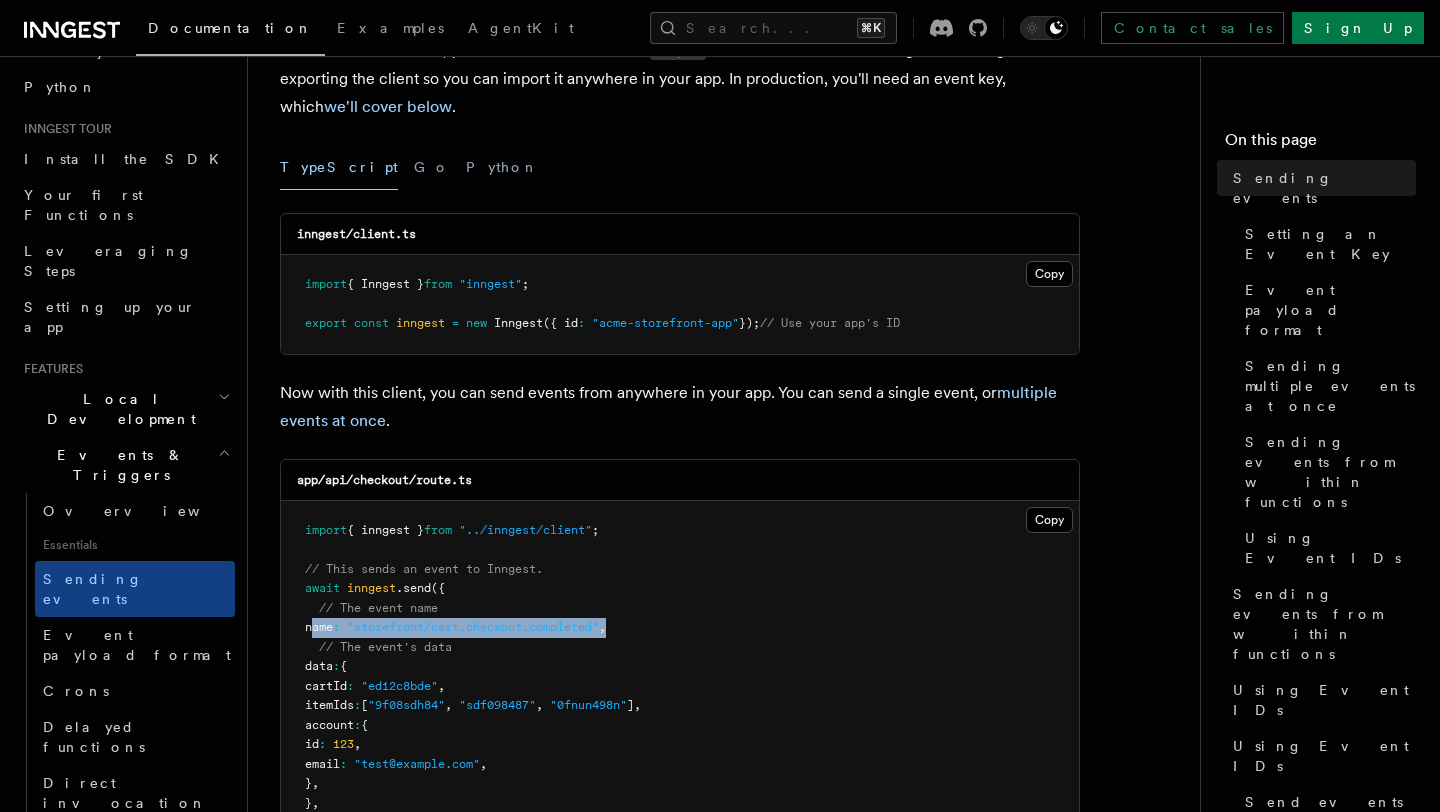 drag, startPoint x: 311, startPoint y: 633, endPoint x: 786, endPoint y: 624, distance: 475.08527 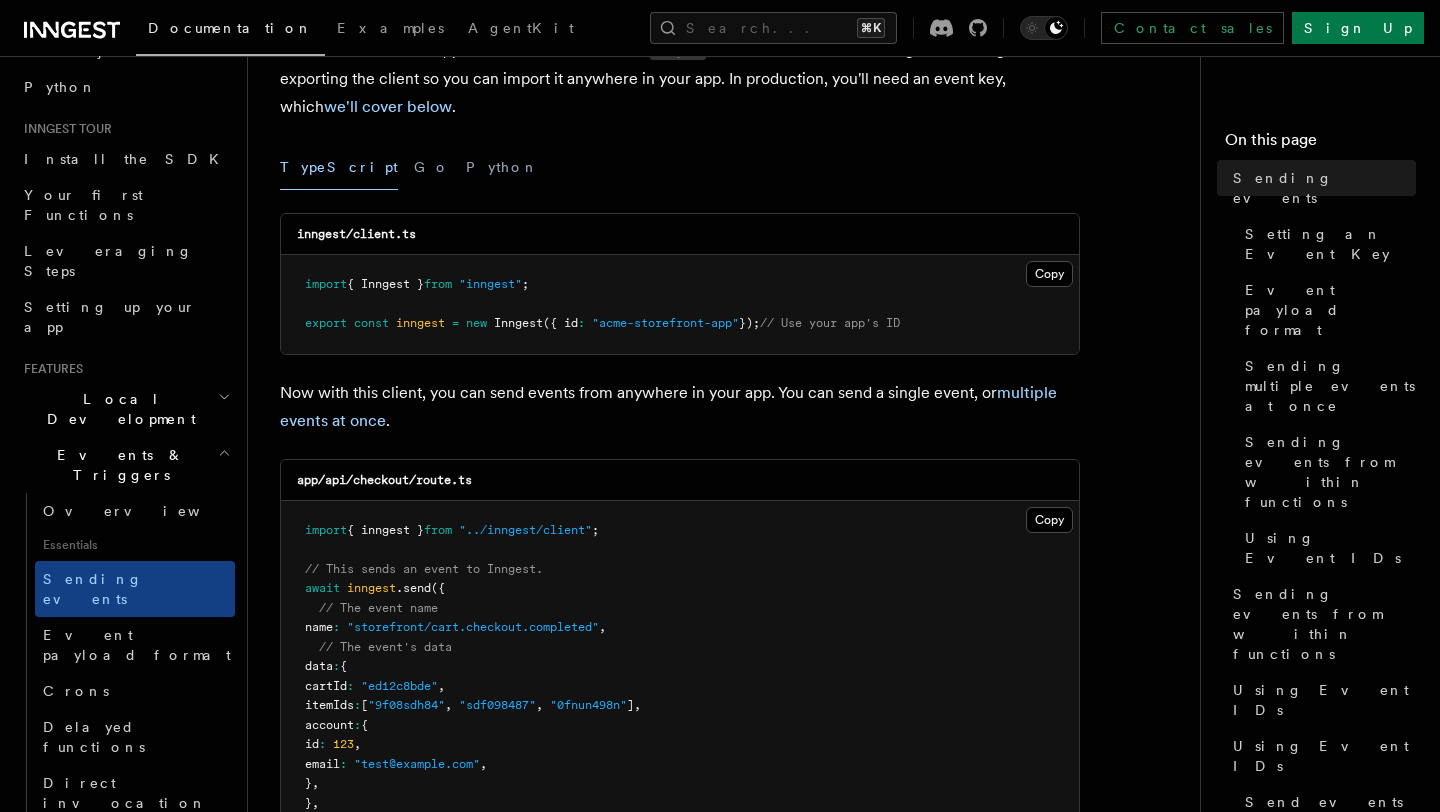 click on "await inngest.send ({
// The event name
name : "storefront/cart.checkout.completed" ,
// The event's data
data : {
cartId : "ed12c8bde" ,
itemIds : [ "9f08sdh84" , "sdf098487" , "0fnun498n" ] ,
account : {
id : 123 ,
email : "[EMAIL]" ,
} ,
} ,
});" at bounding box center [680, 677] 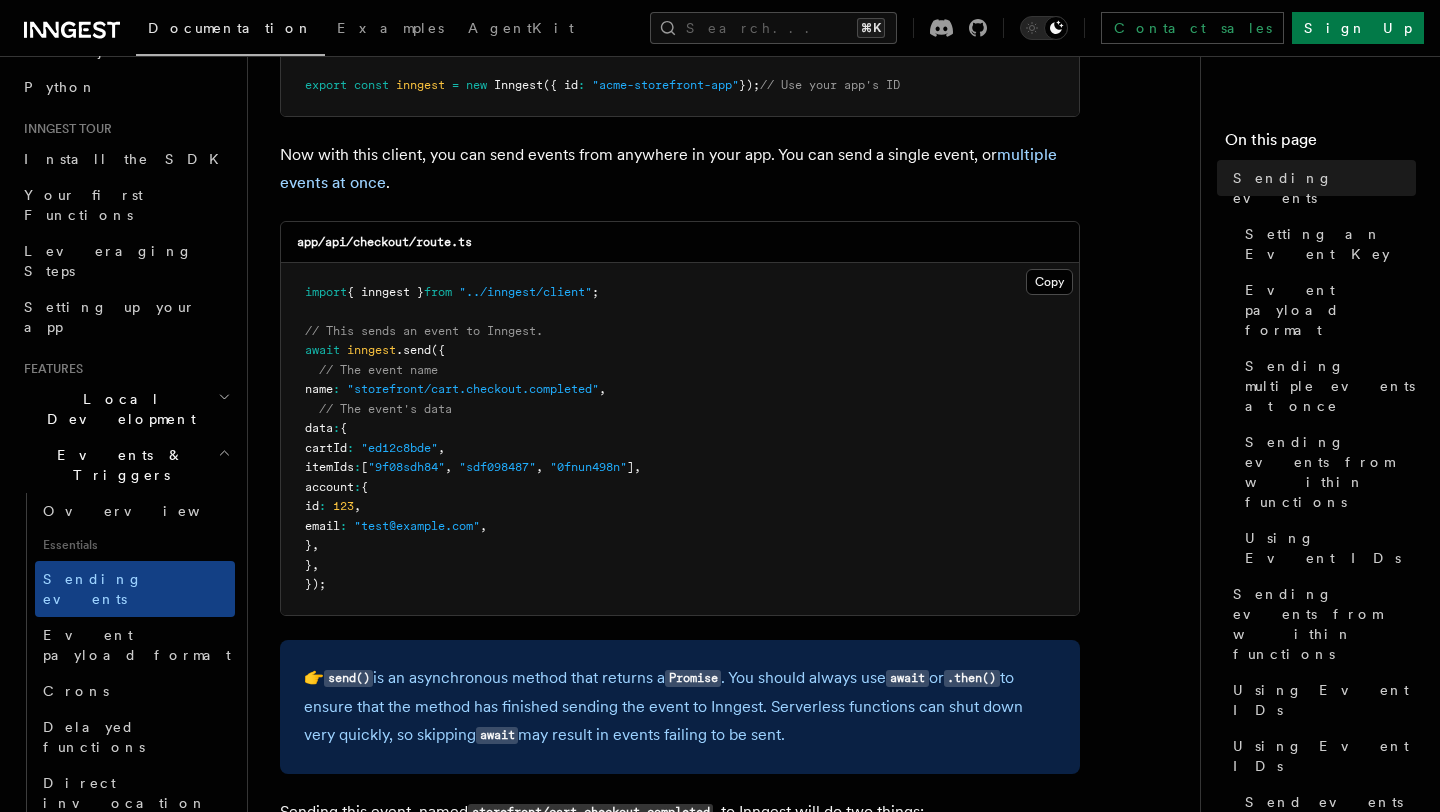 scroll, scrollTop: 452, scrollLeft: 0, axis: vertical 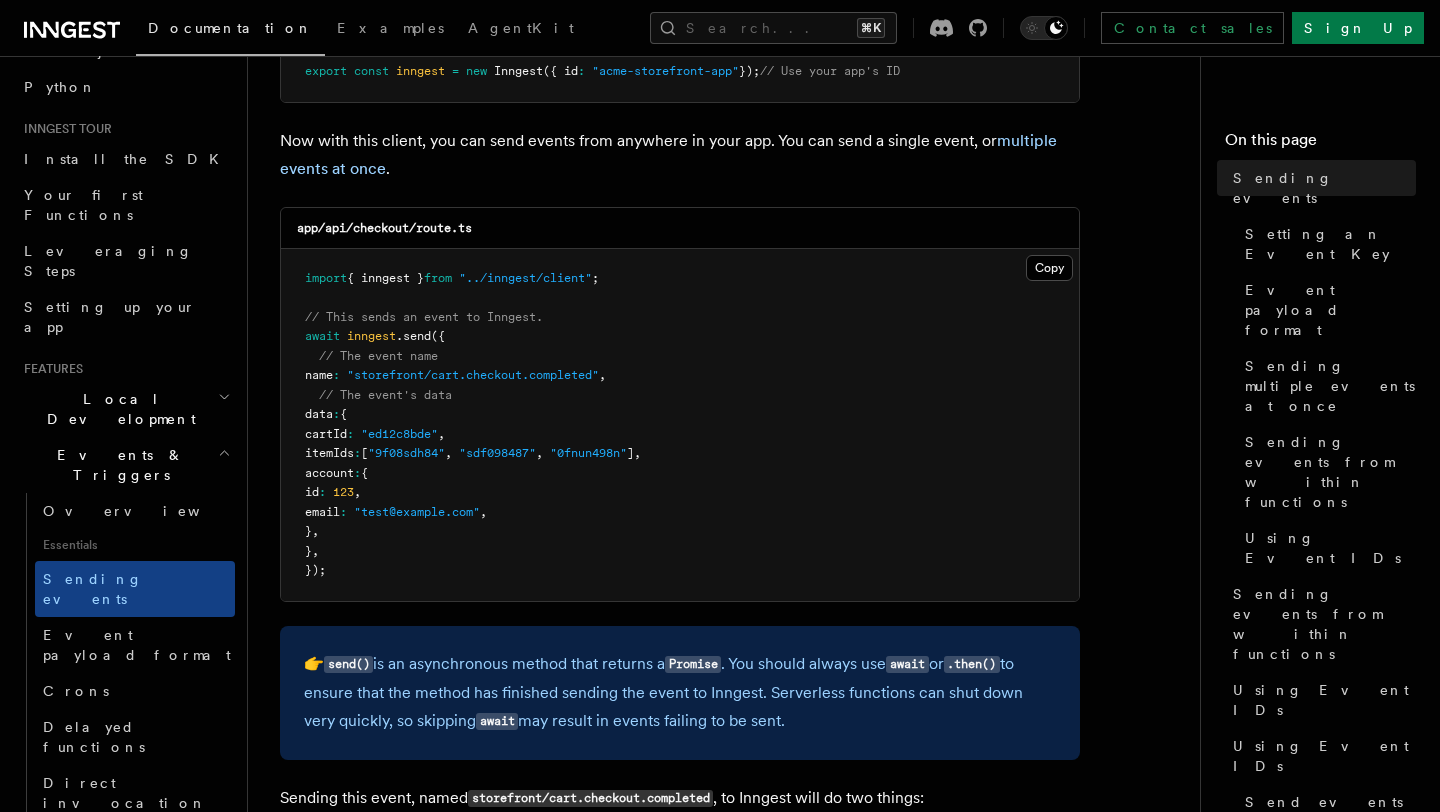 drag, startPoint x: 344, startPoint y: 496, endPoint x: 453, endPoint y: 495, distance: 109.004585 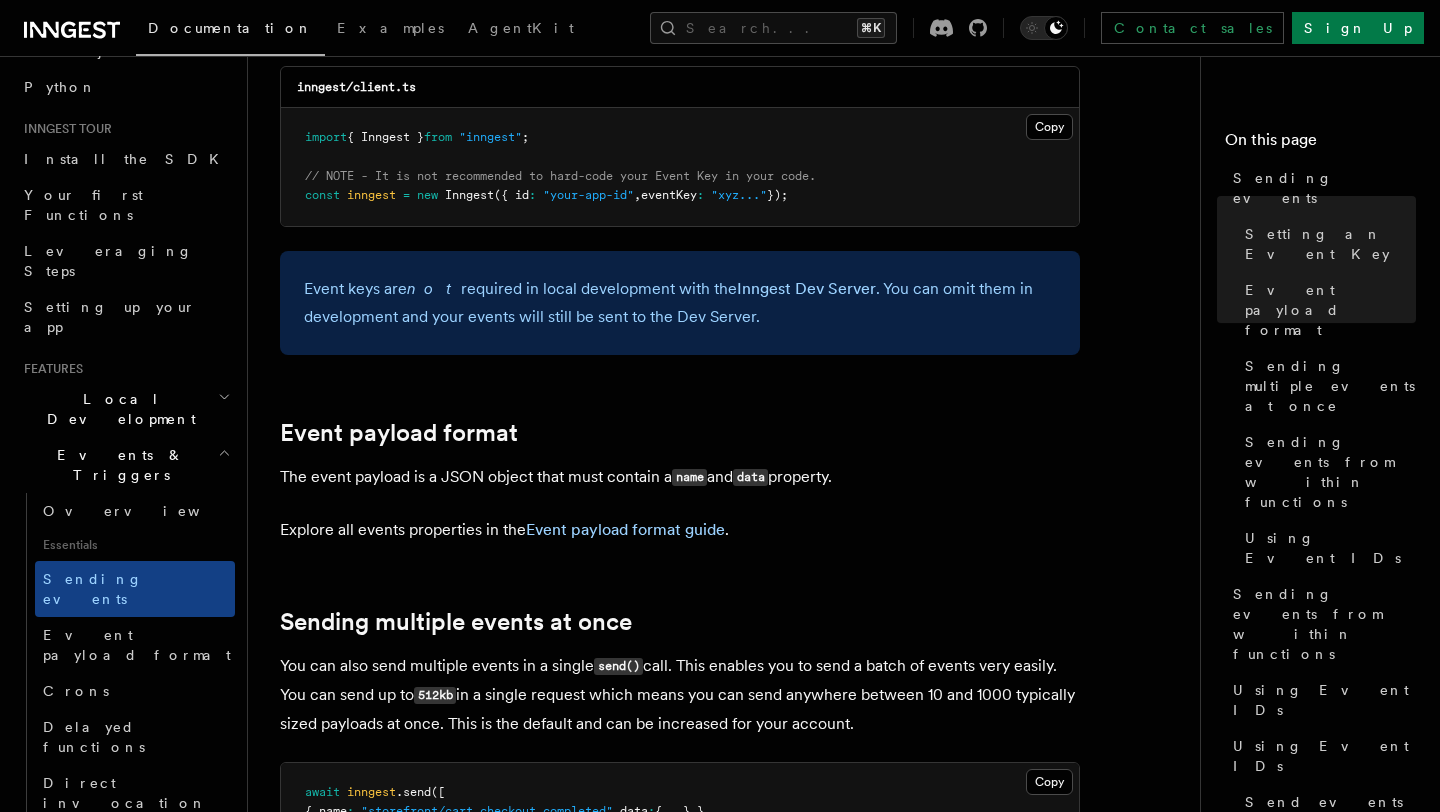 scroll, scrollTop: 1923, scrollLeft: 0, axis: vertical 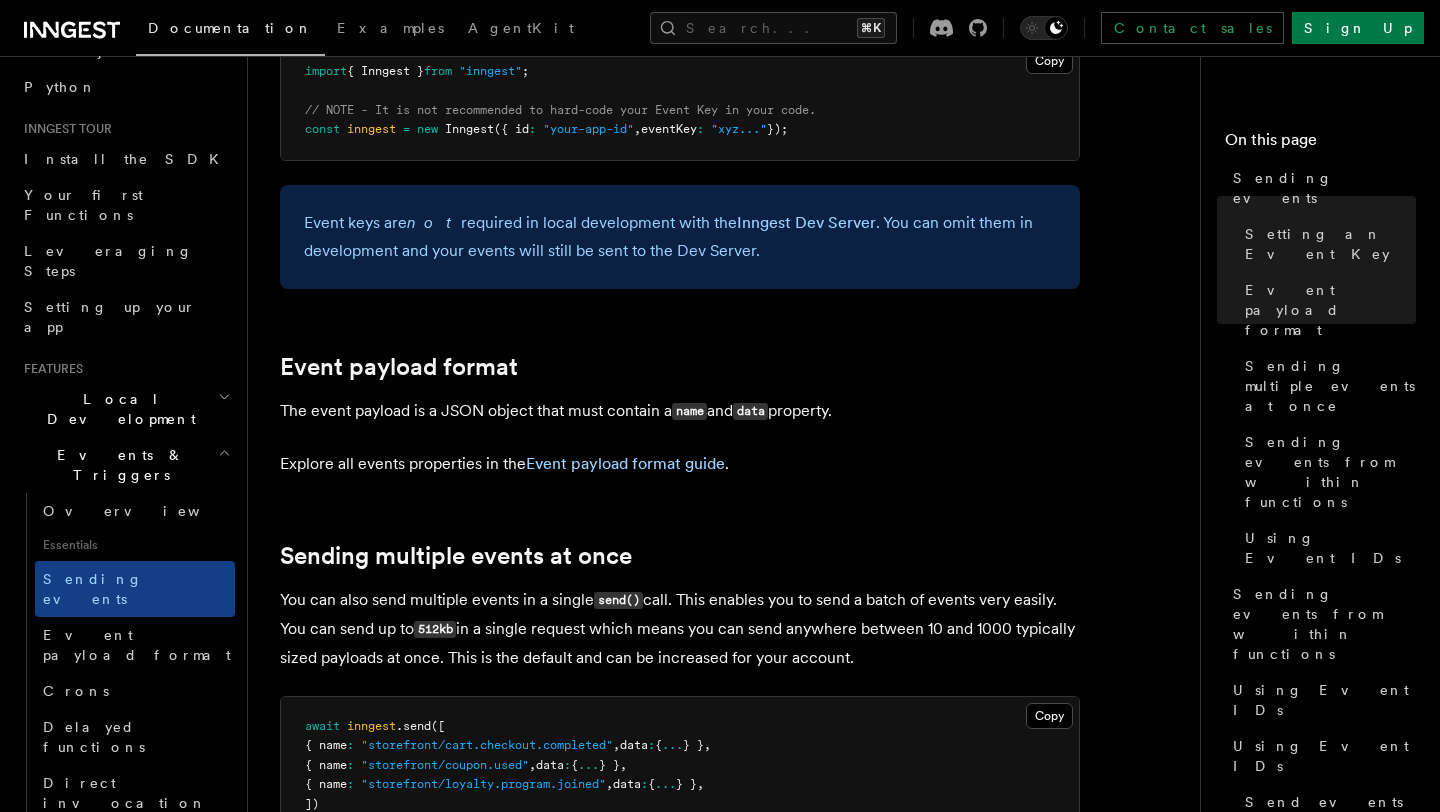 click on "The event payload is a JSON object that must contain a name and data property." at bounding box center [680, 411] 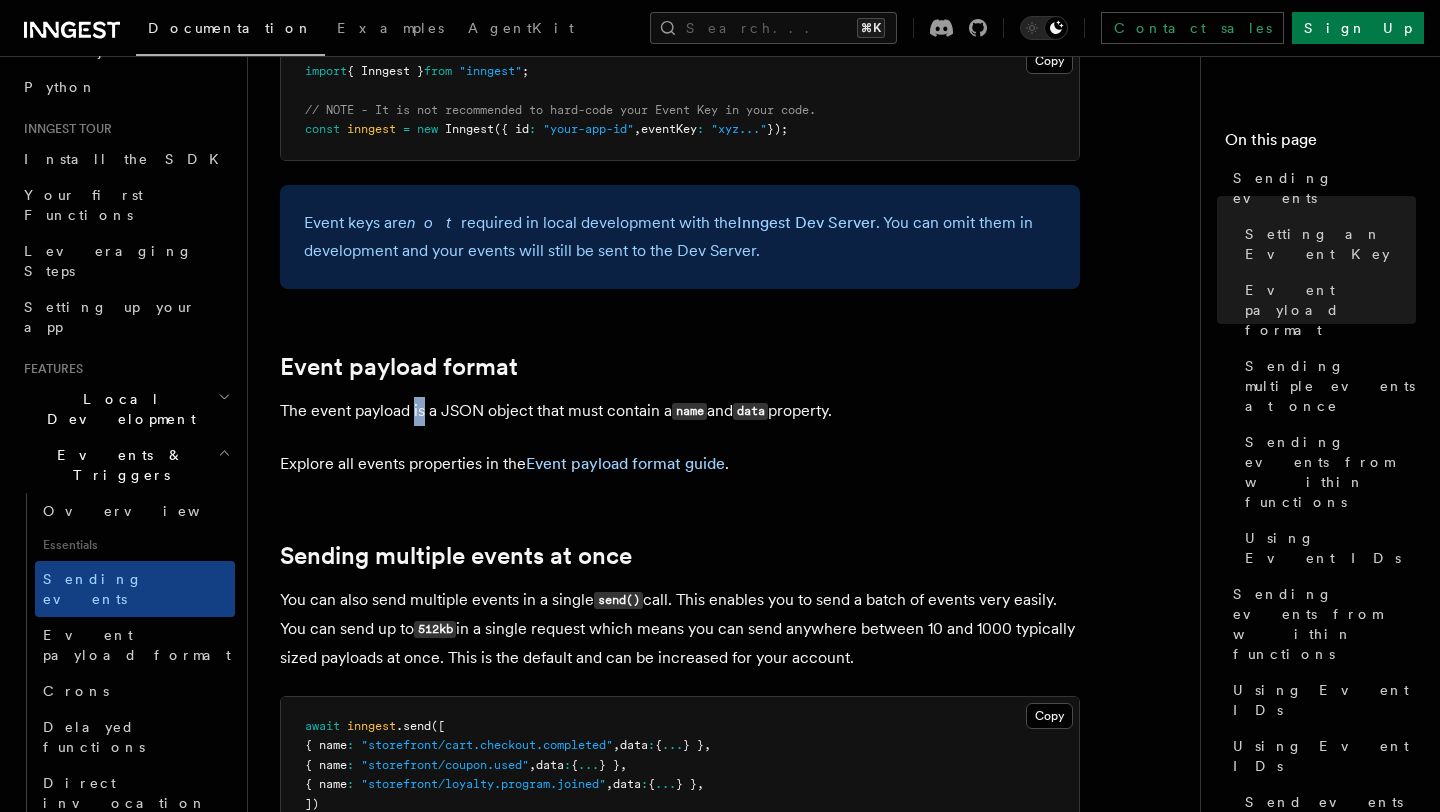 click on "The event payload is a JSON object that must contain a name and data property." at bounding box center [680, 411] 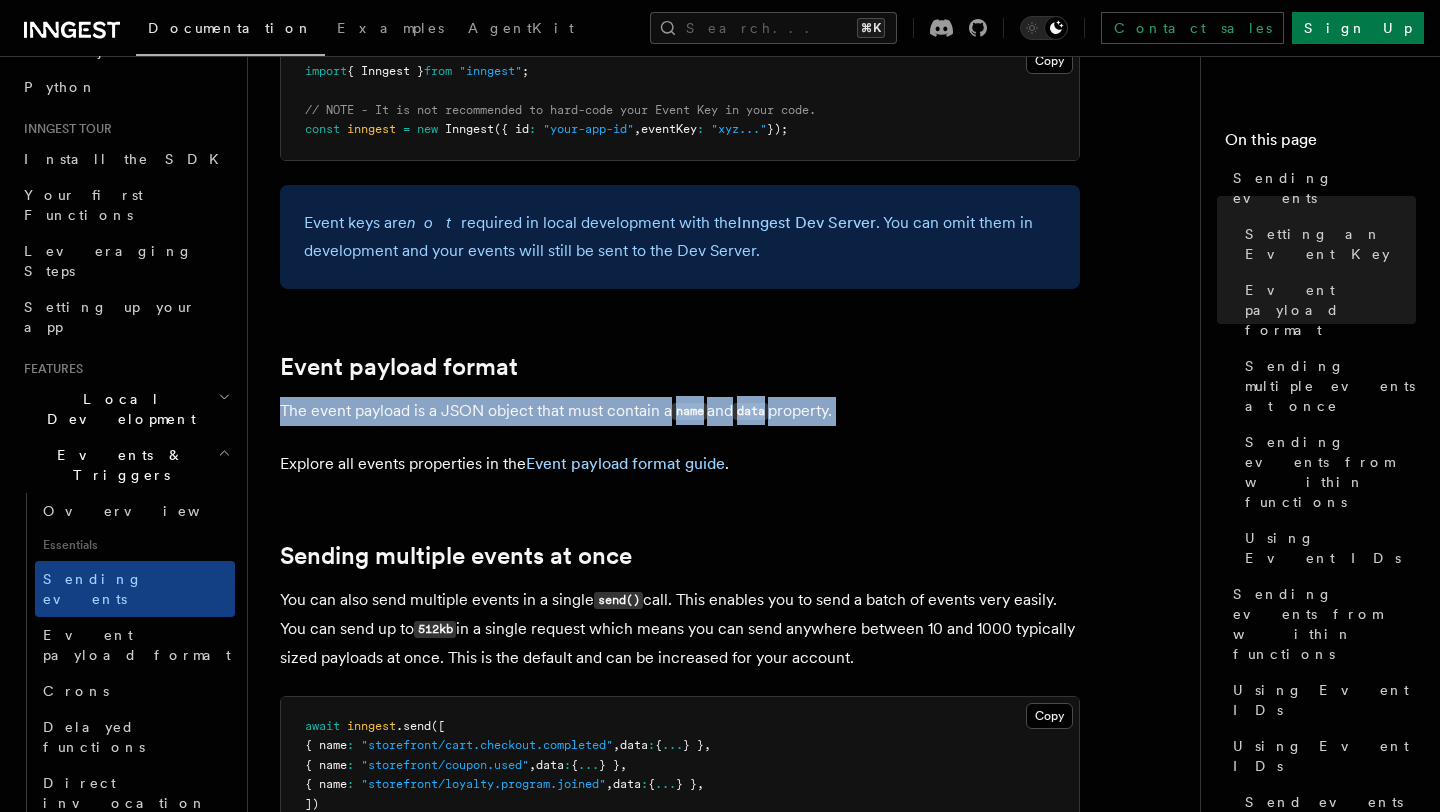 click on "The event payload is a JSON object that must contain a name and data property." at bounding box center [680, 411] 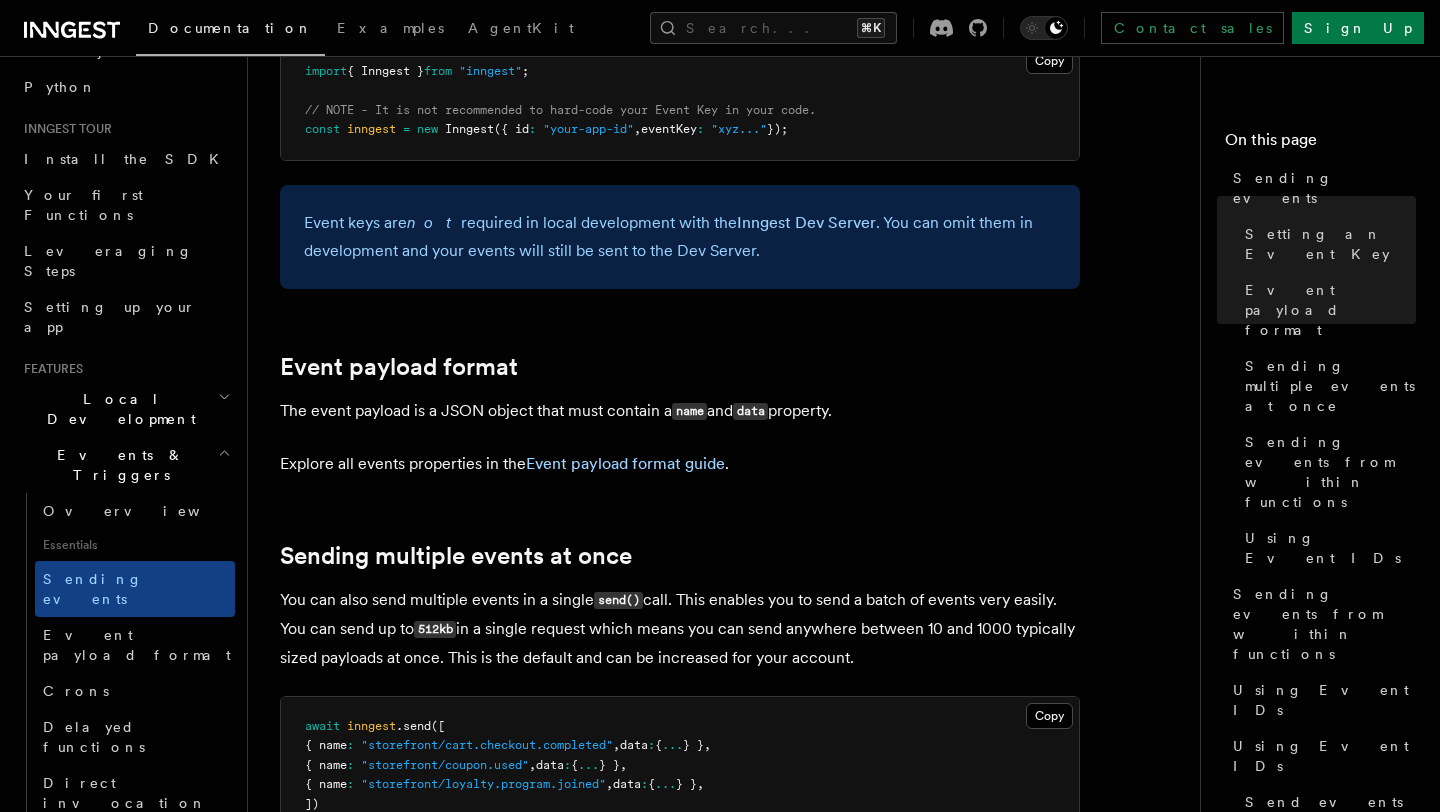 click on "Explore all events properties in the  Event payload format guide ." at bounding box center [680, 464] 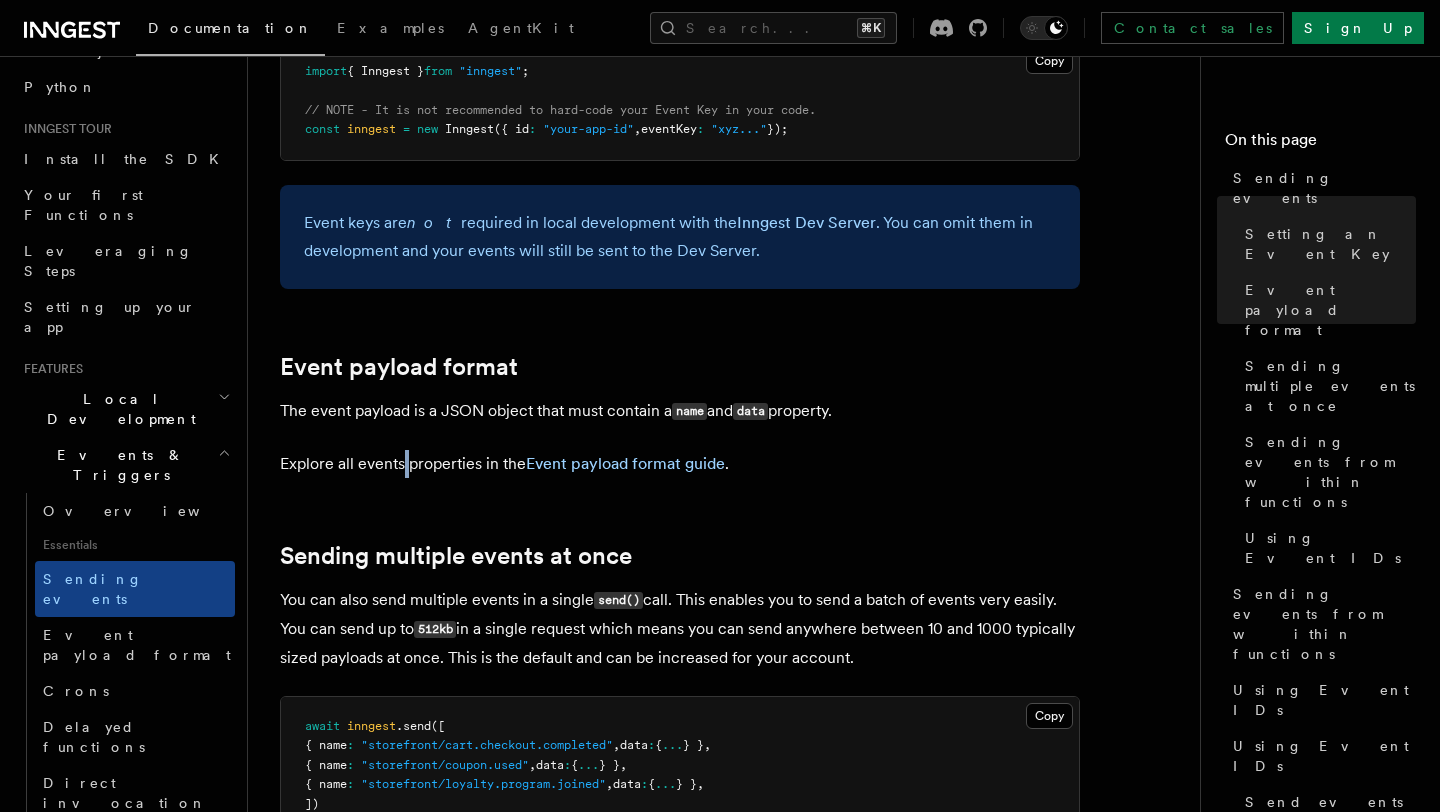 click on "Explore all events properties in the  Event payload format guide ." at bounding box center [680, 464] 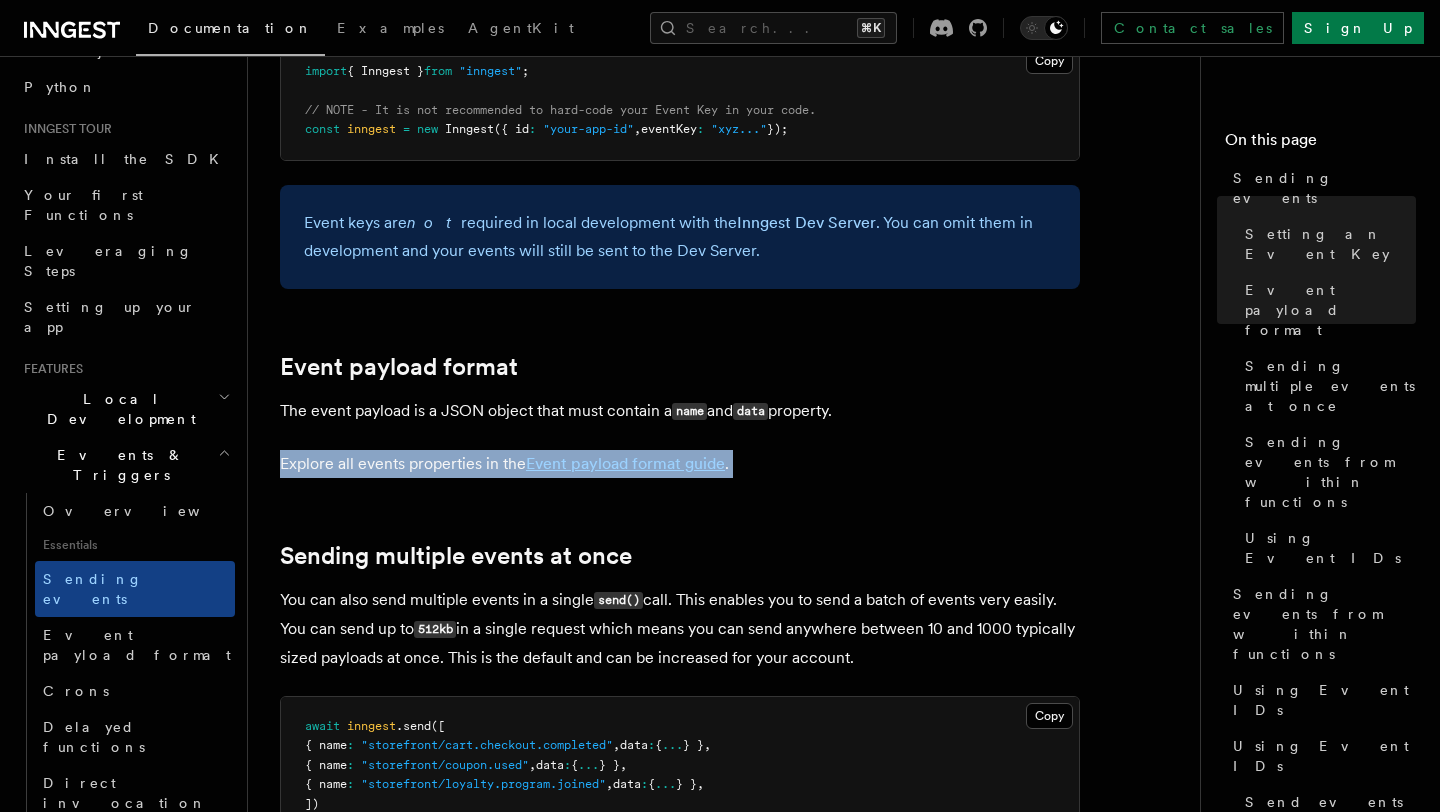 click on "Explore all events properties in the  Event payload format guide ." at bounding box center (680, 464) 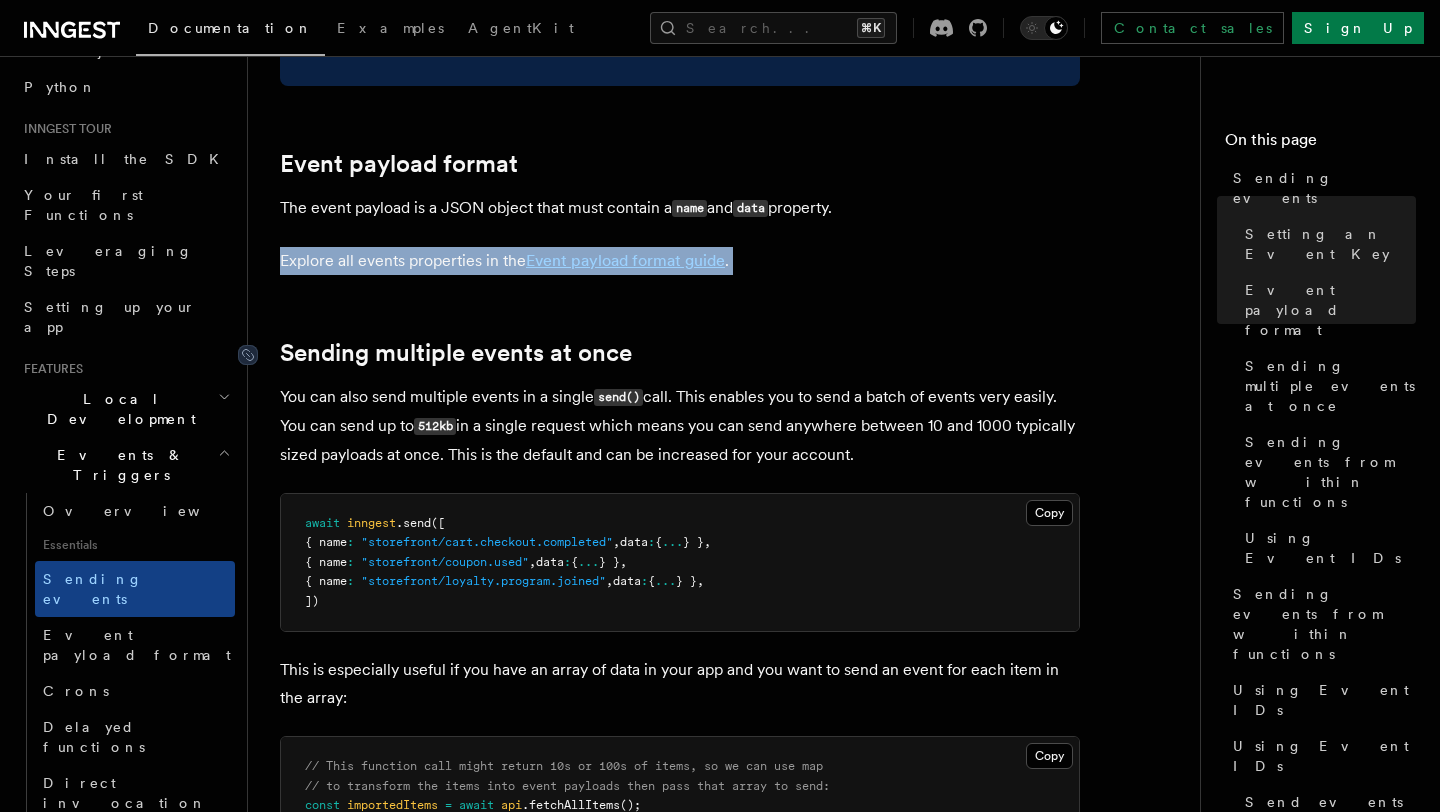 scroll, scrollTop: 2210, scrollLeft: 0, axis: vertical 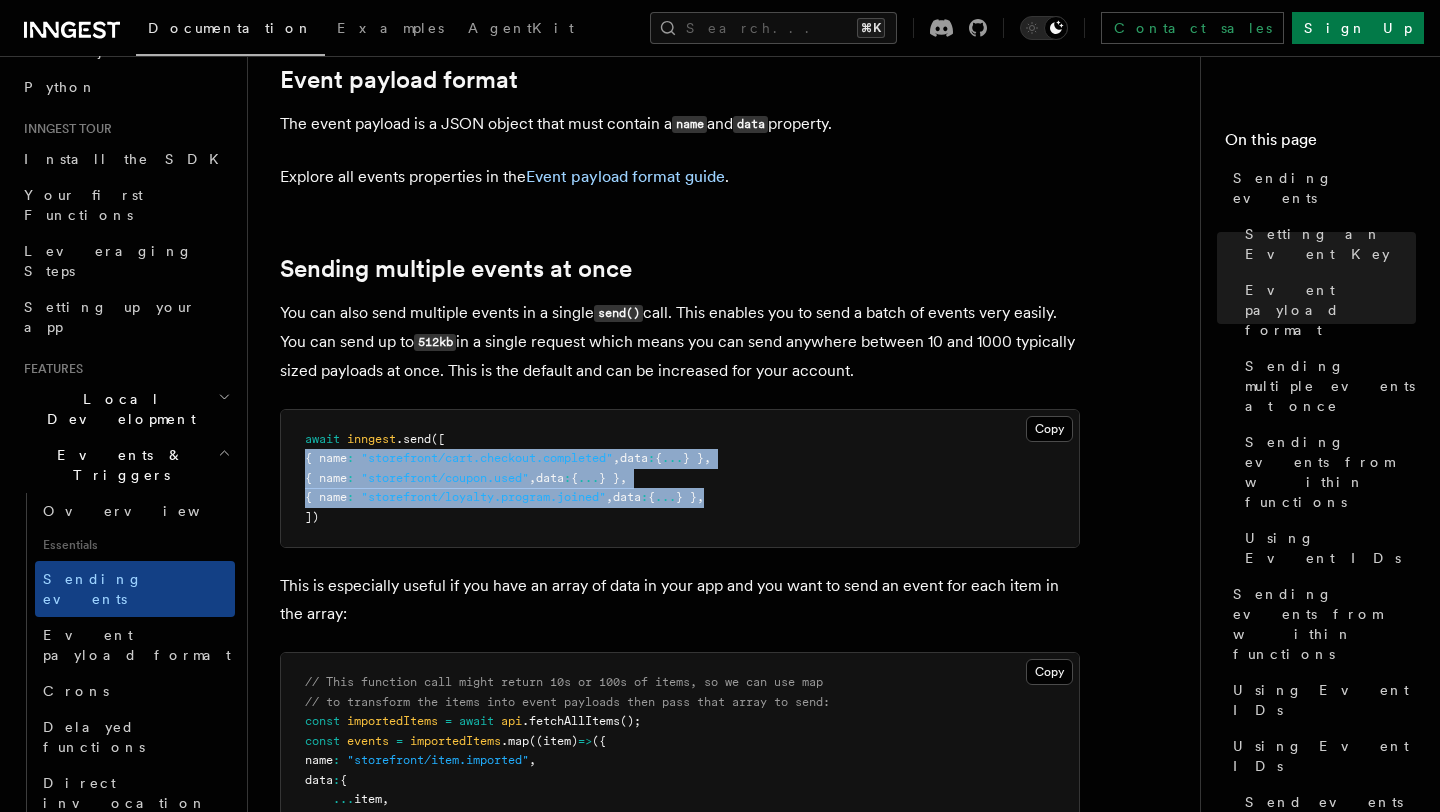 drag, startPoint x: 788, startPoint y: 474, endPoint x: 275, endPoint y: 434, distance: 514.55707 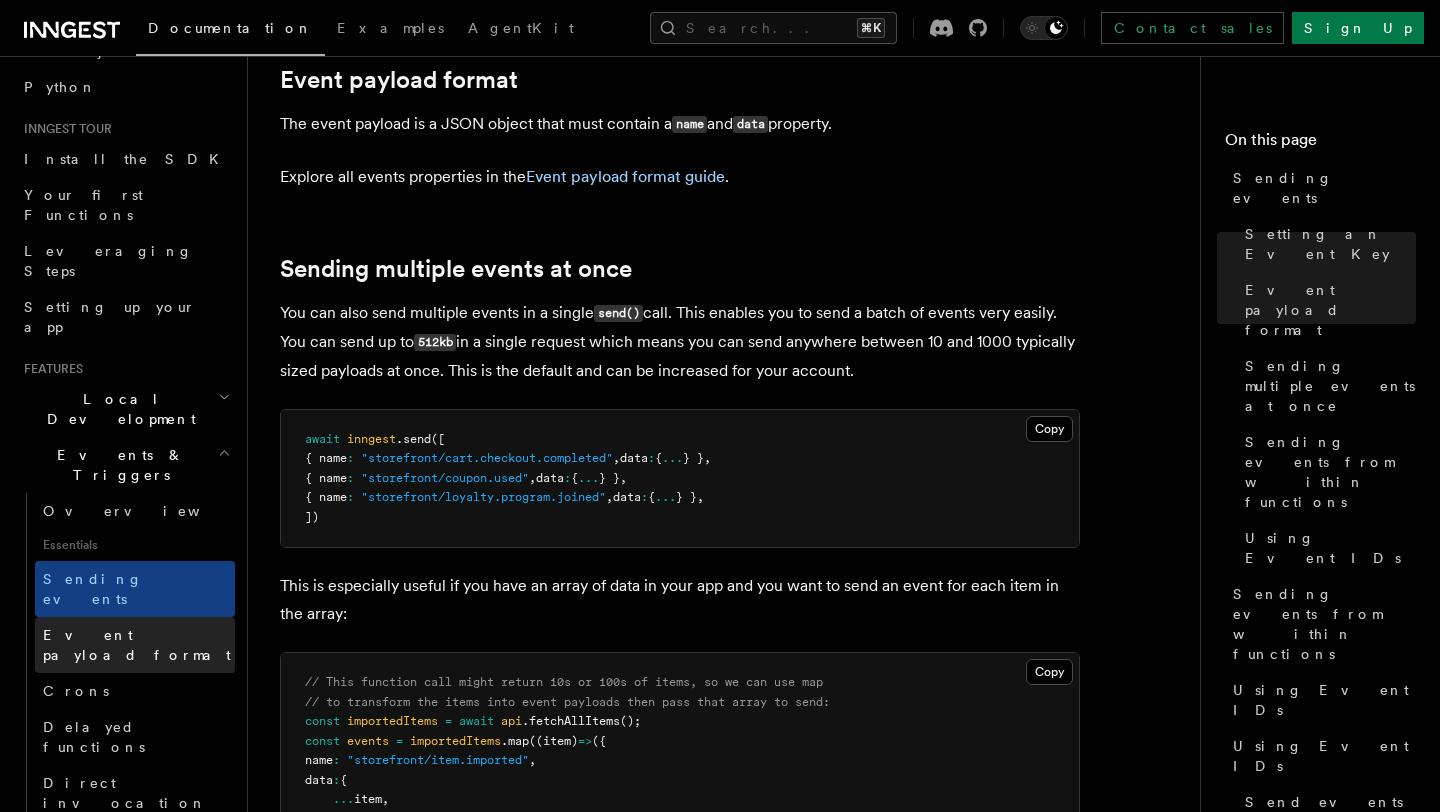 click on "Event payload format" at bounding box center [137, 645] 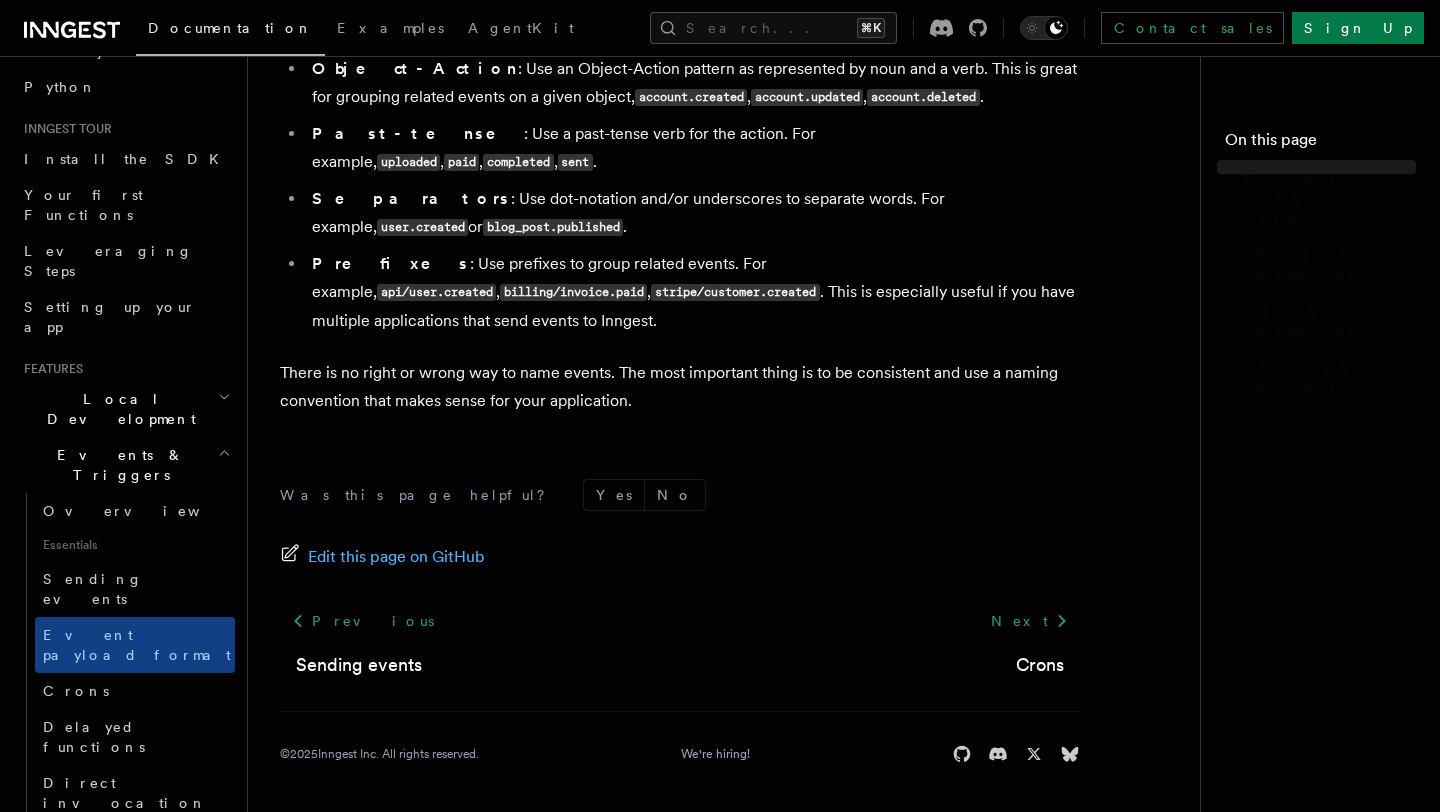 scroll, scrollTop: 0, scrollLeft: 0, axis: both 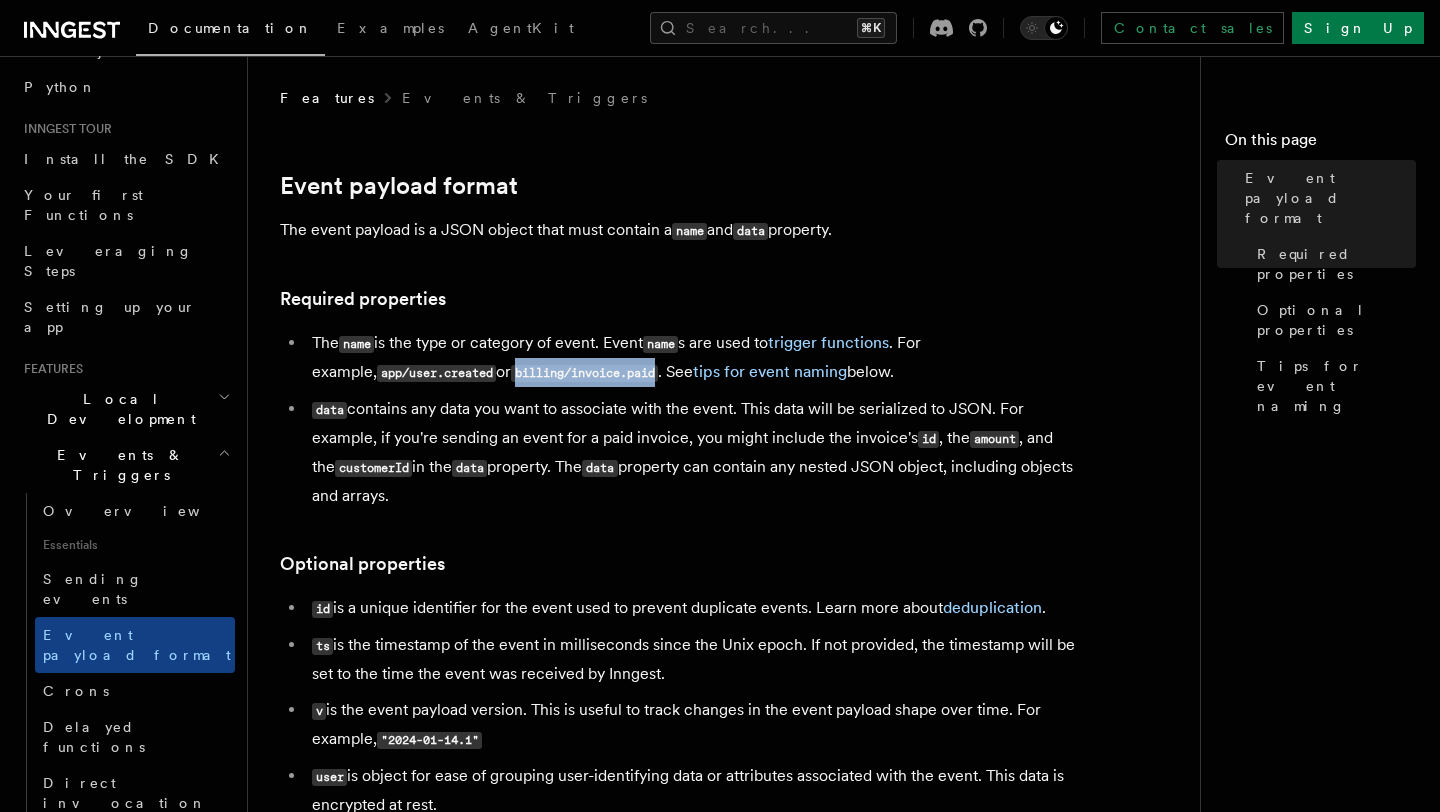 drag, startPoint x: 457, startPoint y: 375, endPoint x: 602, endPoint y: 382, distance: 145.16887 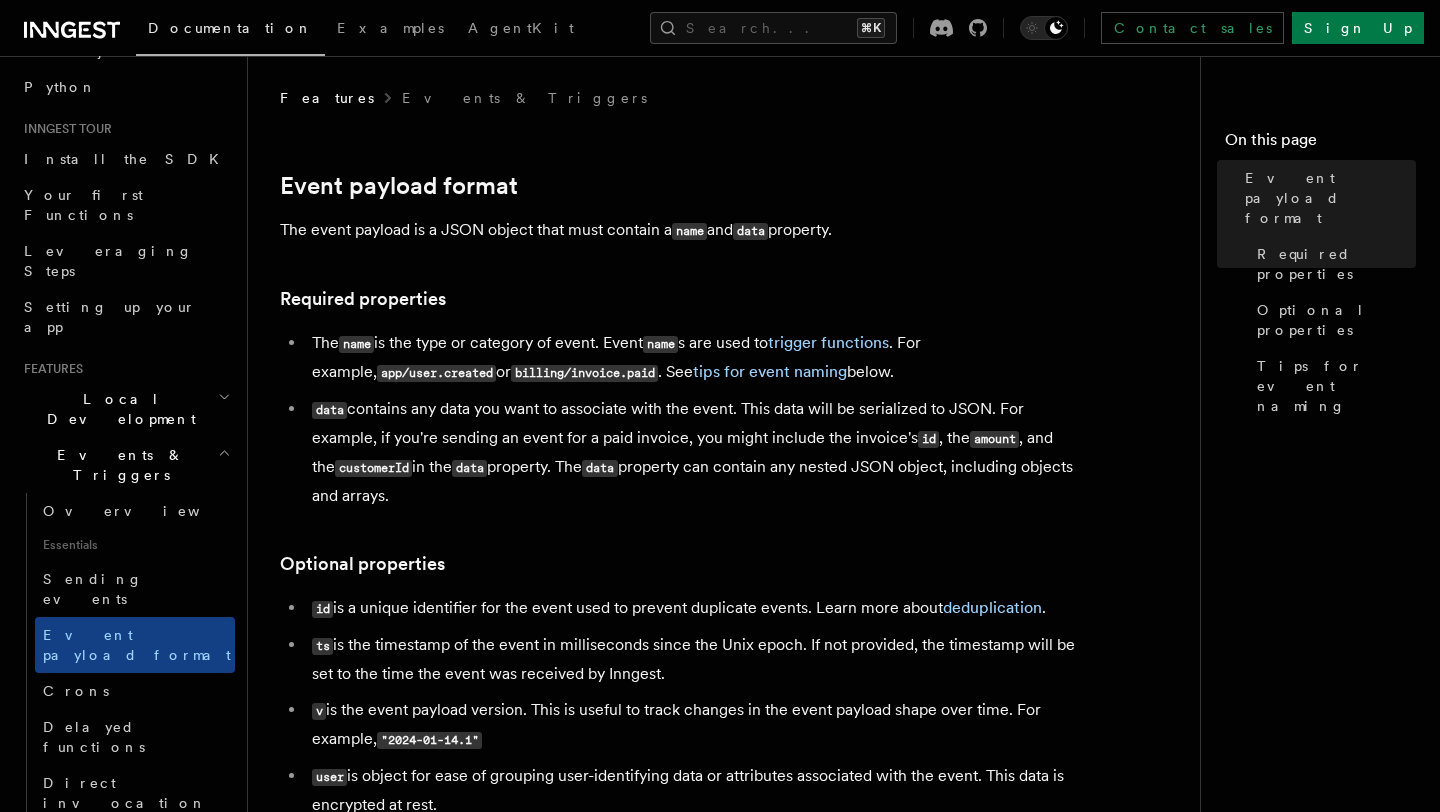 click on "data contains any data you want to associate with the event. This data will be serialized to JSON. For example, if you're sending an event for a paid invoice, you might include the invoice's id , the amount , and the customerId in the data property. The data property can contain any nested JSON object, including objects and arrays." at bounding box center [693, 452] 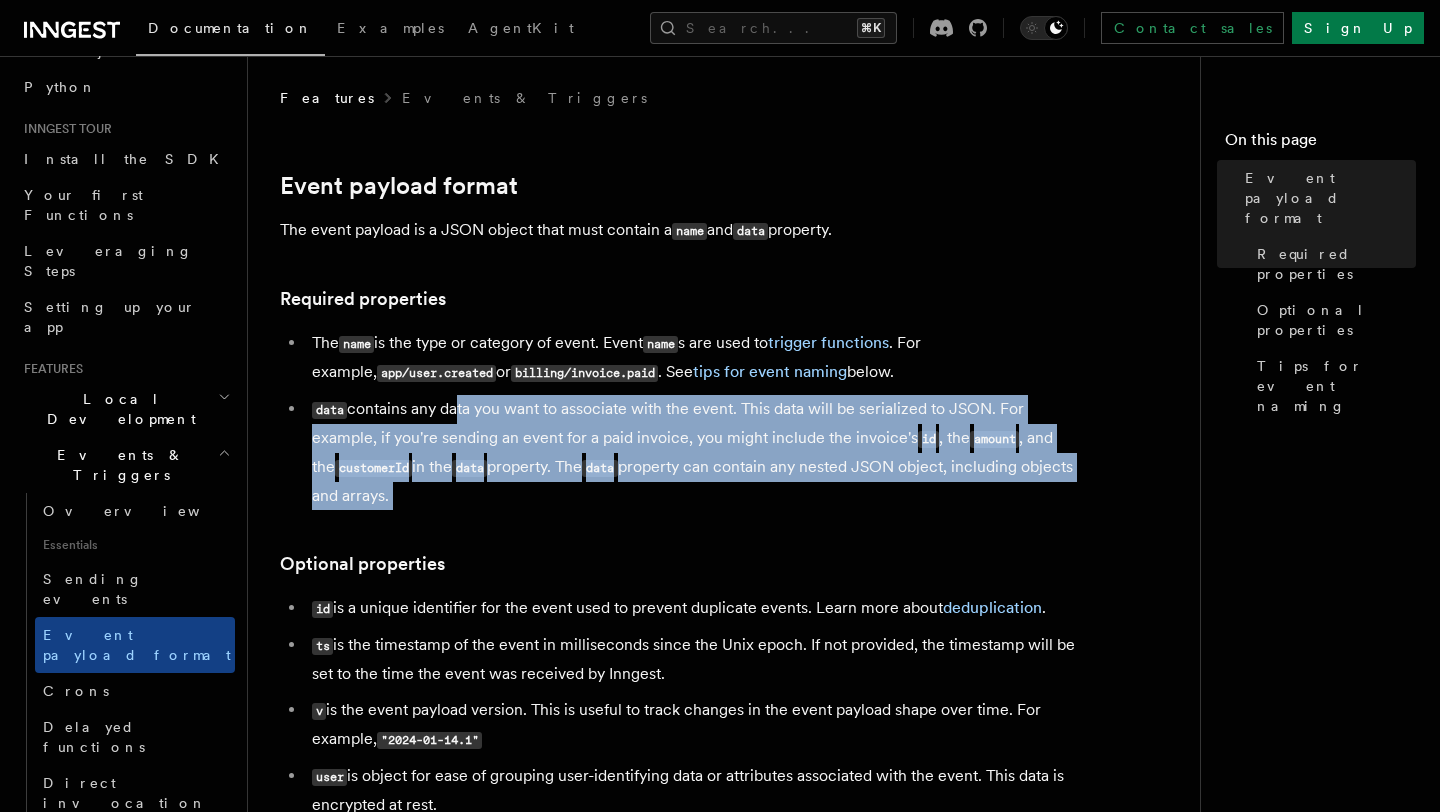 drag, startPoint x: 457, startPoint y: 418, endPoint x: 630, endPoint y: 516, distance: 198.82907 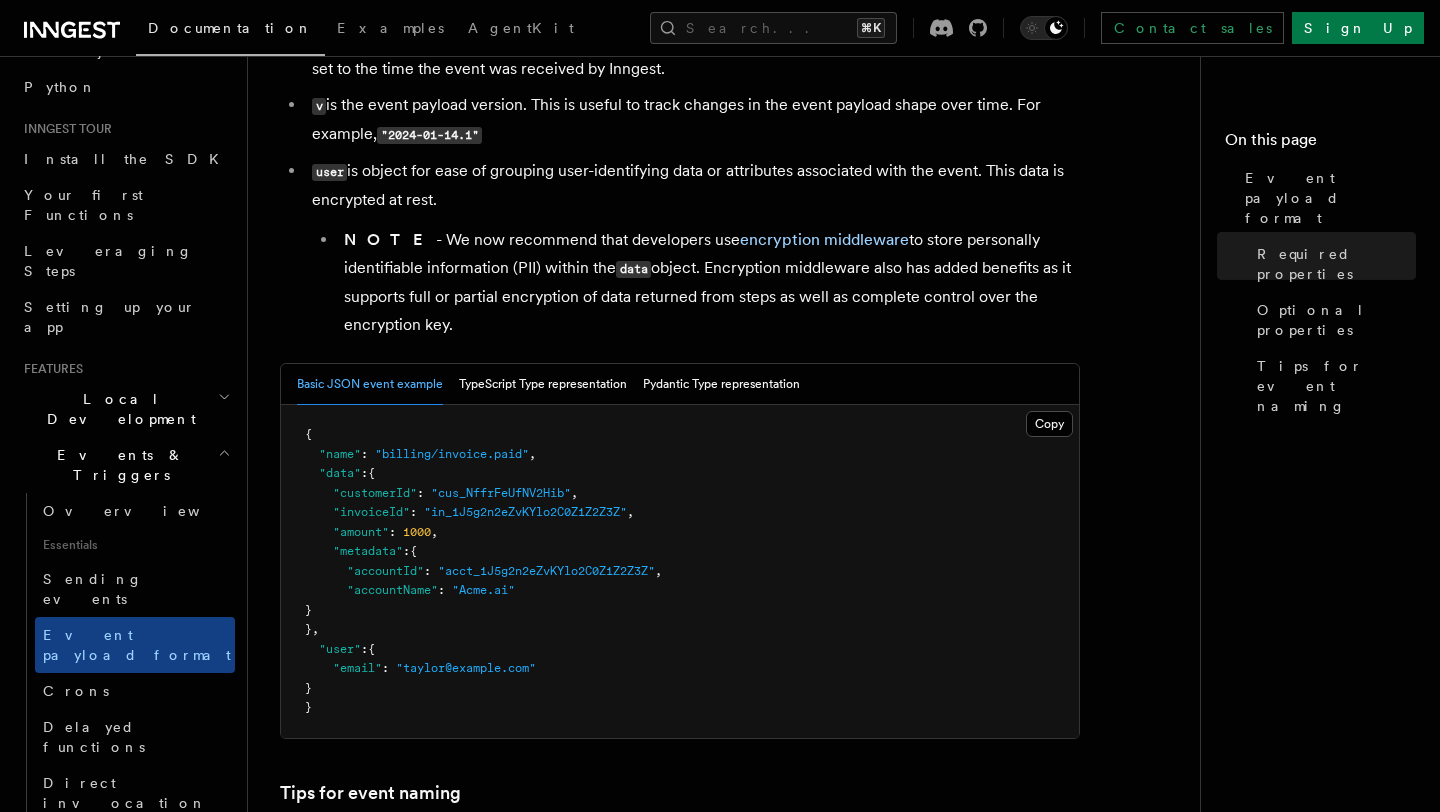 scroll, scrollTop: 619, scrollLeft: 0, axis: vertical 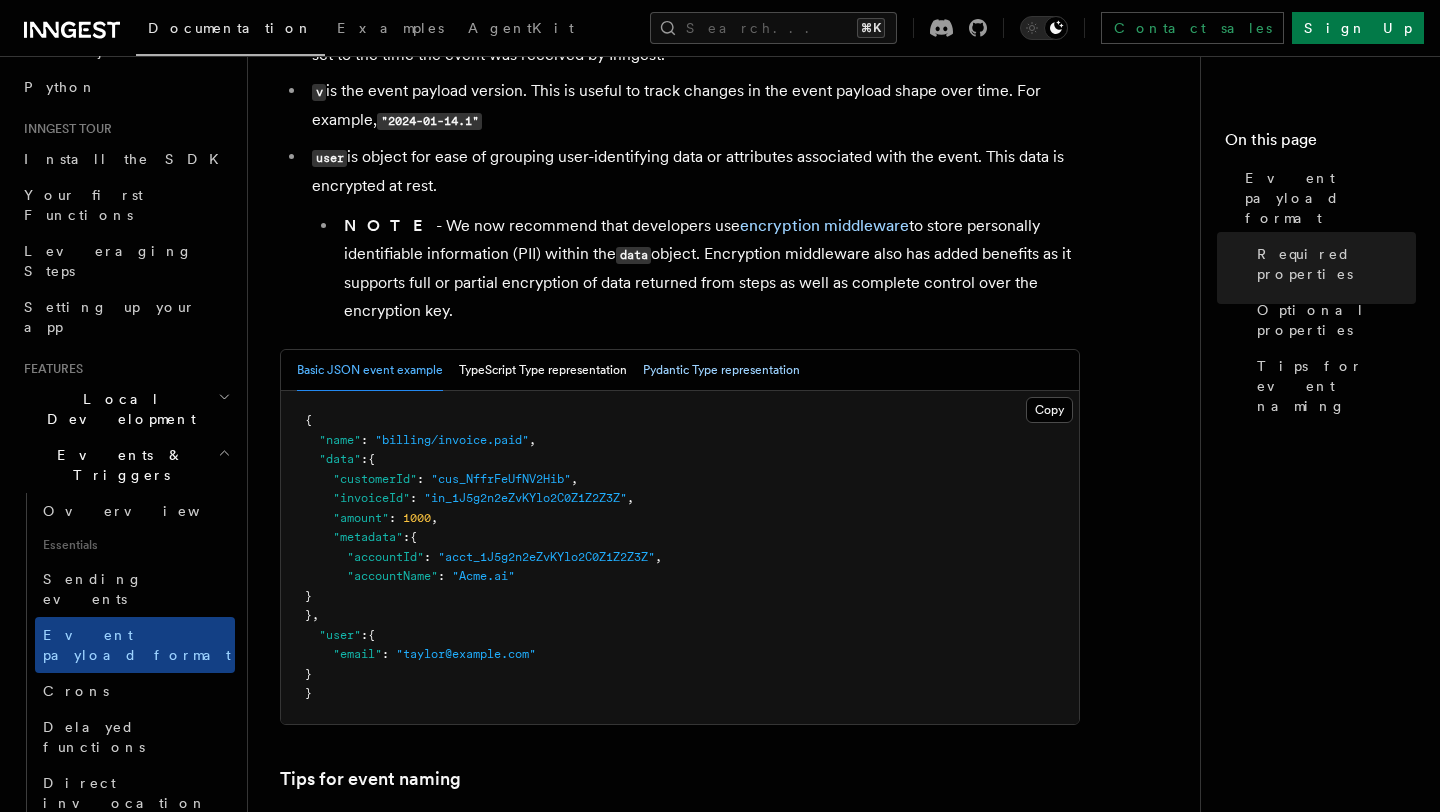 click on "Pydantic Type representation" at bounding box center (721, 370) 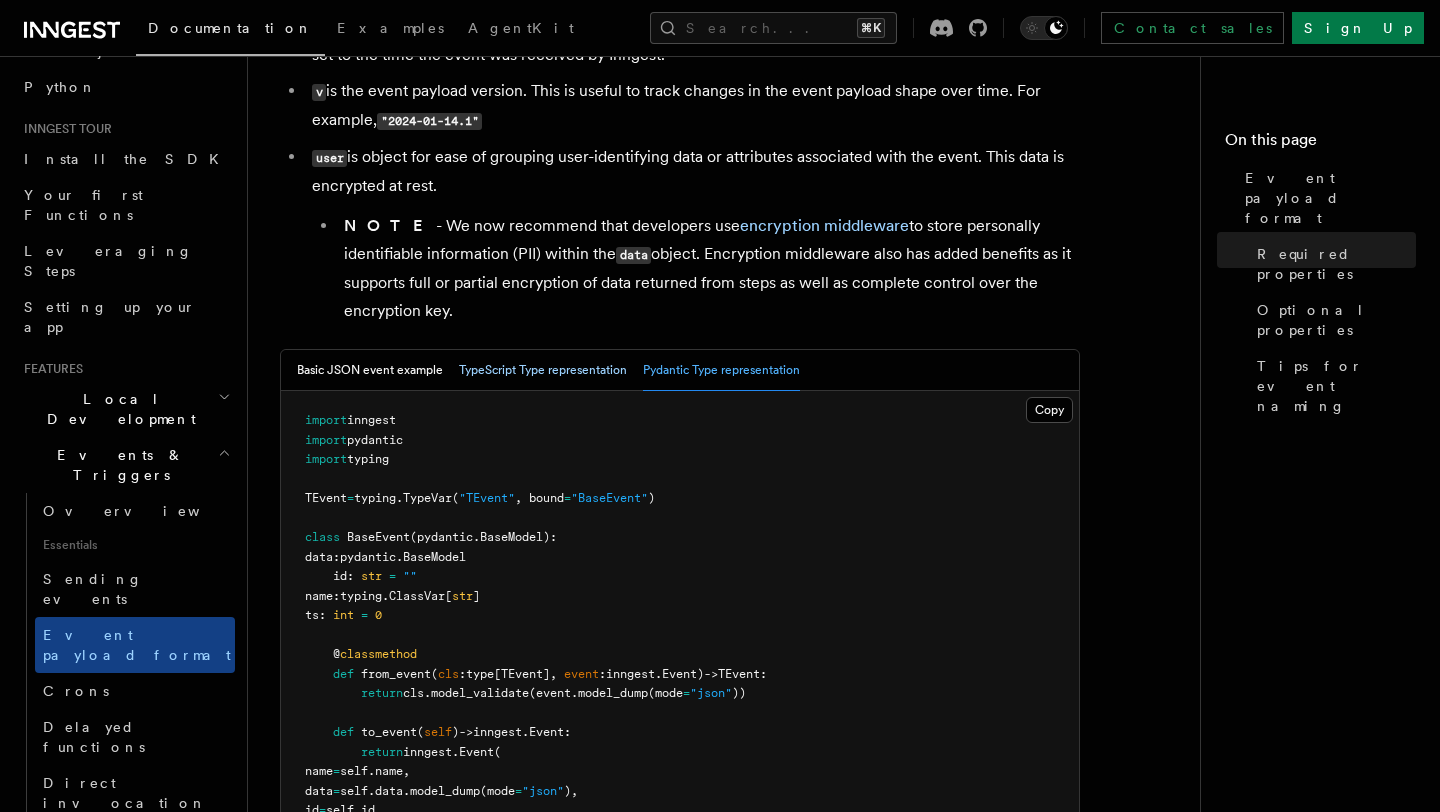click on "TypeScript Type representation" at bounding box center (543, 370) 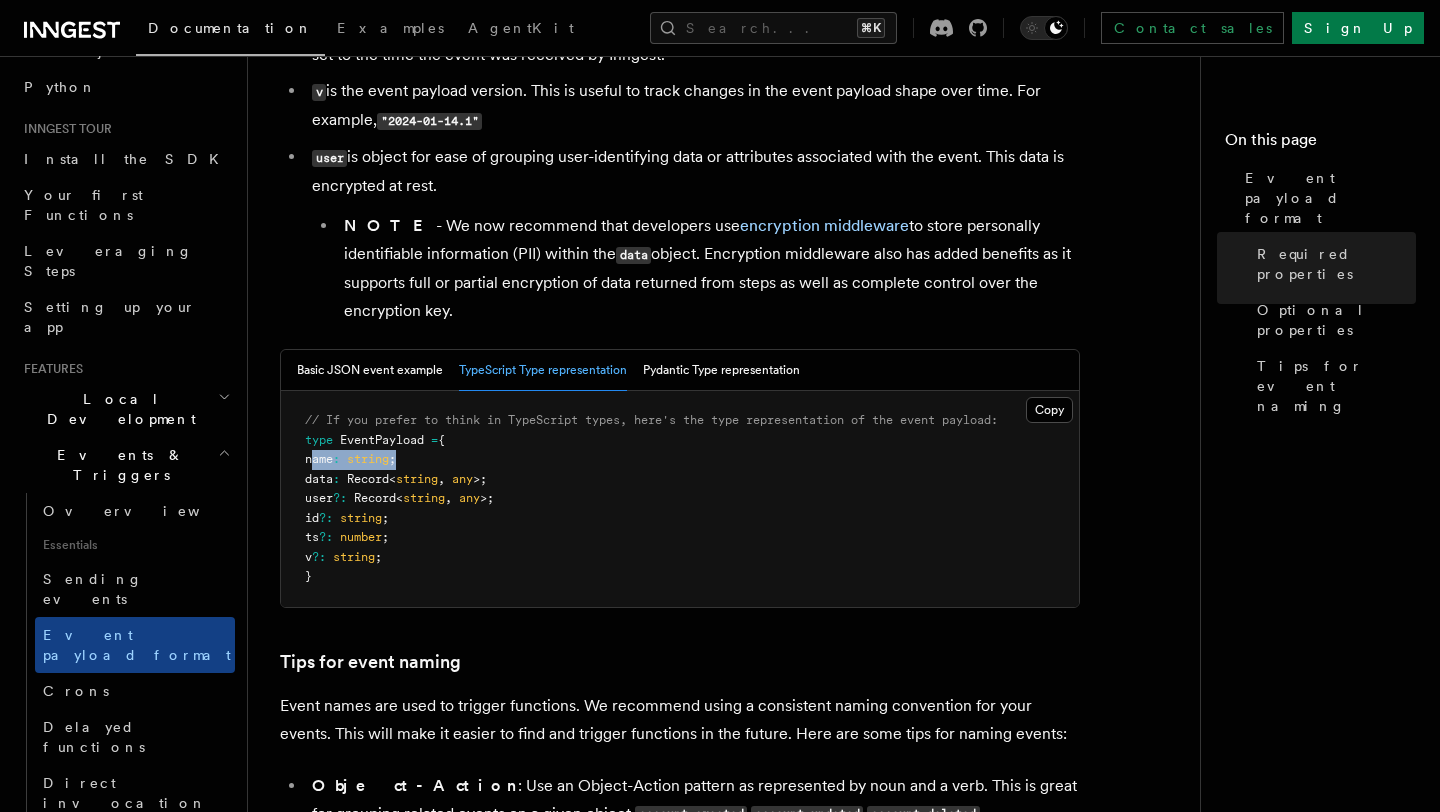 drag, startPoint x: 315, startPoint y: 470, endPoint x: 539, endPoint y: 472, distance: 224.00893 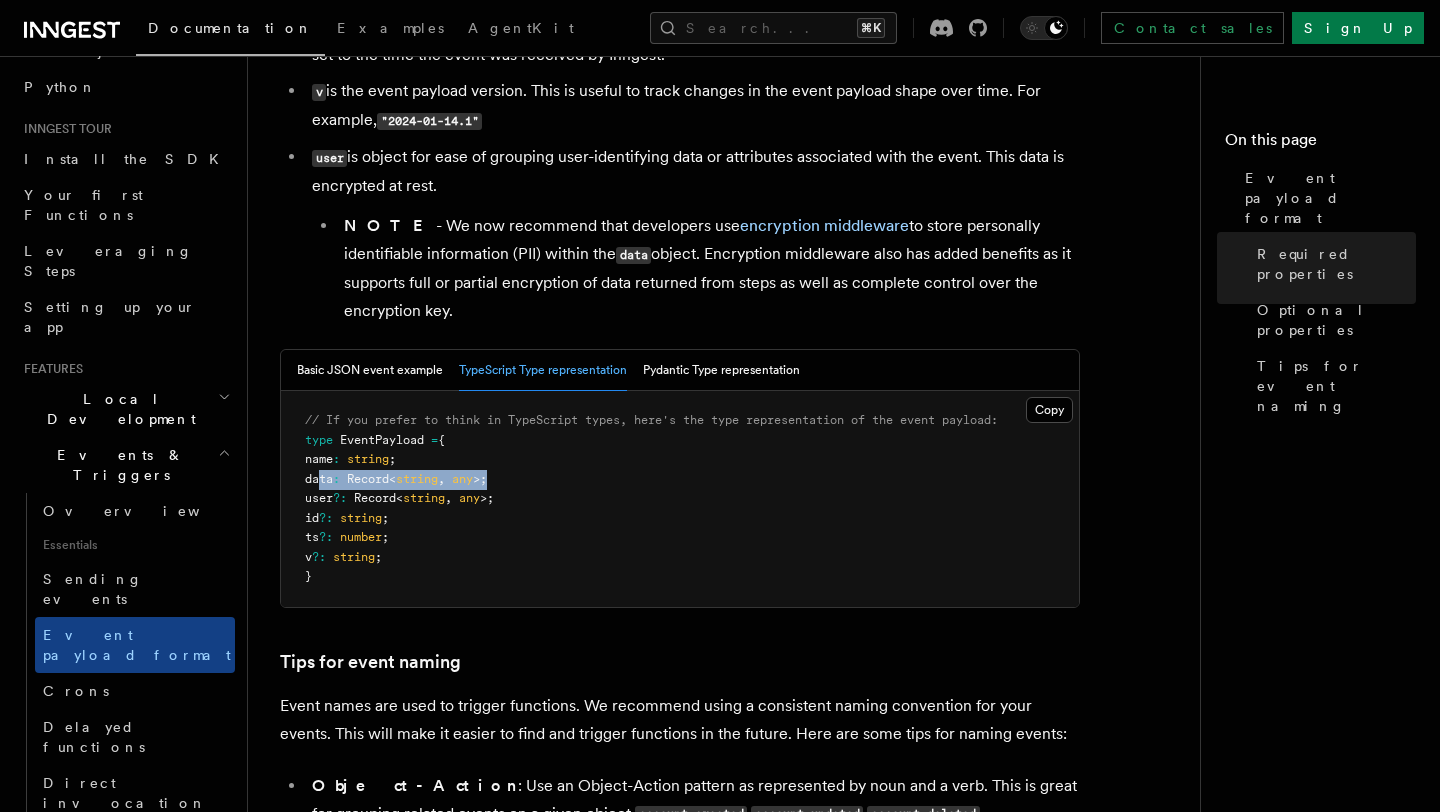 drag, startPoint x: 530, startPoint y: 487, endPoint x: 321, endPoint y: 489, distance: 209.00957 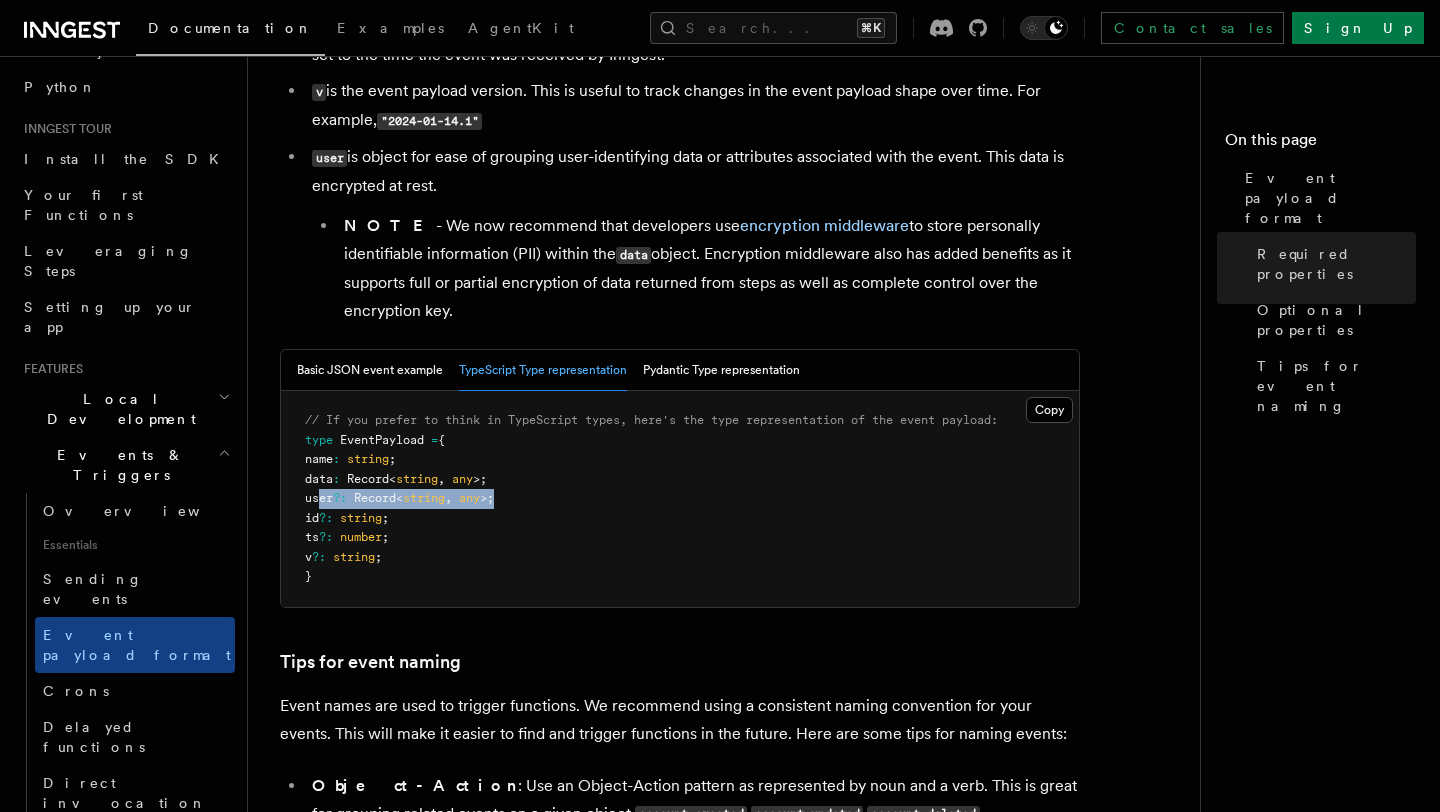 drag, startPoint x: 320, startPoint y: 504, endPoint x: 519, endPoint y: 496, distance: 199.16074 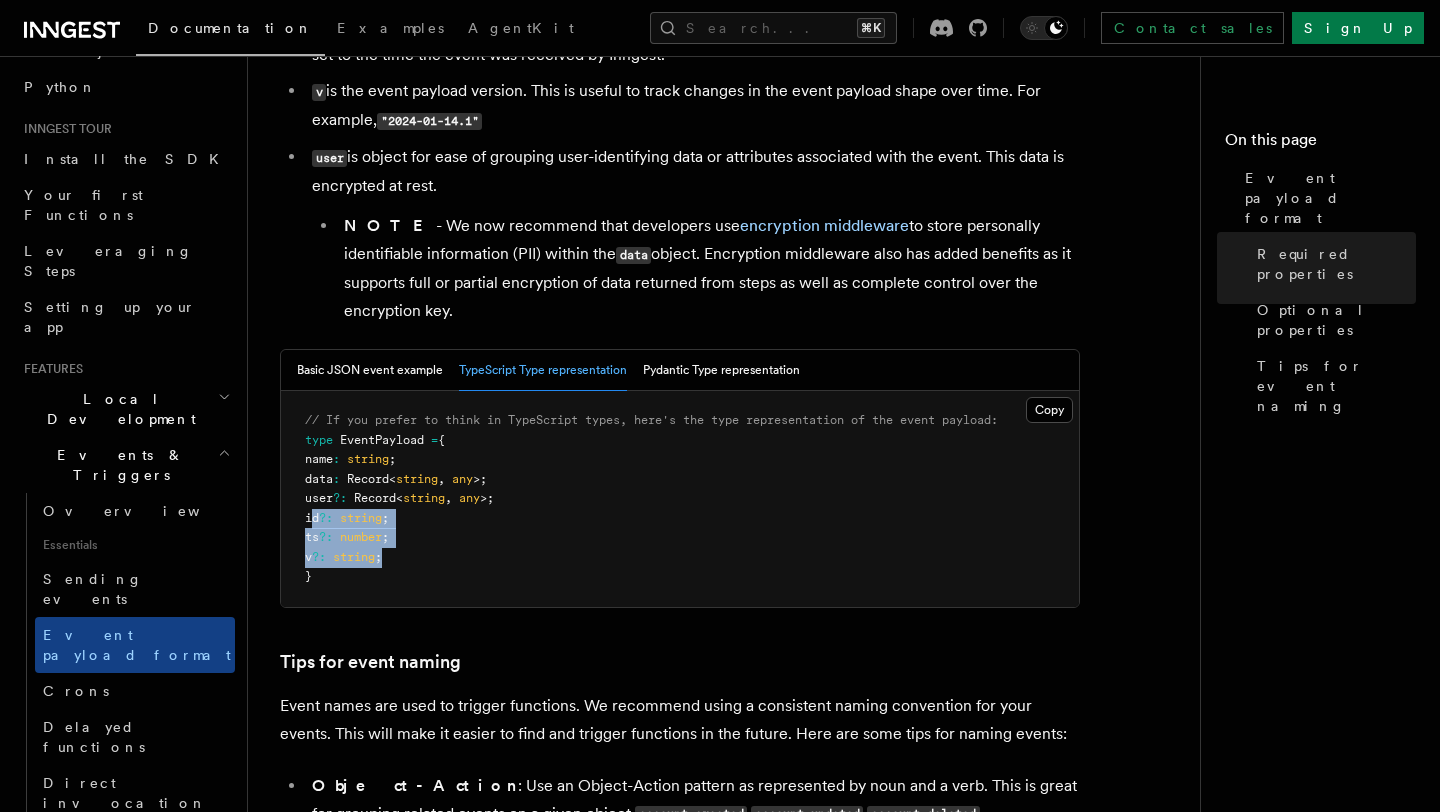 drag, startPoint x: 314, startPoint y: 530, endPoint x: 437, endPoint y: 565, distance: 127.88276 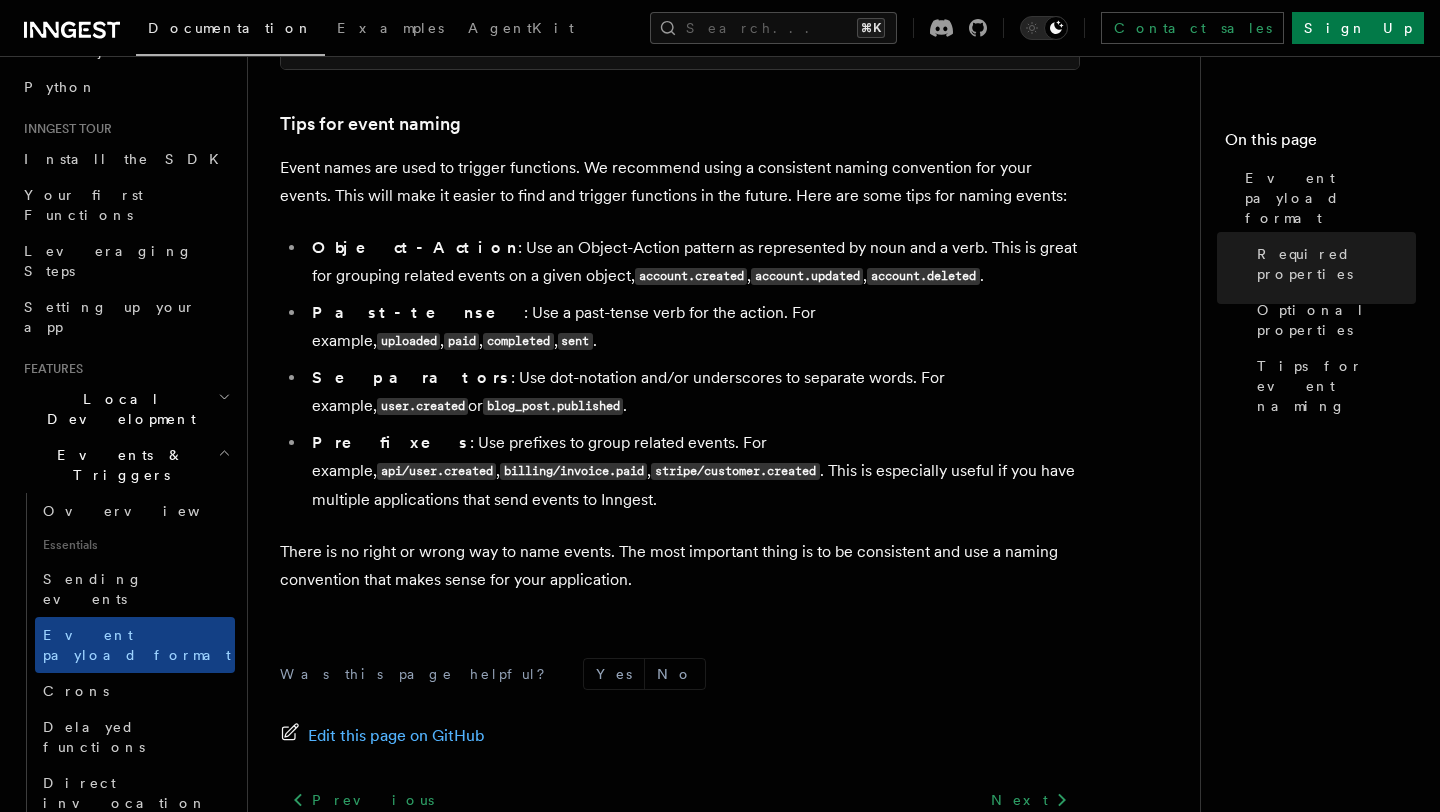 scroll, scrollTop: 1160, scrollLeft: 0, axis: vertical 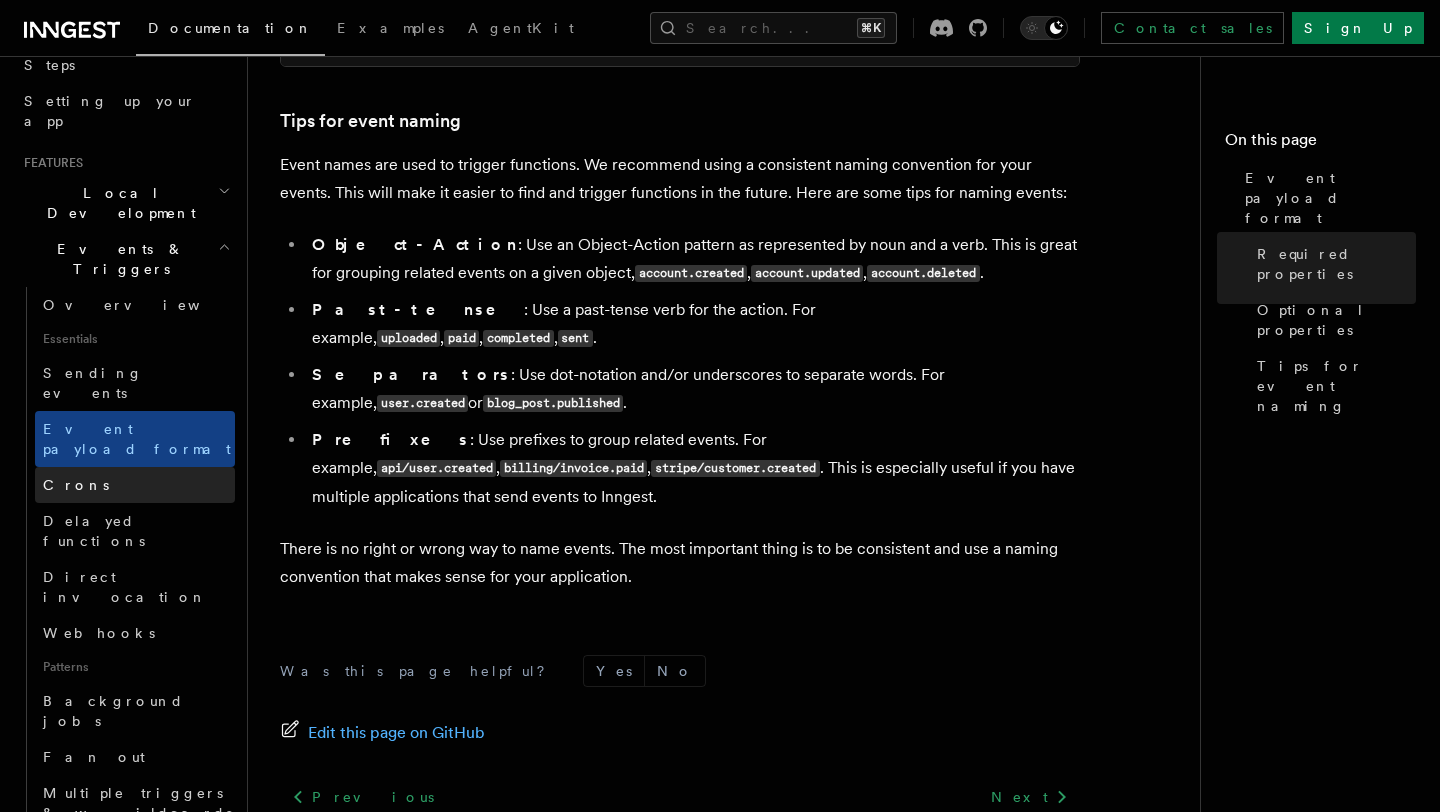 click on "Crons" at bounding box center [135, 485] 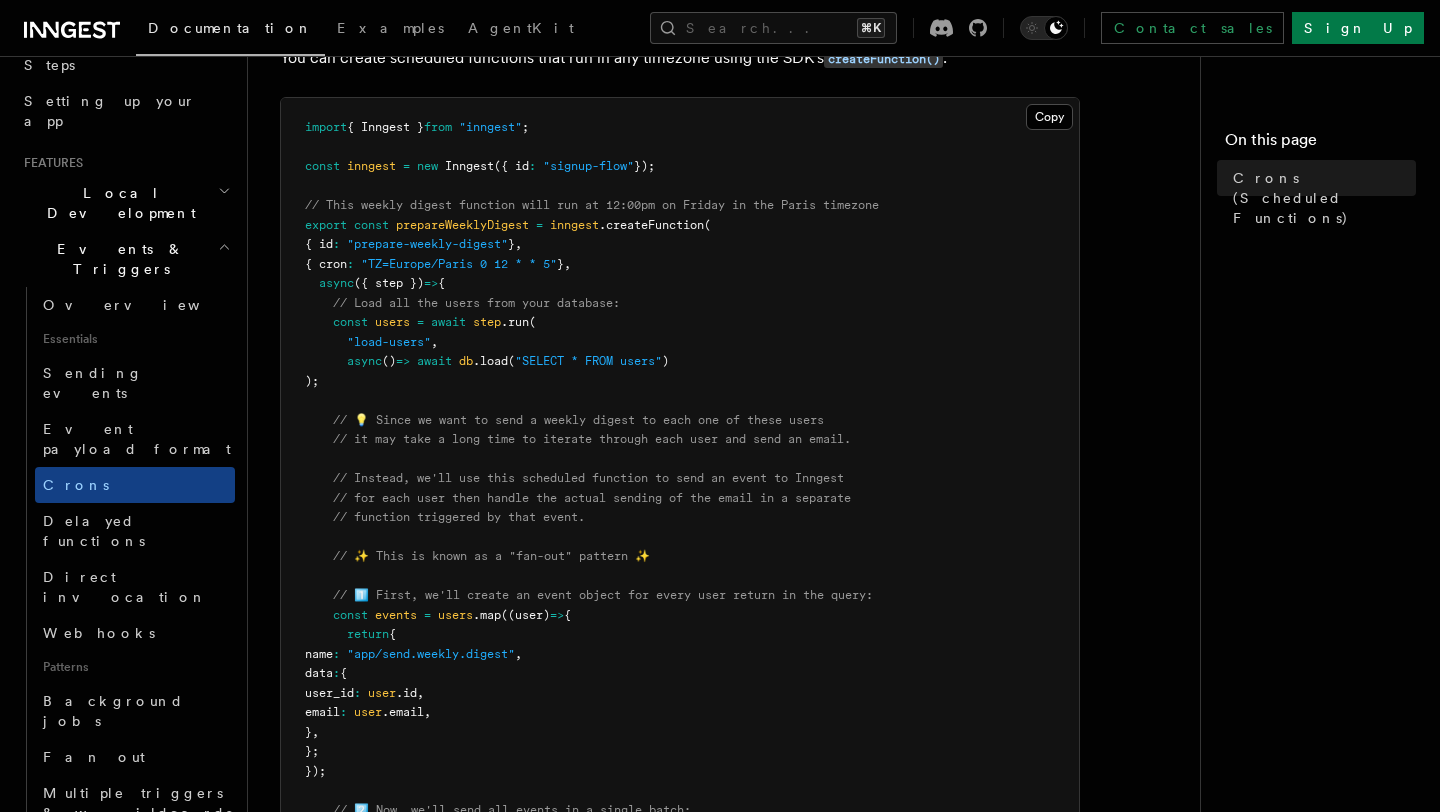 scroll, scrollTop: 315, scrollLeft: 0, axis: vertical 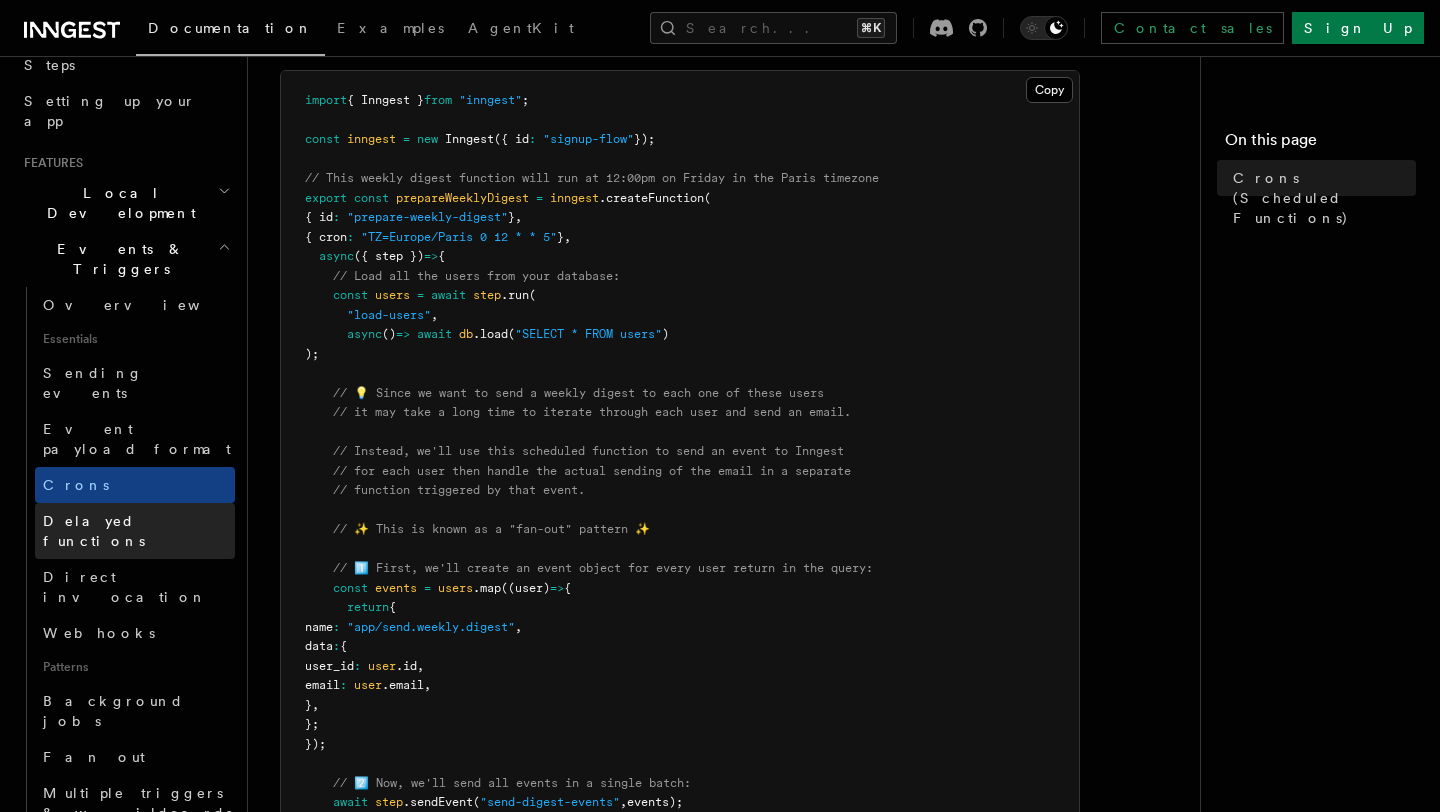 click on "Delayed functions" at bounding box center (135, 531) 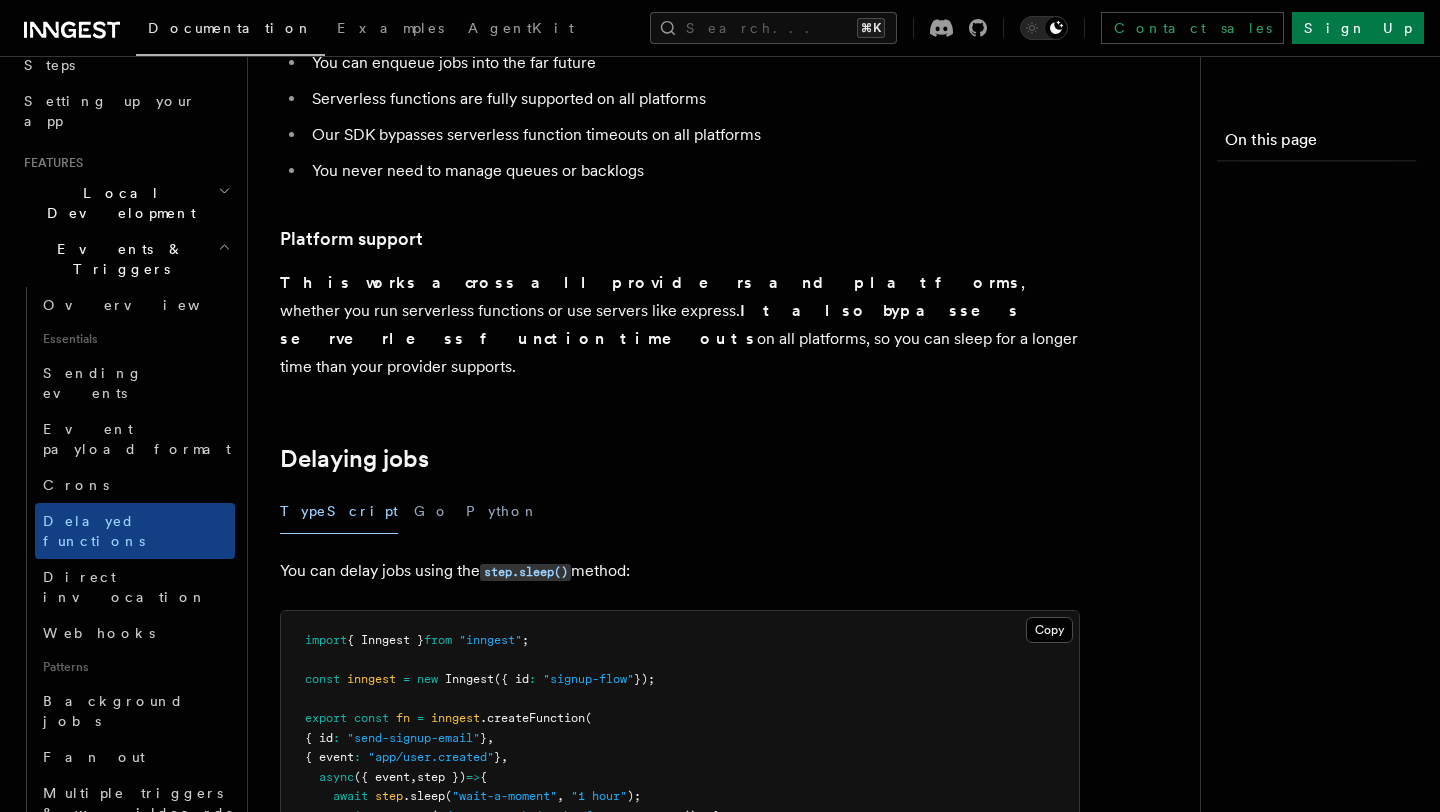 scroll, scrollTop: 0, scrollLeft: 0, axis: both 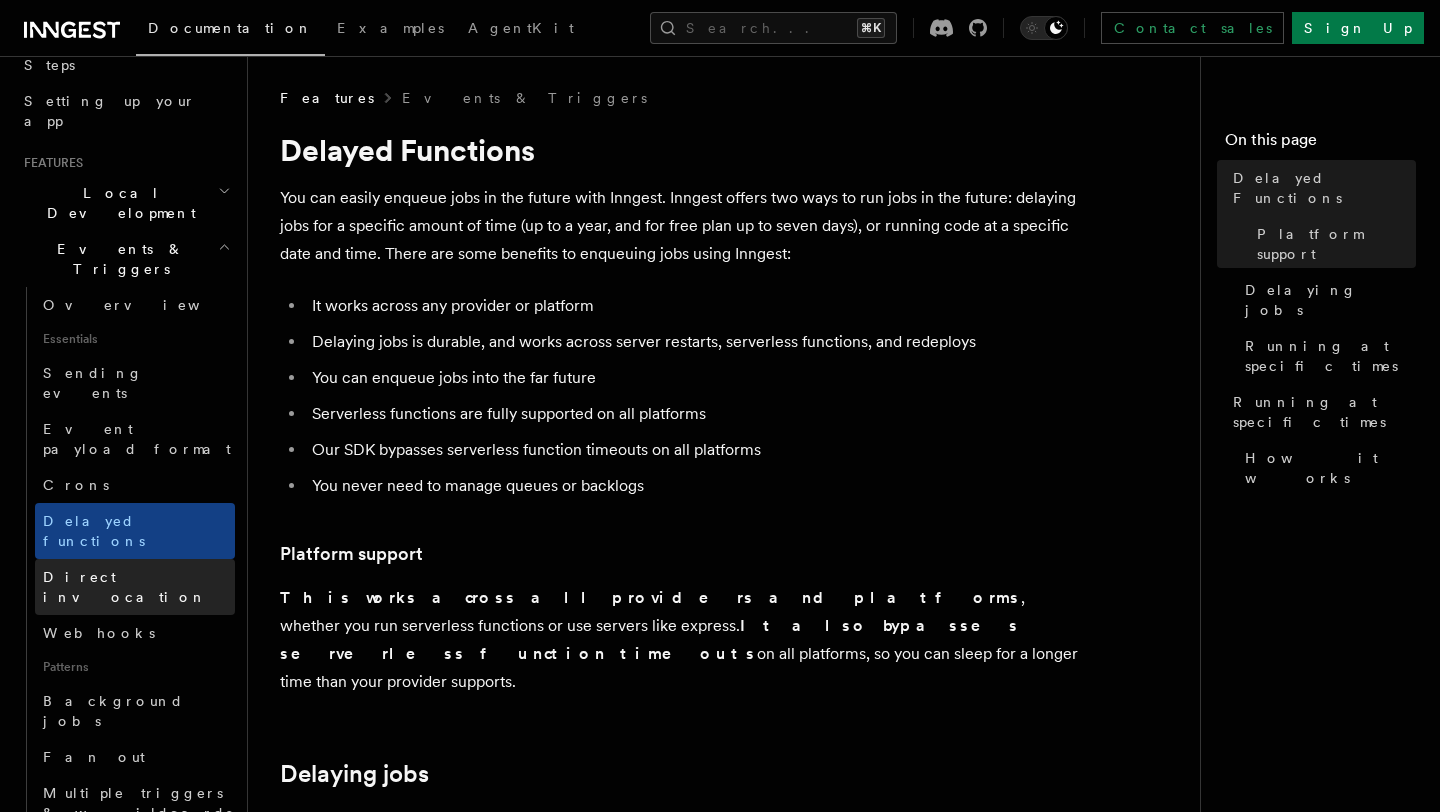 click on "Direct invocation" at bounding box center [135, 587] 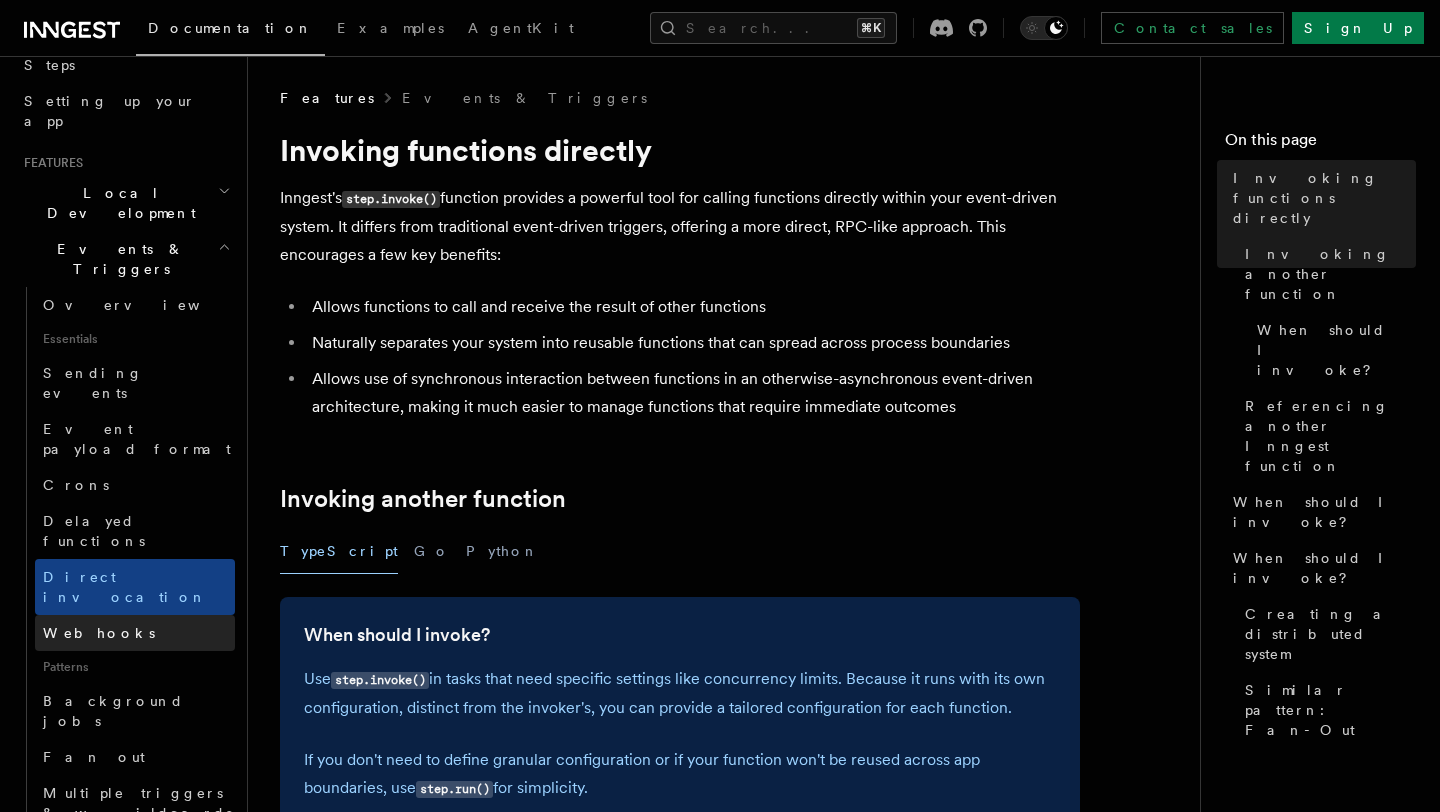 click on "Webhooks" at bounding box center (135, 633) 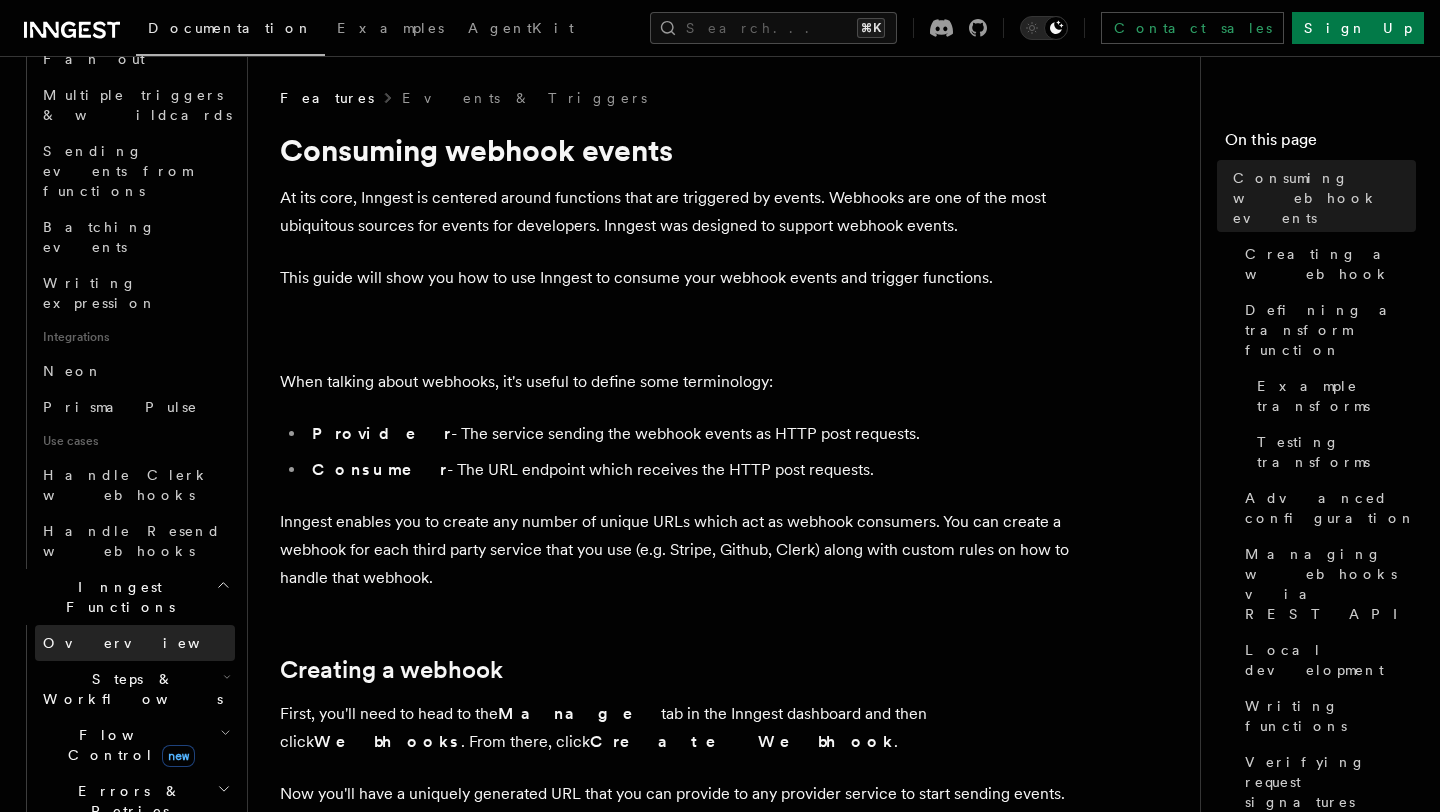 scroll, scrollTop: 1061, scrollLeft: 0, axis: vertical 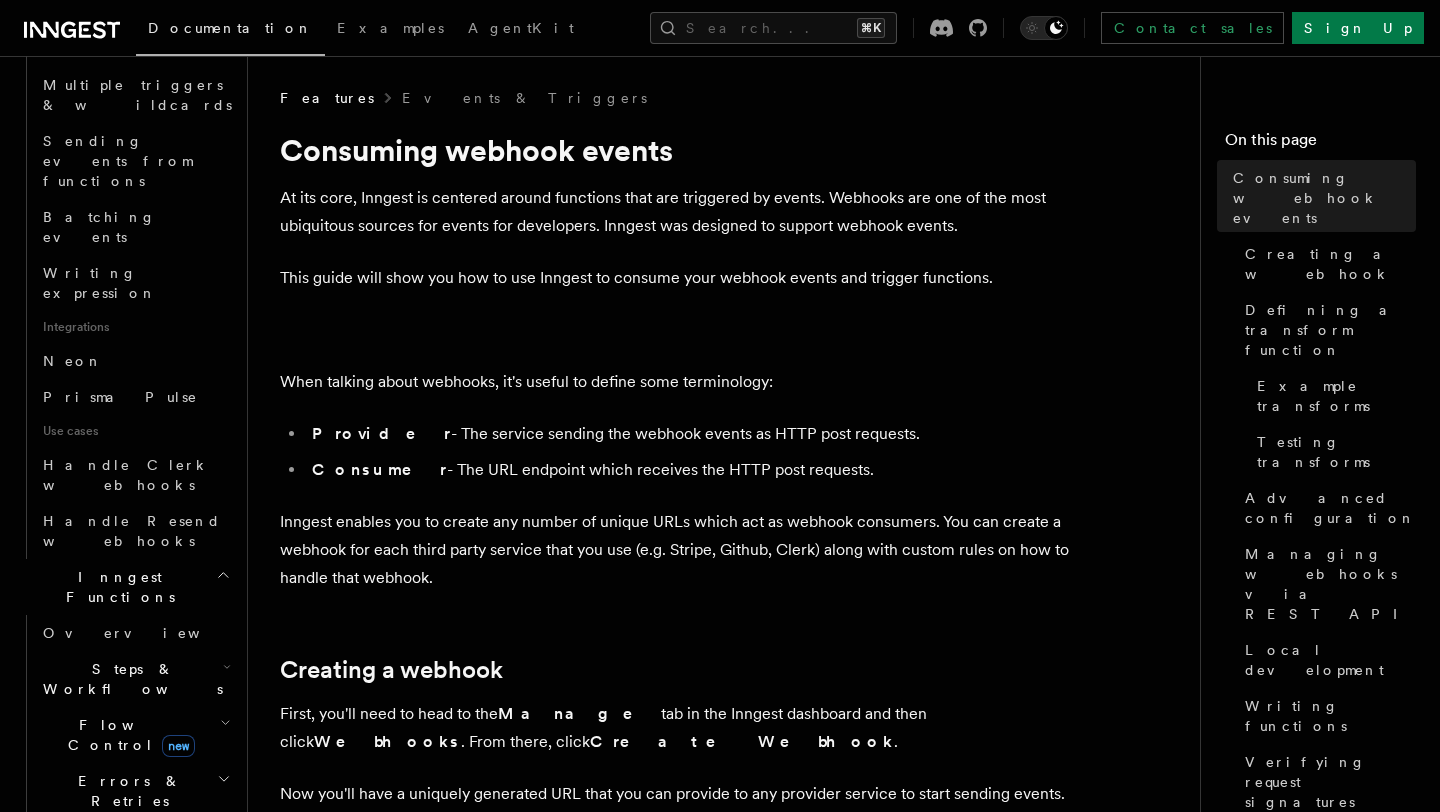 click 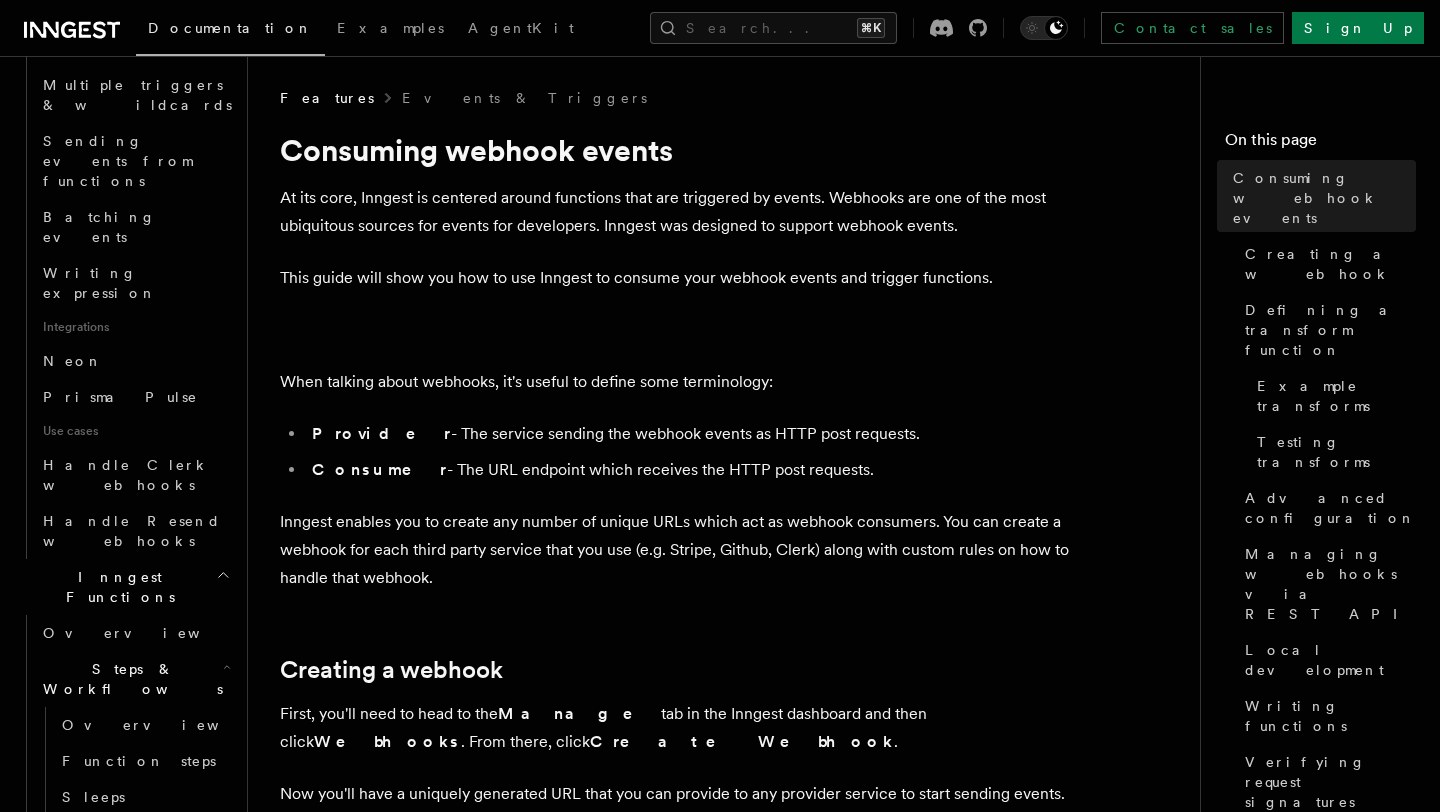 scroll, scrollTop: 1384, scrollLeft: 0, axis: vertical 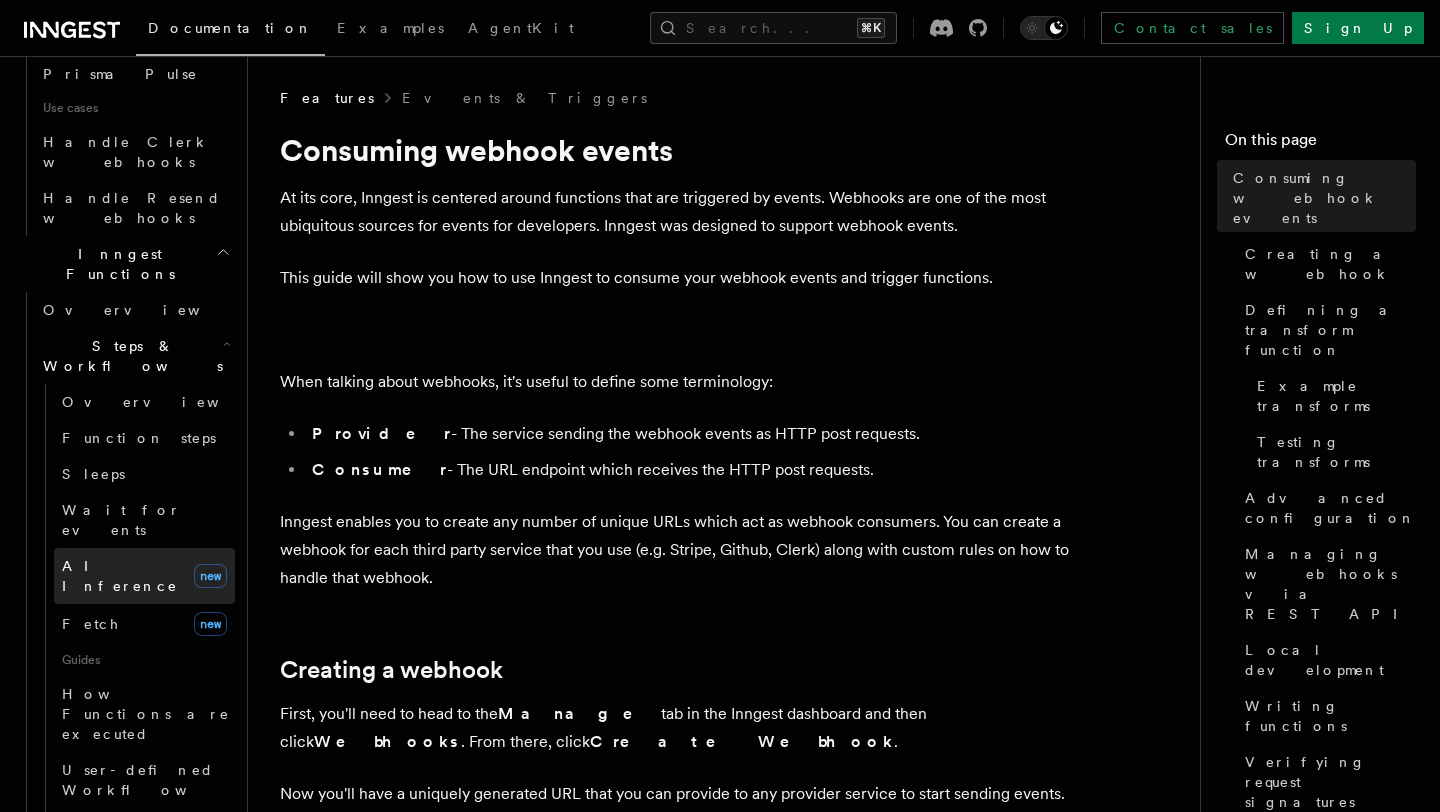 click on "AI Inference" at bounding box center [120, 576] 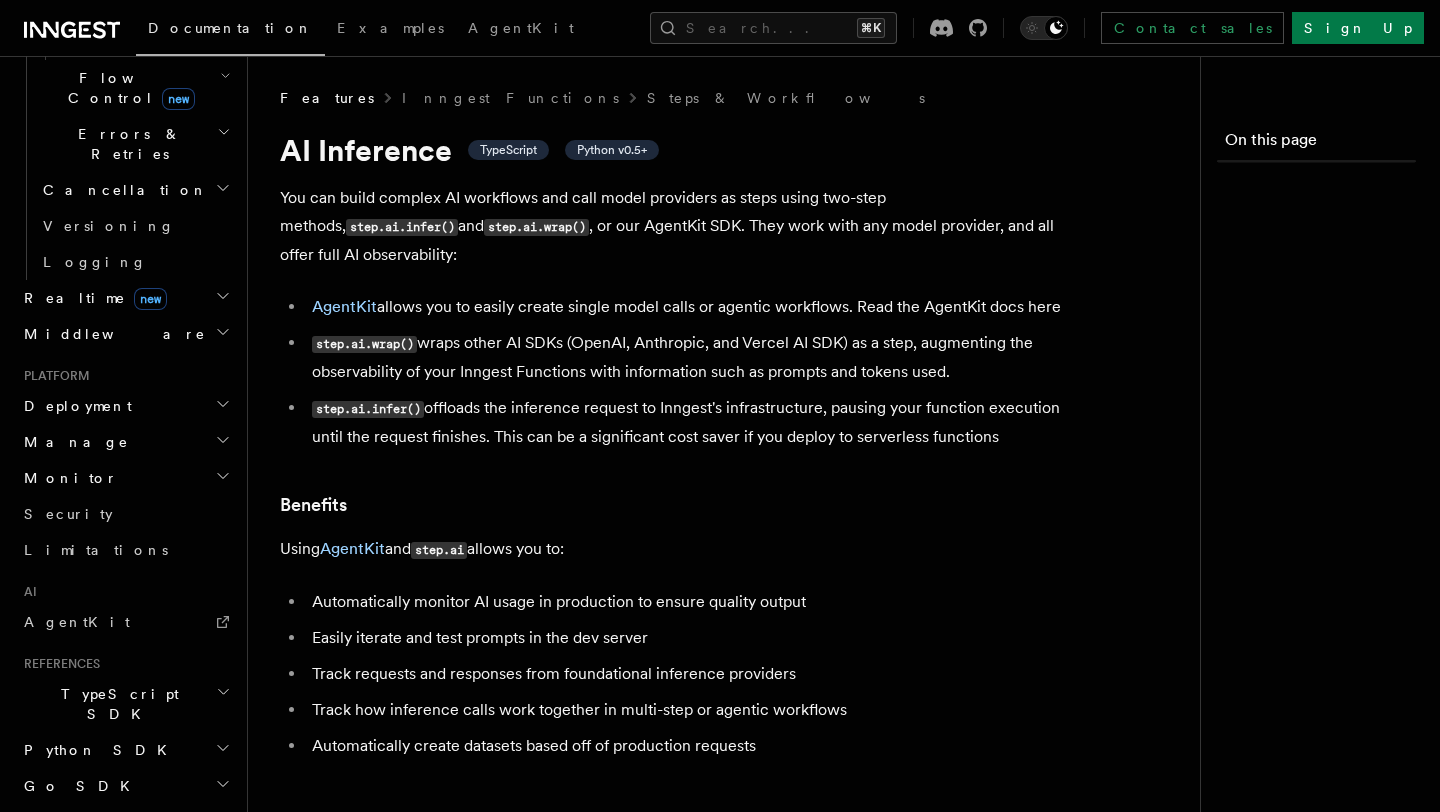 scroll, scrollTop: 1328, scrollLeft: 0, axis: vertical 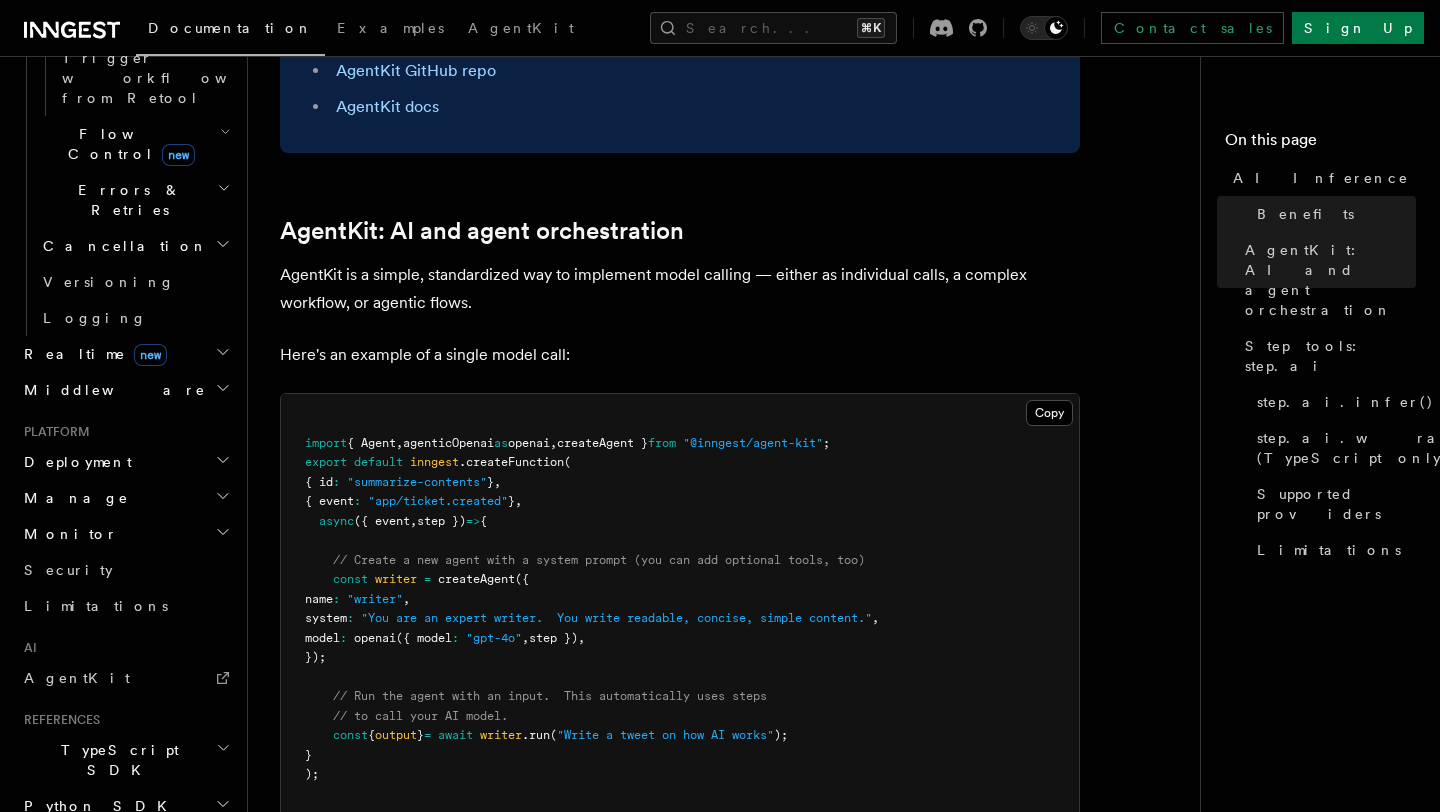 drag, startPoint x: 341, startPoint y: 520, endPoint x: 494, endPoint y: 518, distance: 153.01308 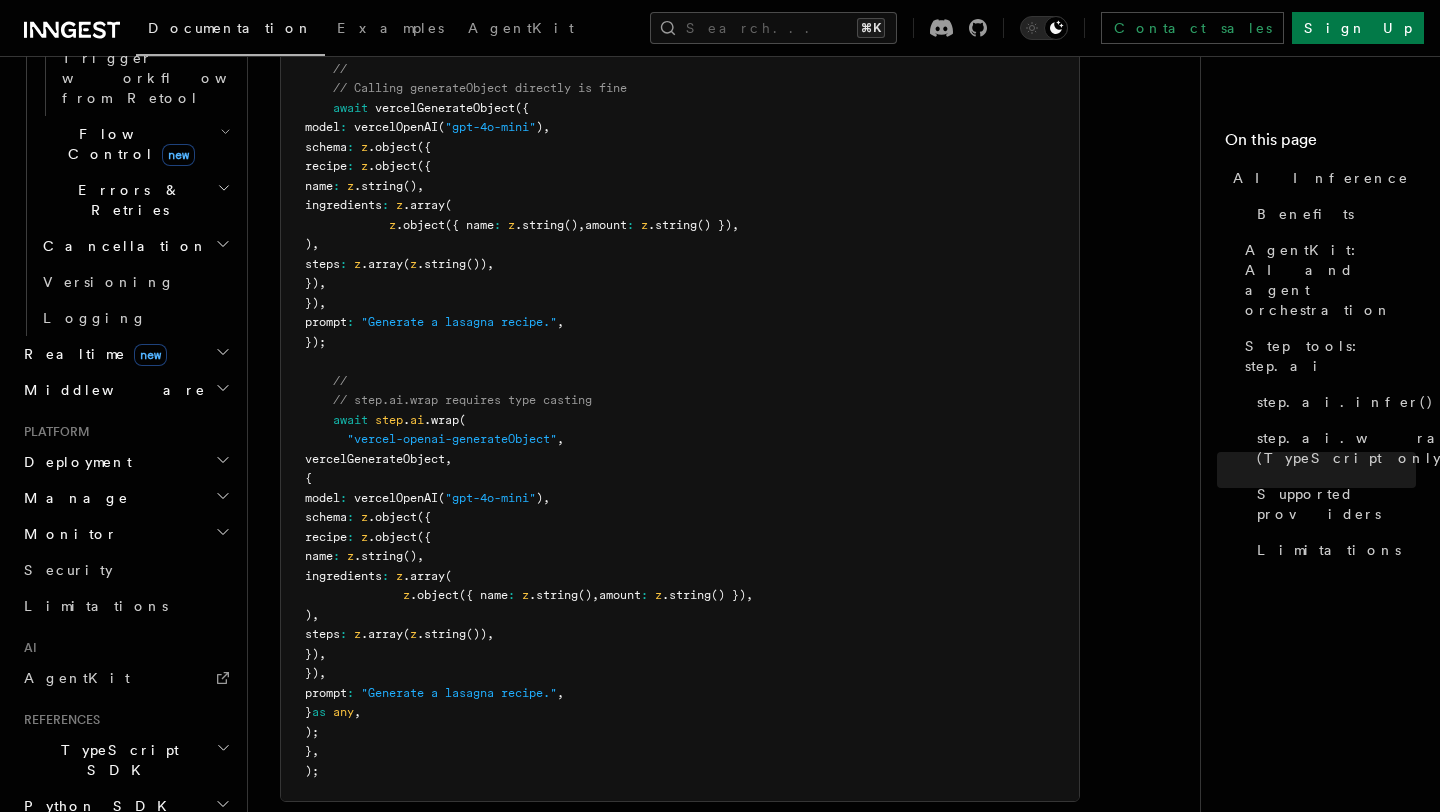 scroll, scrollTop: 6320, scrollLeft: 0, axis: vertical 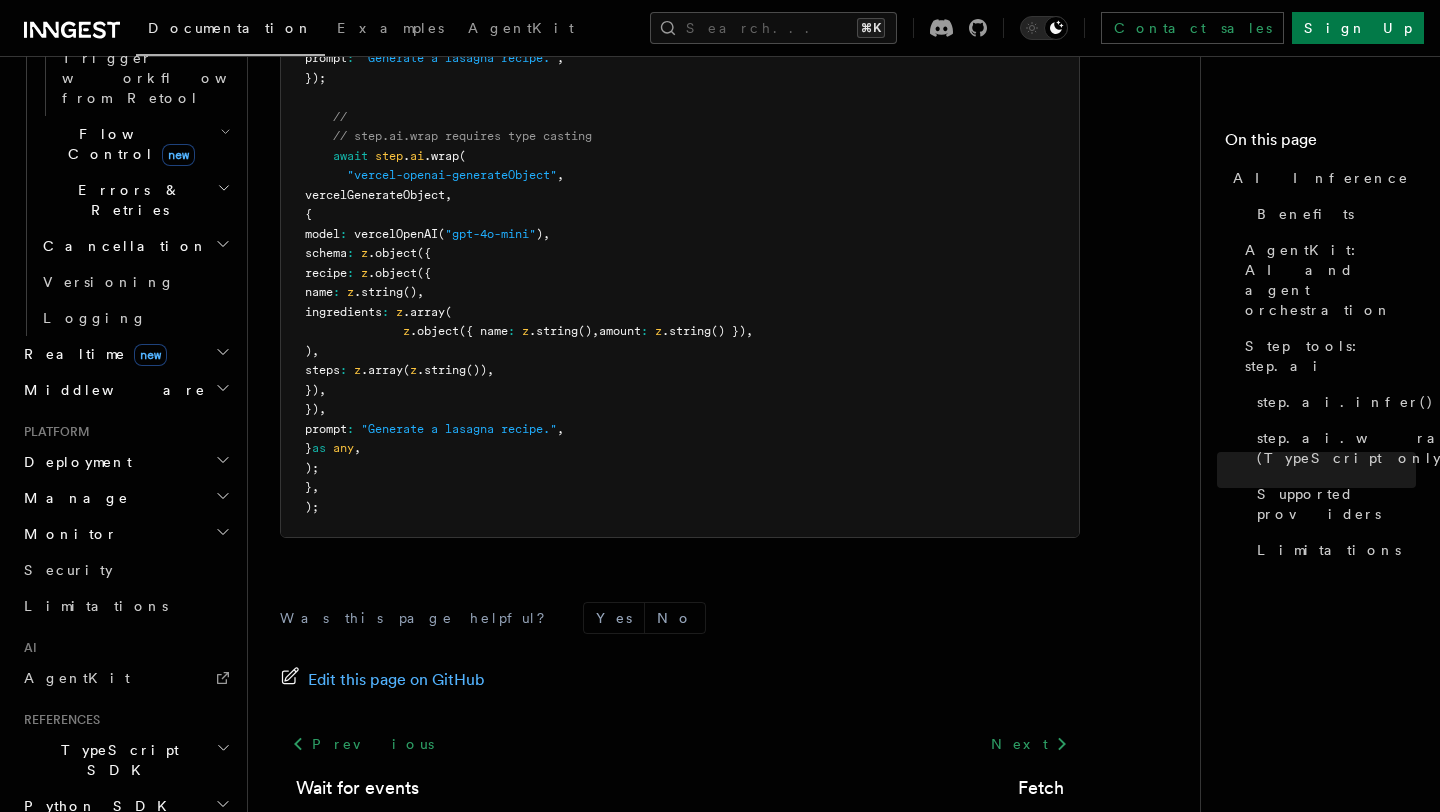 click 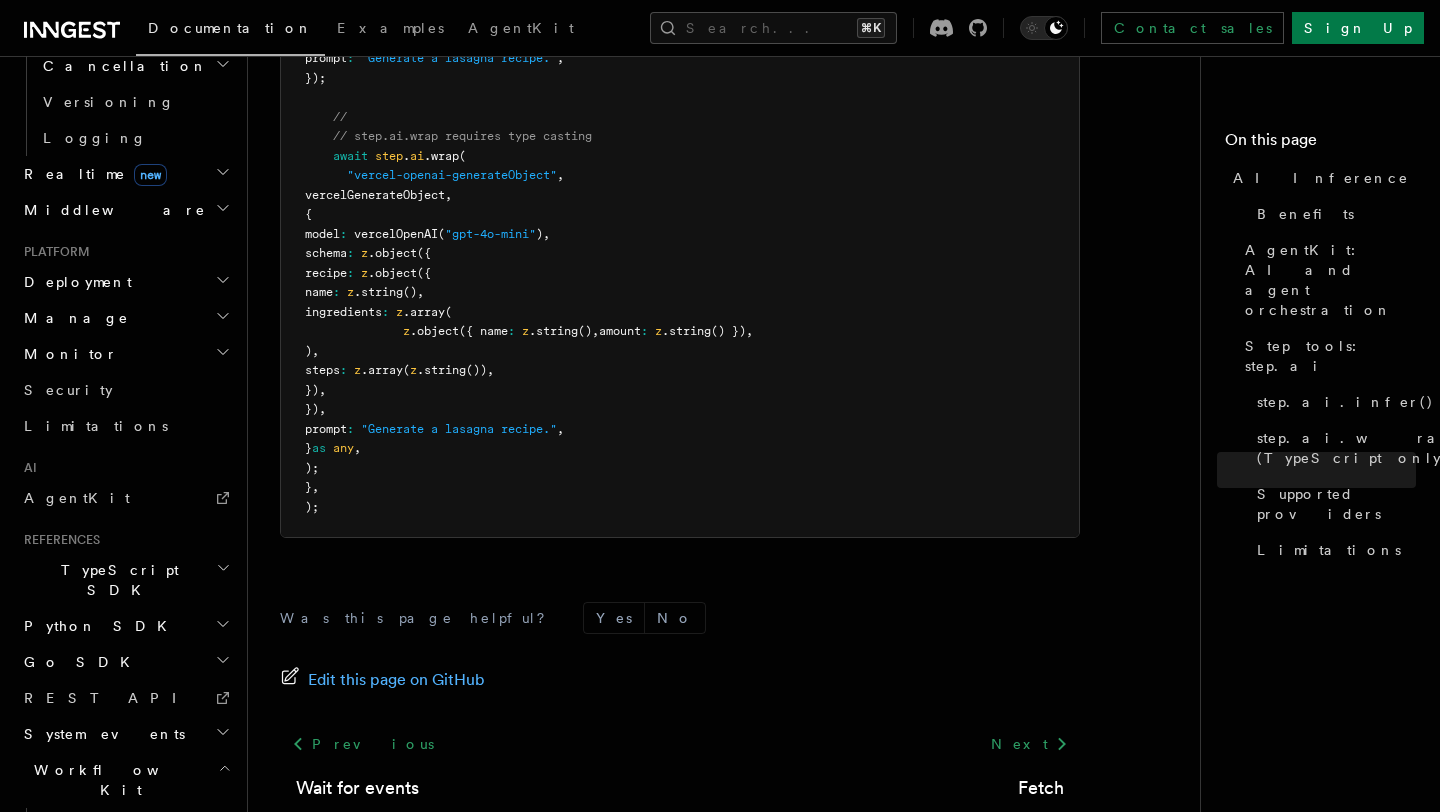 click on "Workflow Kit" at bounding box center [125, 780] 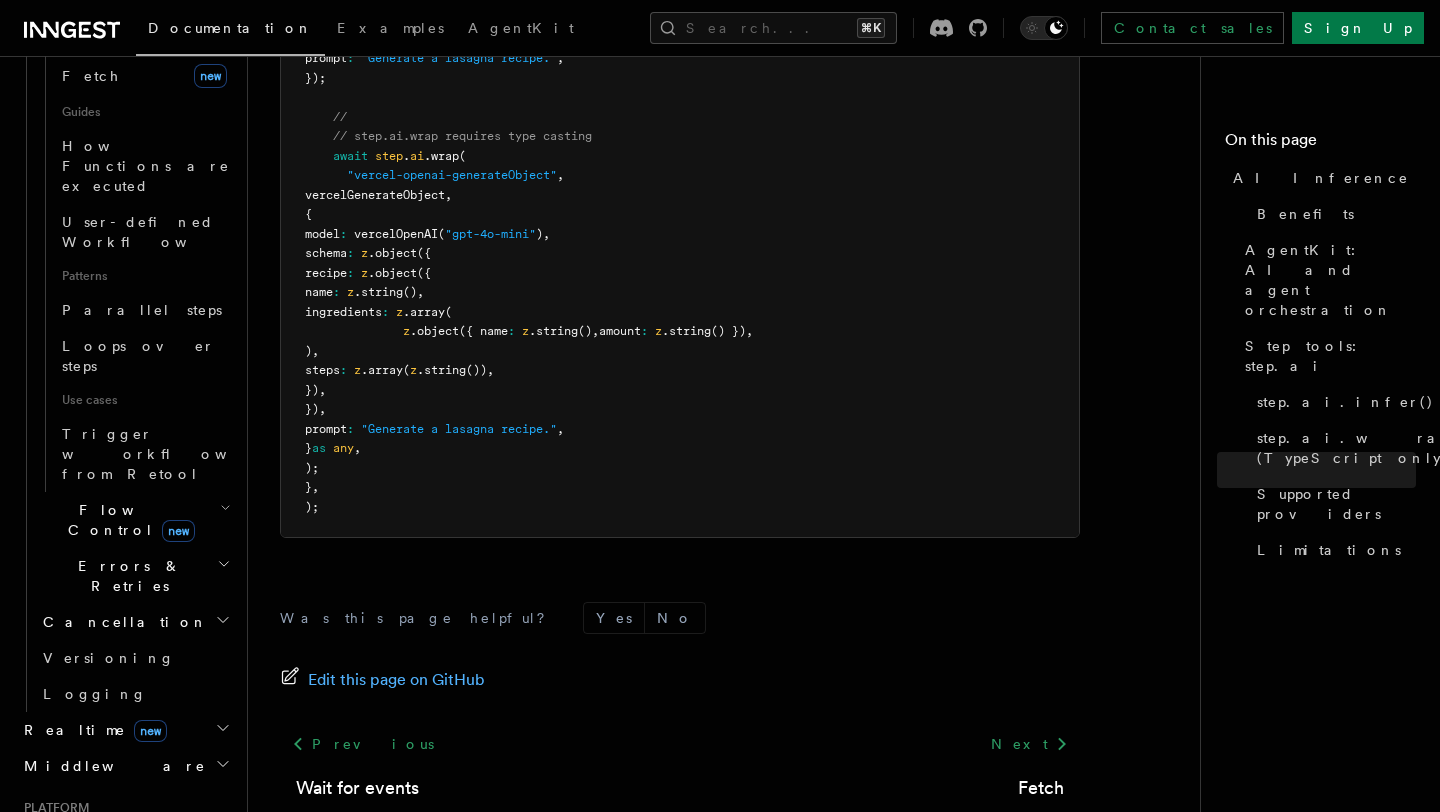scroll, scrollTop: 932, scrollLeft: 0, axis: vertical 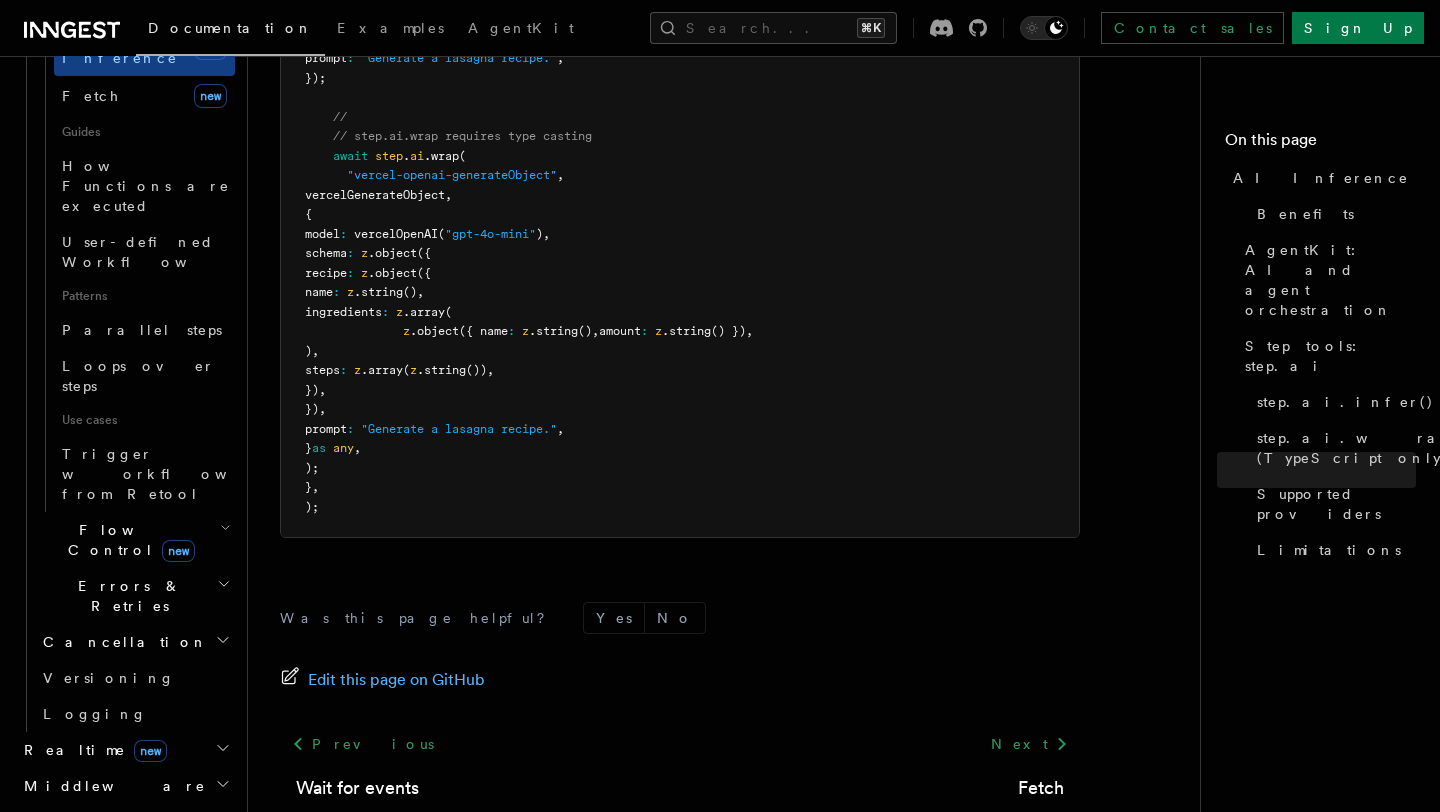 click 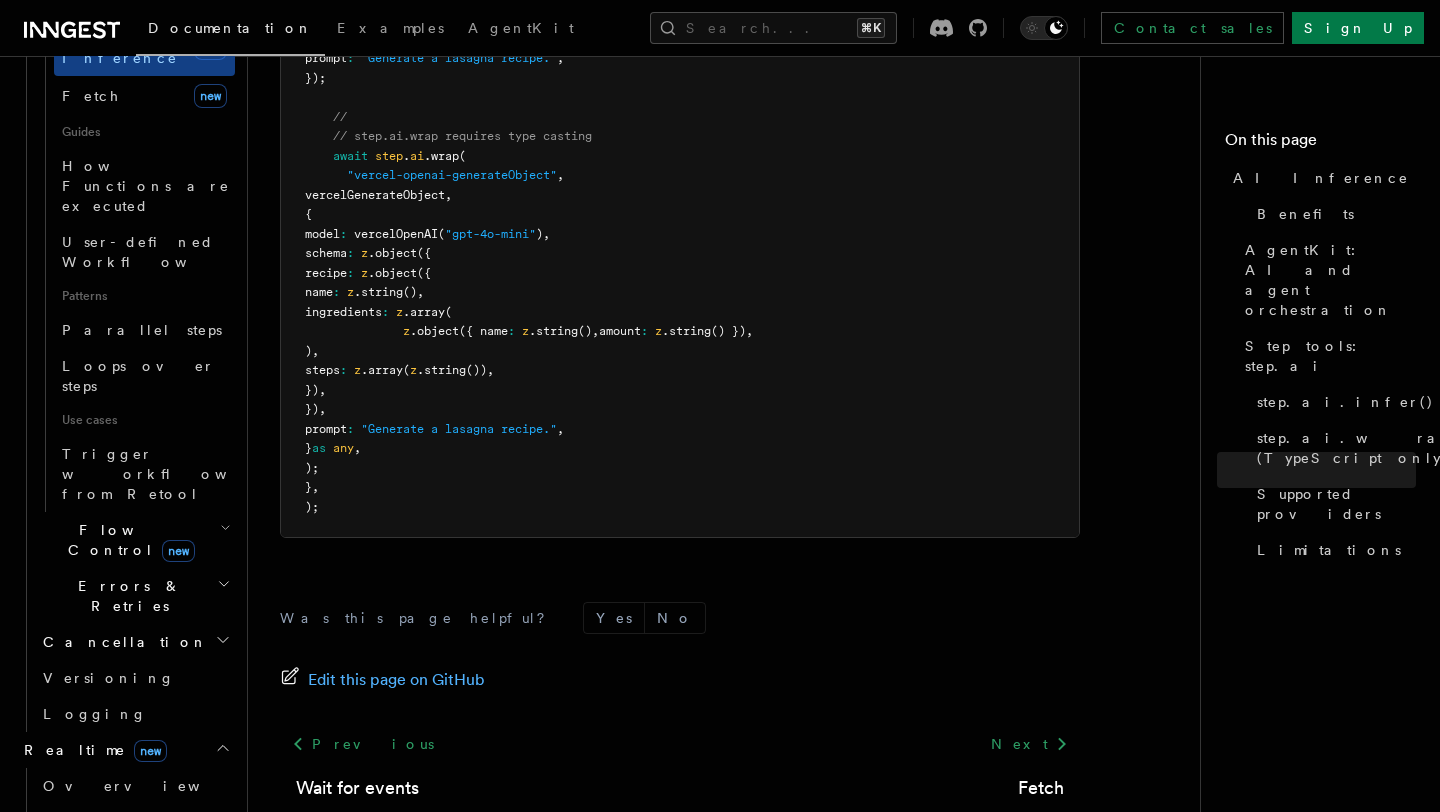 click 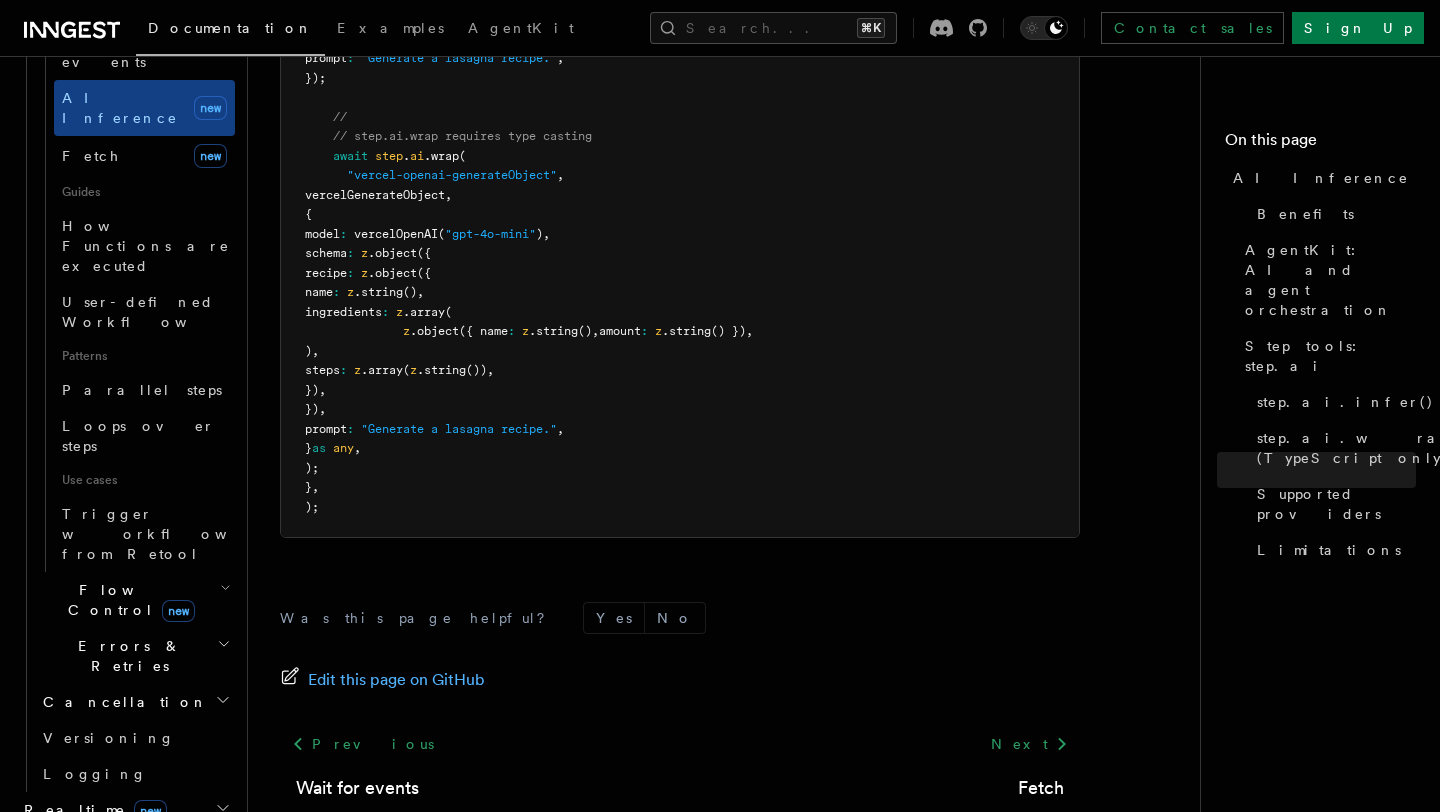 scroll, scrollTop: 864, scrollLeft: 0, axis: vertical 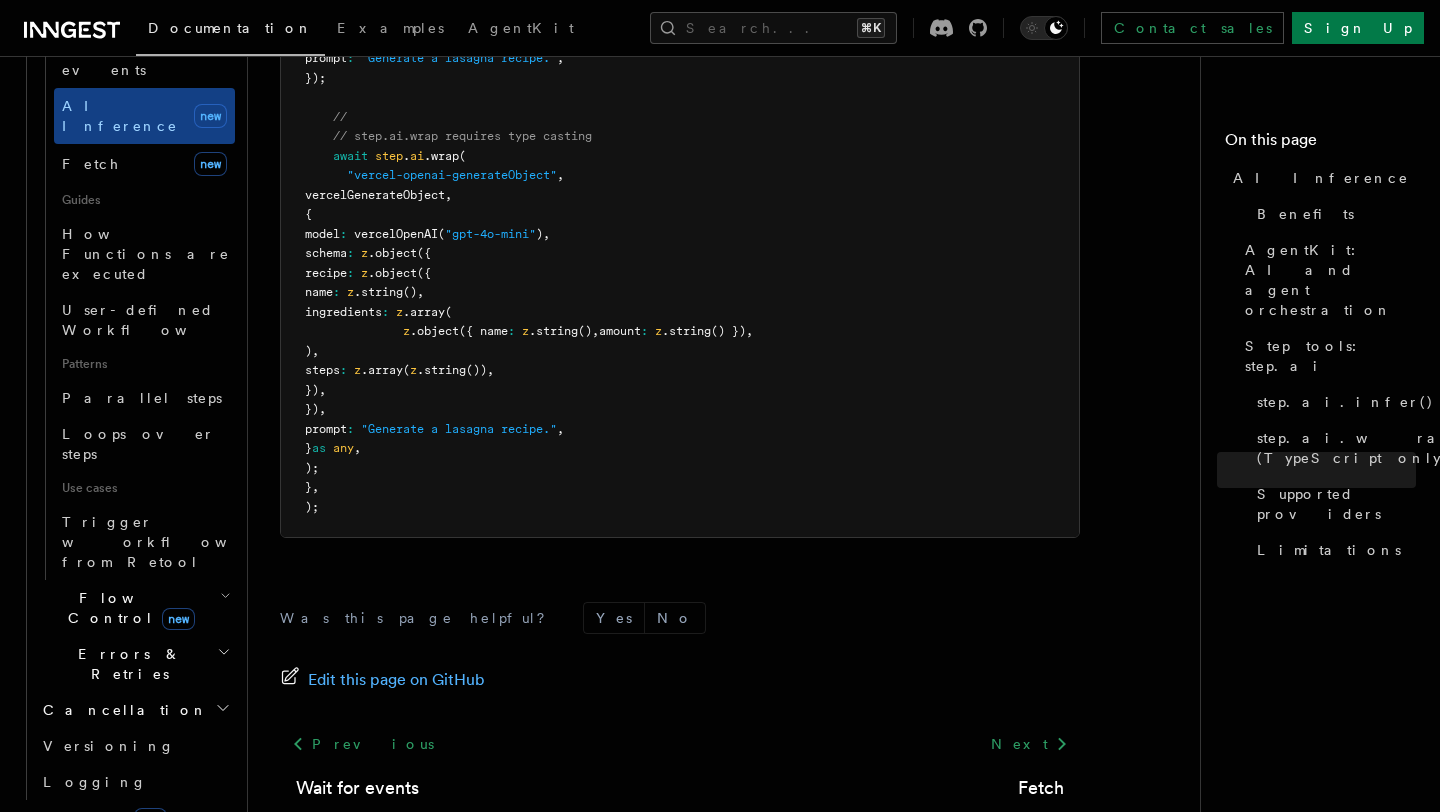 click 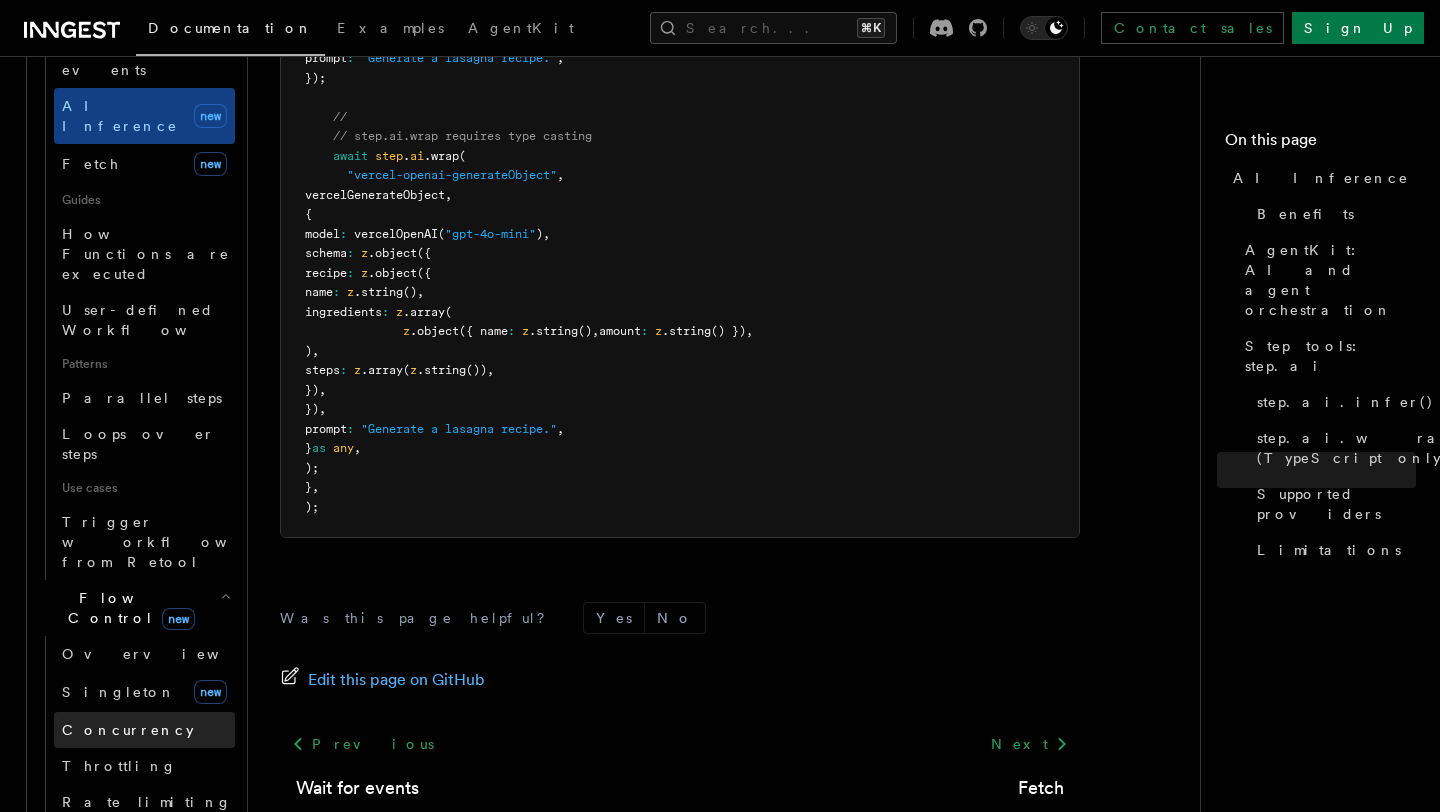 click on "Concurrency" at bounding box center [144, 730] 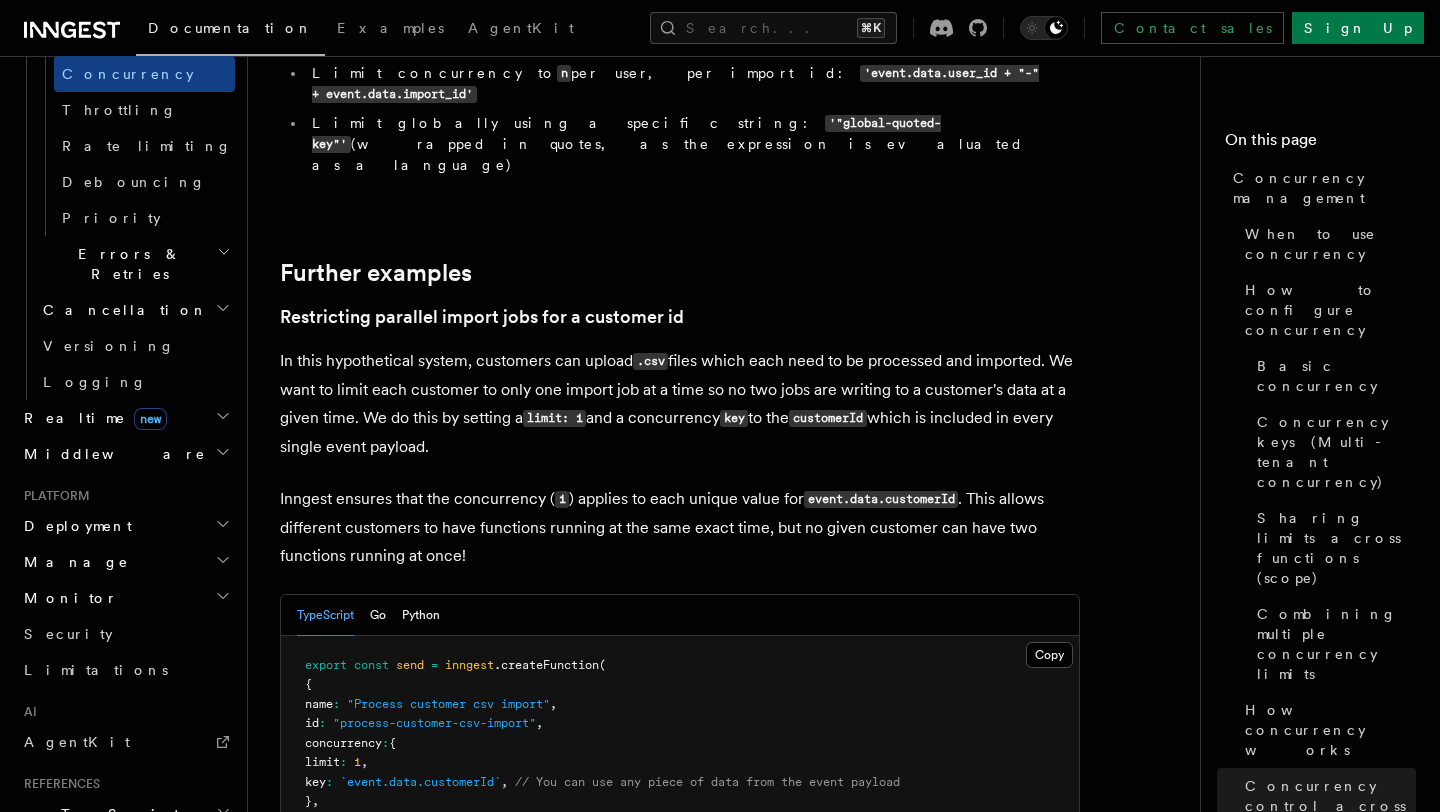 scroll, scrollTop: 7693, scrollLeft: 0, axis: vertical 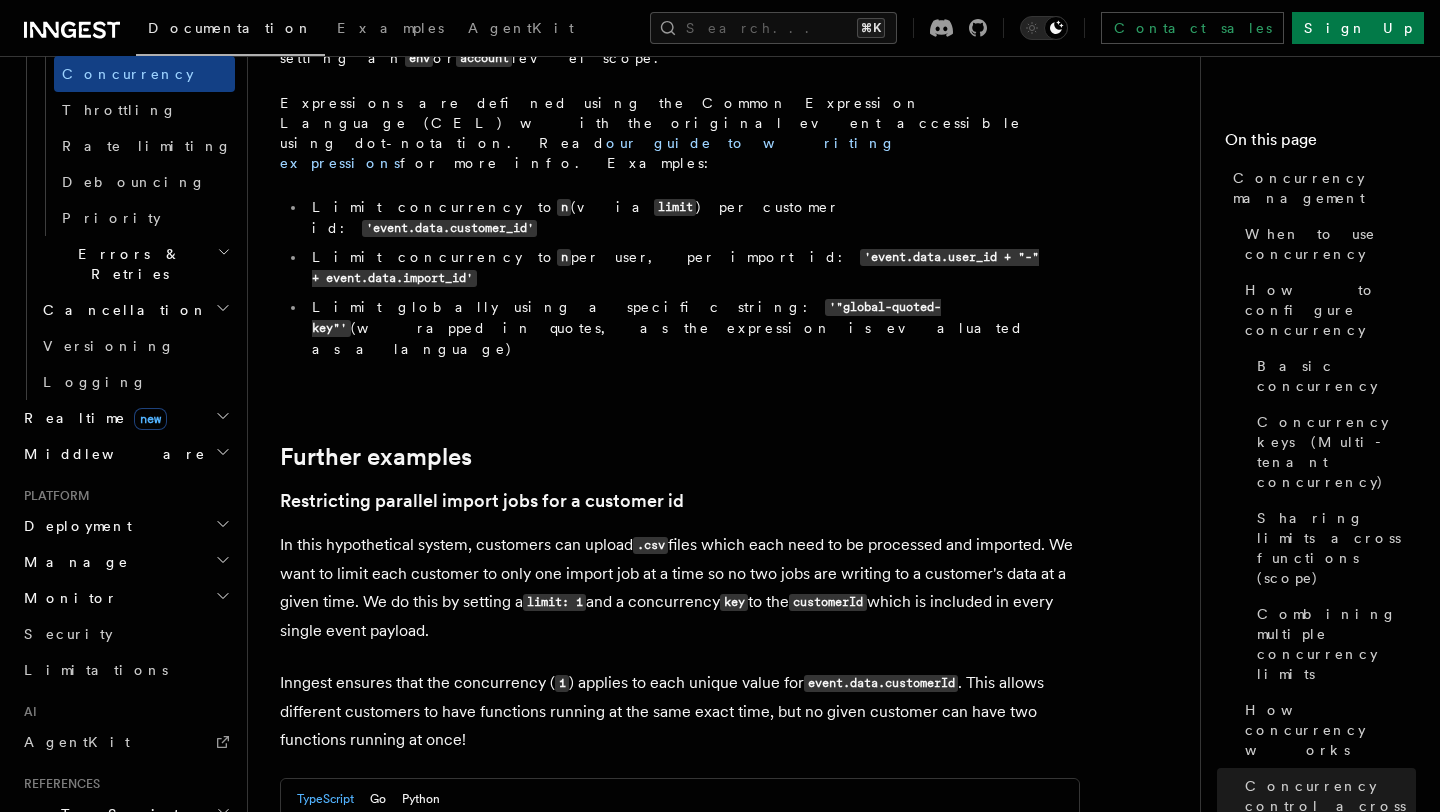 drag, startPoint x: 318, startPoint y: 514, endPoint x: 627, endPoint y: 504, distance: 309.16177 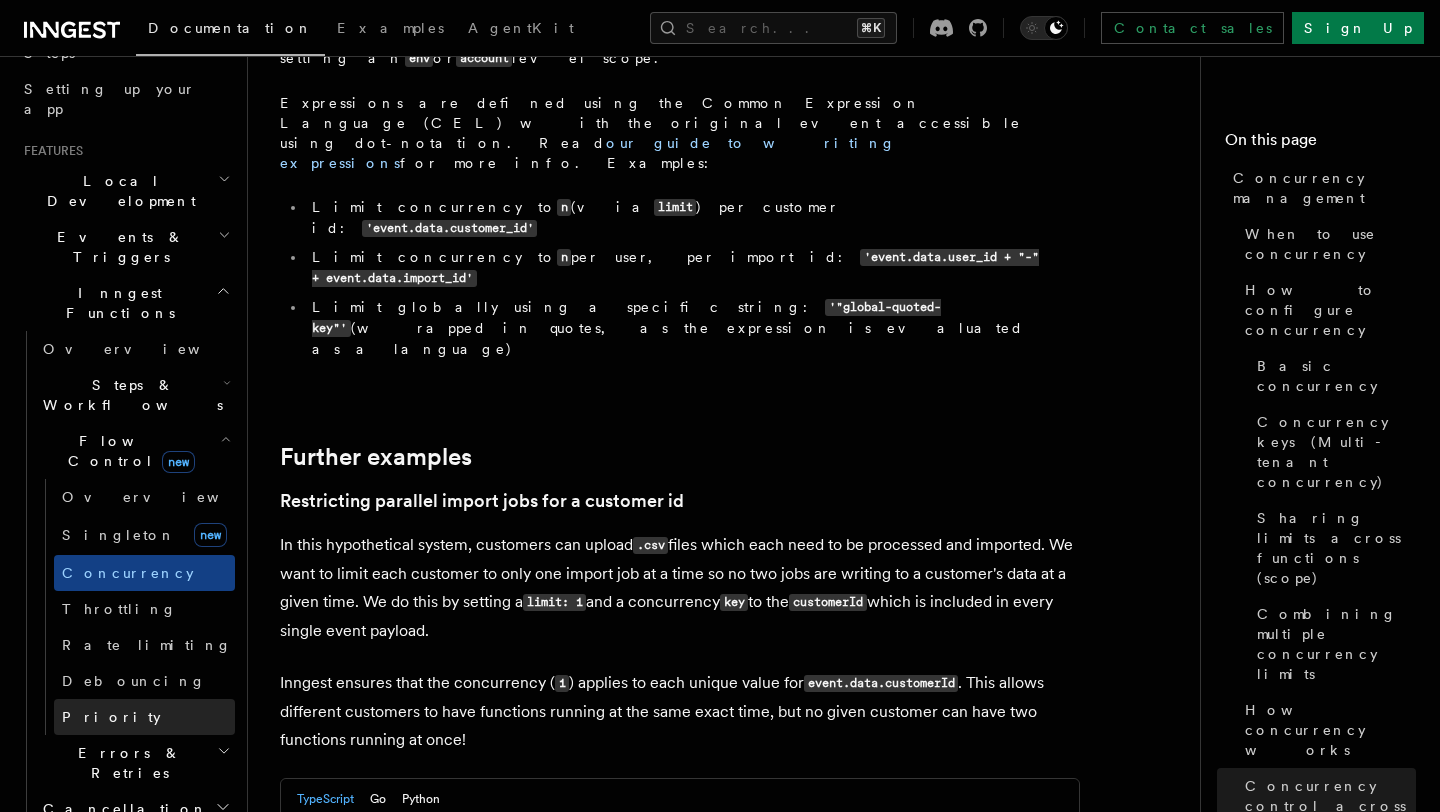 scroll, scrollTop: 364, scrollLeft: 0, axis: vertical 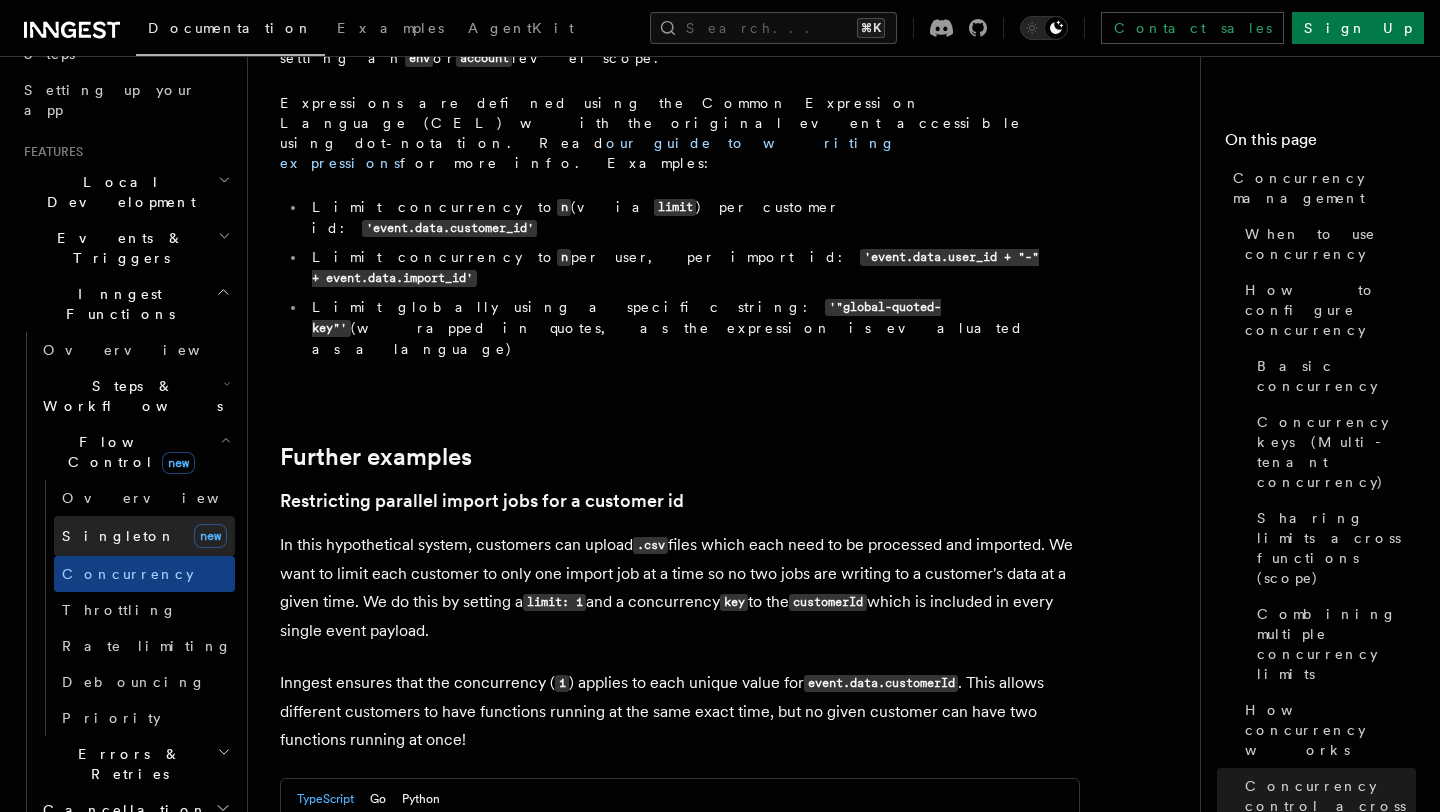 click on "Singleton new" at bounding box center (144, 536) 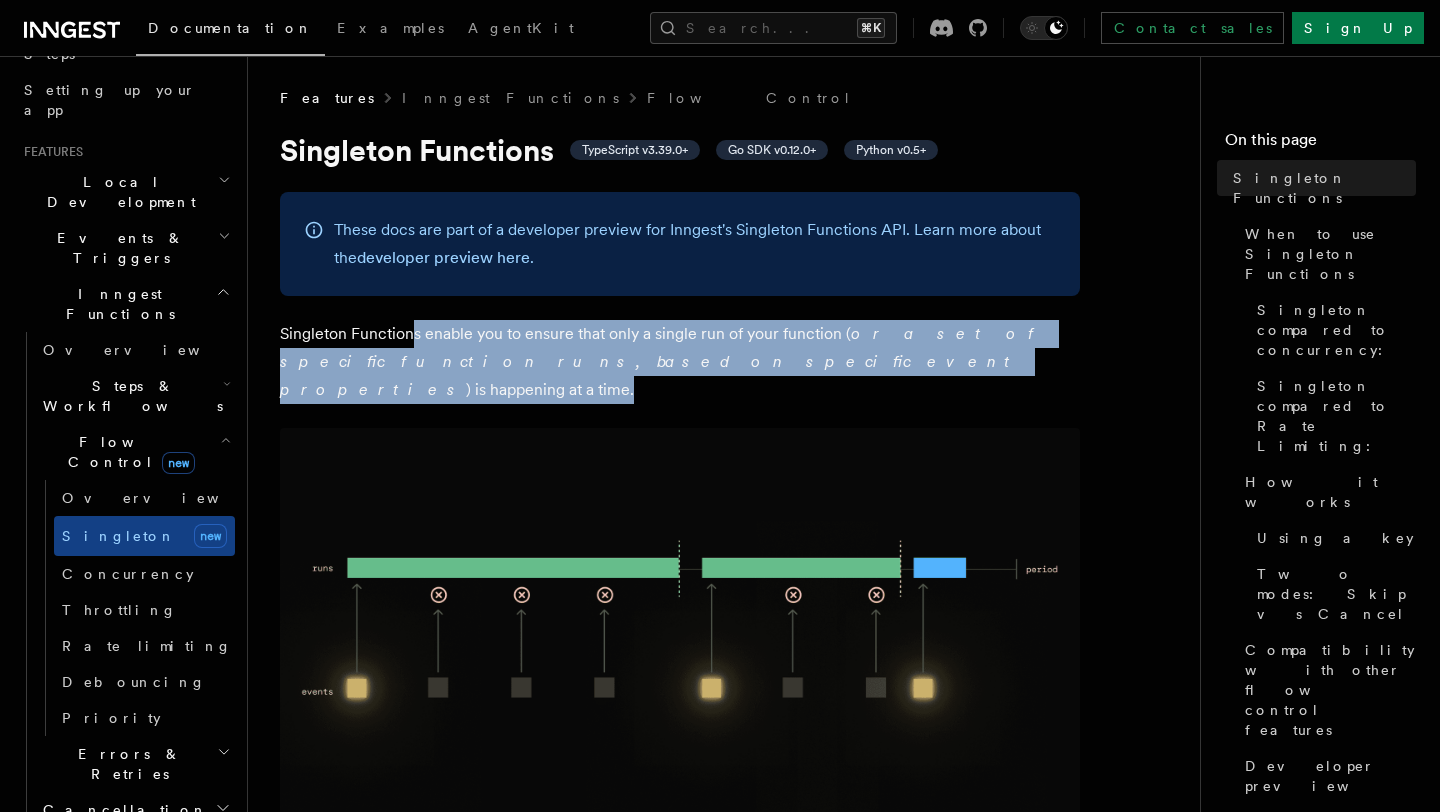 drag, startPoint x: 408, startPoint y: 330, endPoint x: 758, endPoint y: 352, distance: 350.69073 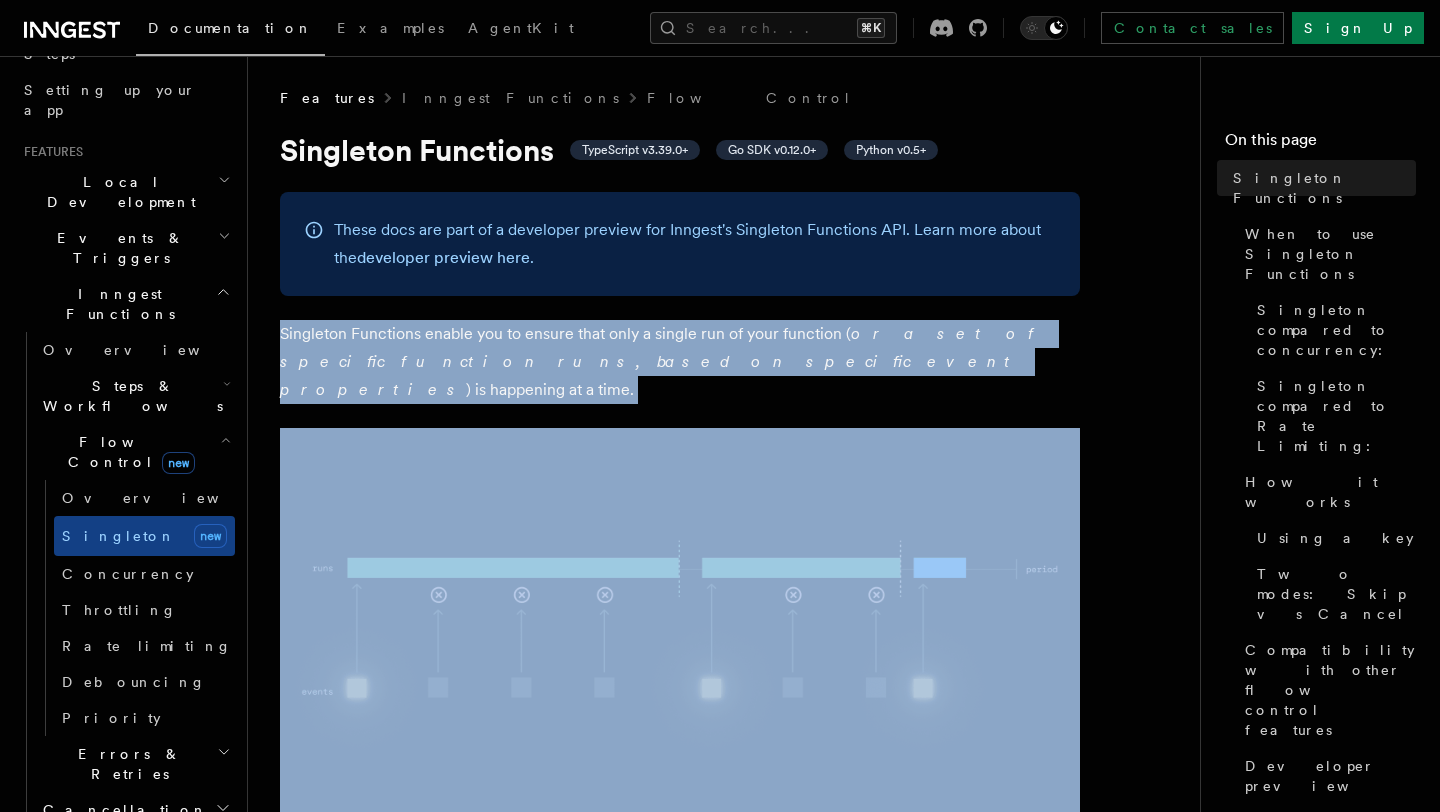 drag, startPoint x: 758, startPoint y: 352, endPoint x: 280, endPoint y: 334, distance: 478.3388 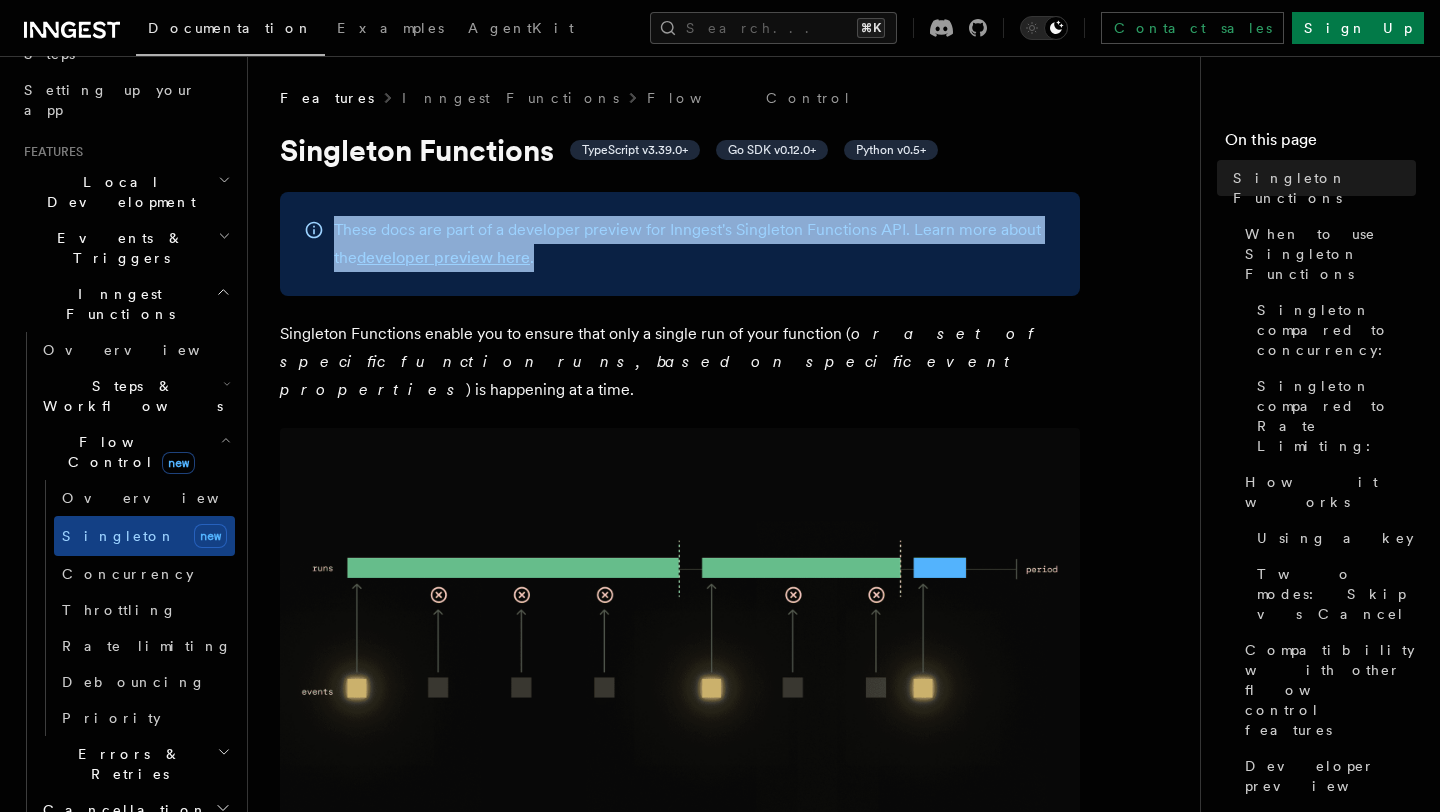 drag, startPoint x: 331, startPoint y: 229, endPoint x: 572, endPoint y: 270, distance: 244.46268 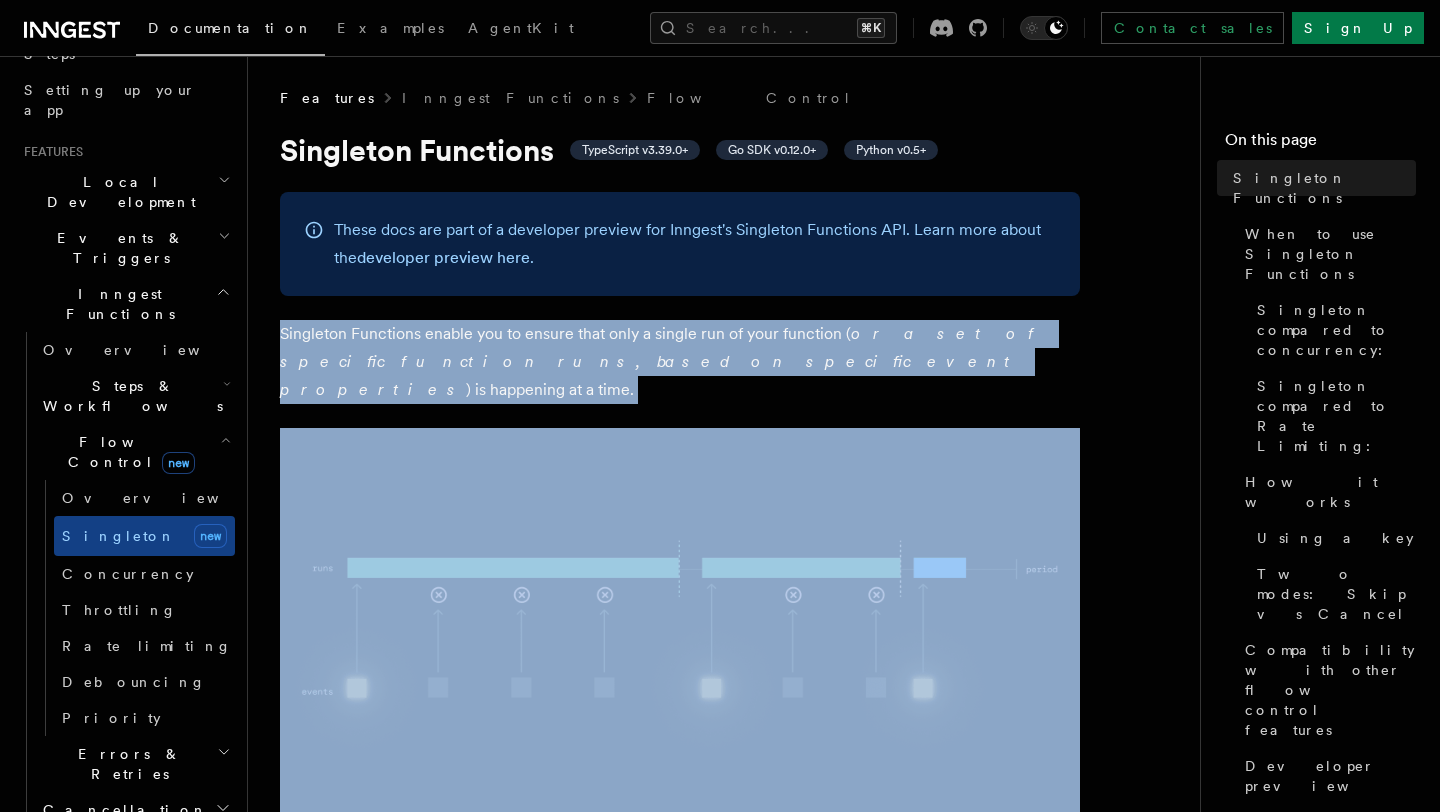 drag, startPoint x: 572, startPoint y: 270, endPoint x: 404, endPoint y: 409, distance: 218.04816 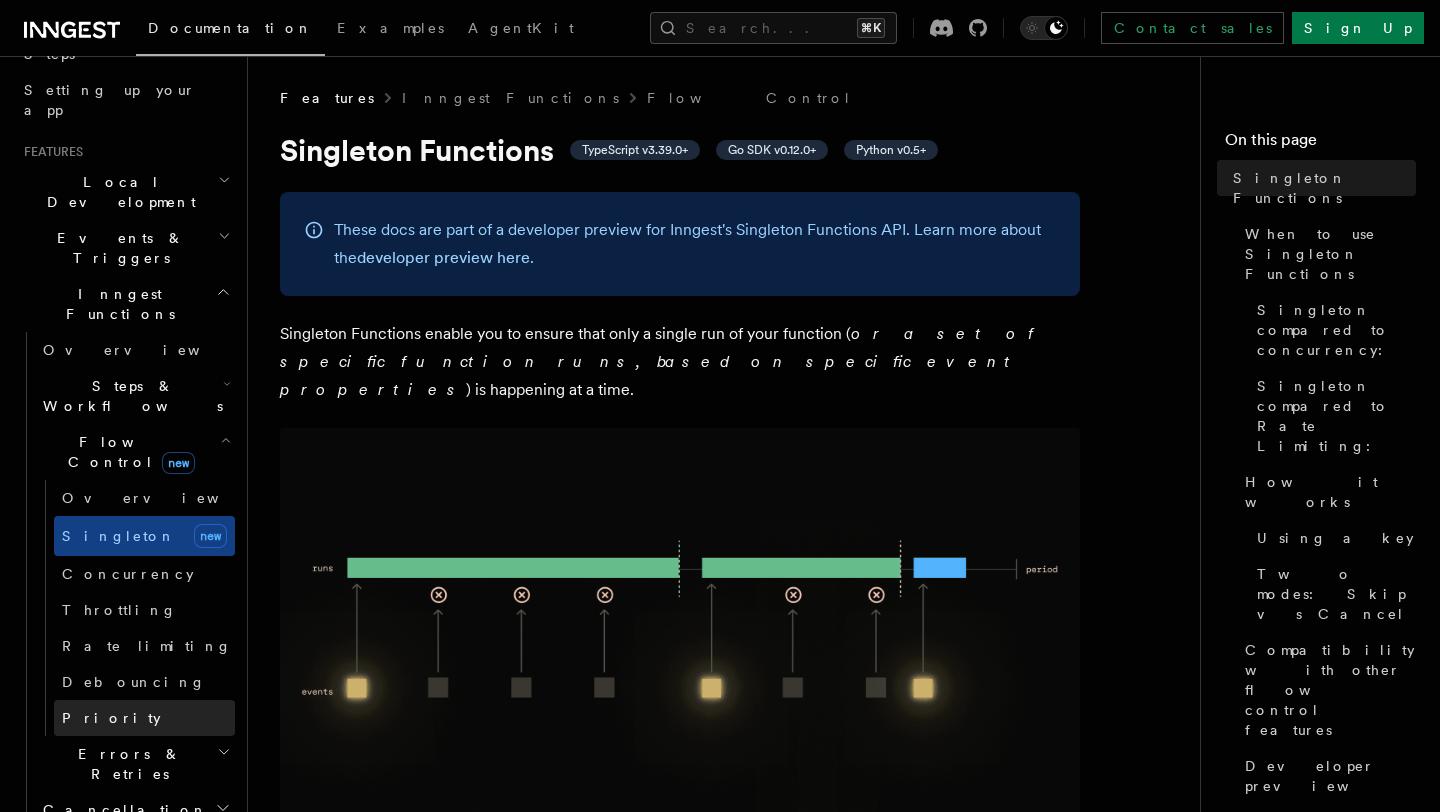click on "Priority" at bounding box center [144, 718] 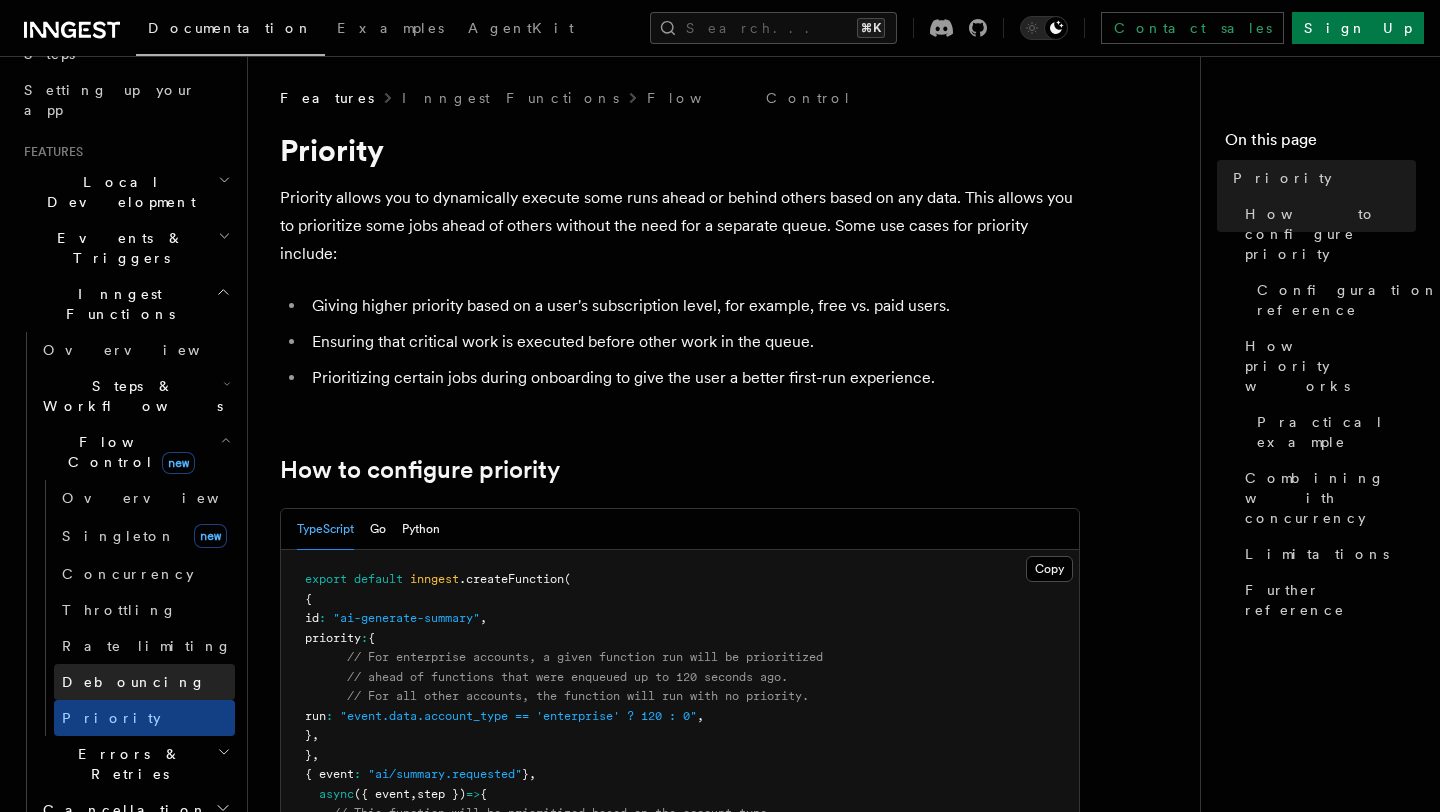 click on "Debouncing" at bounding box center (134, 682) 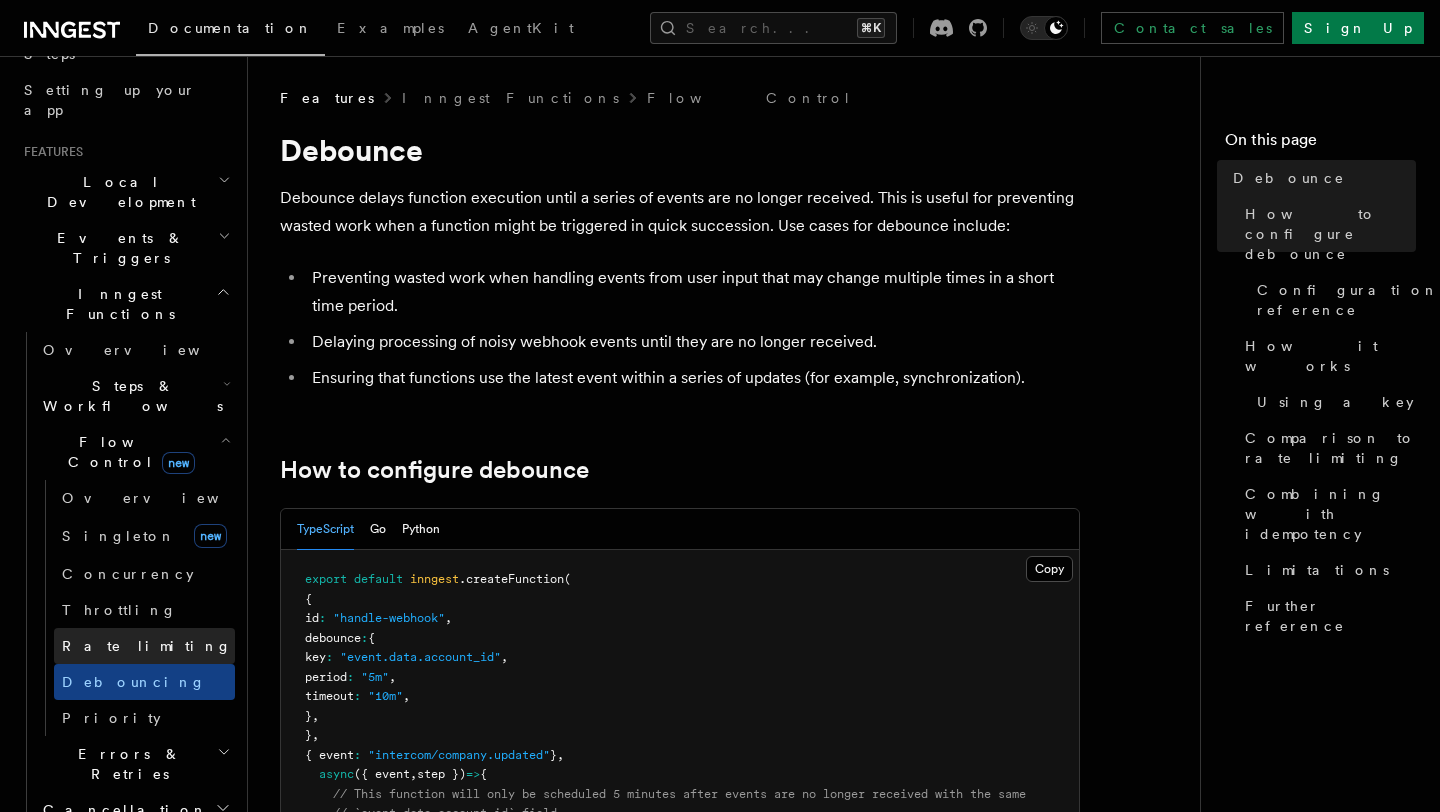 click on "Rate limiting" at bounding box center [144, 646] 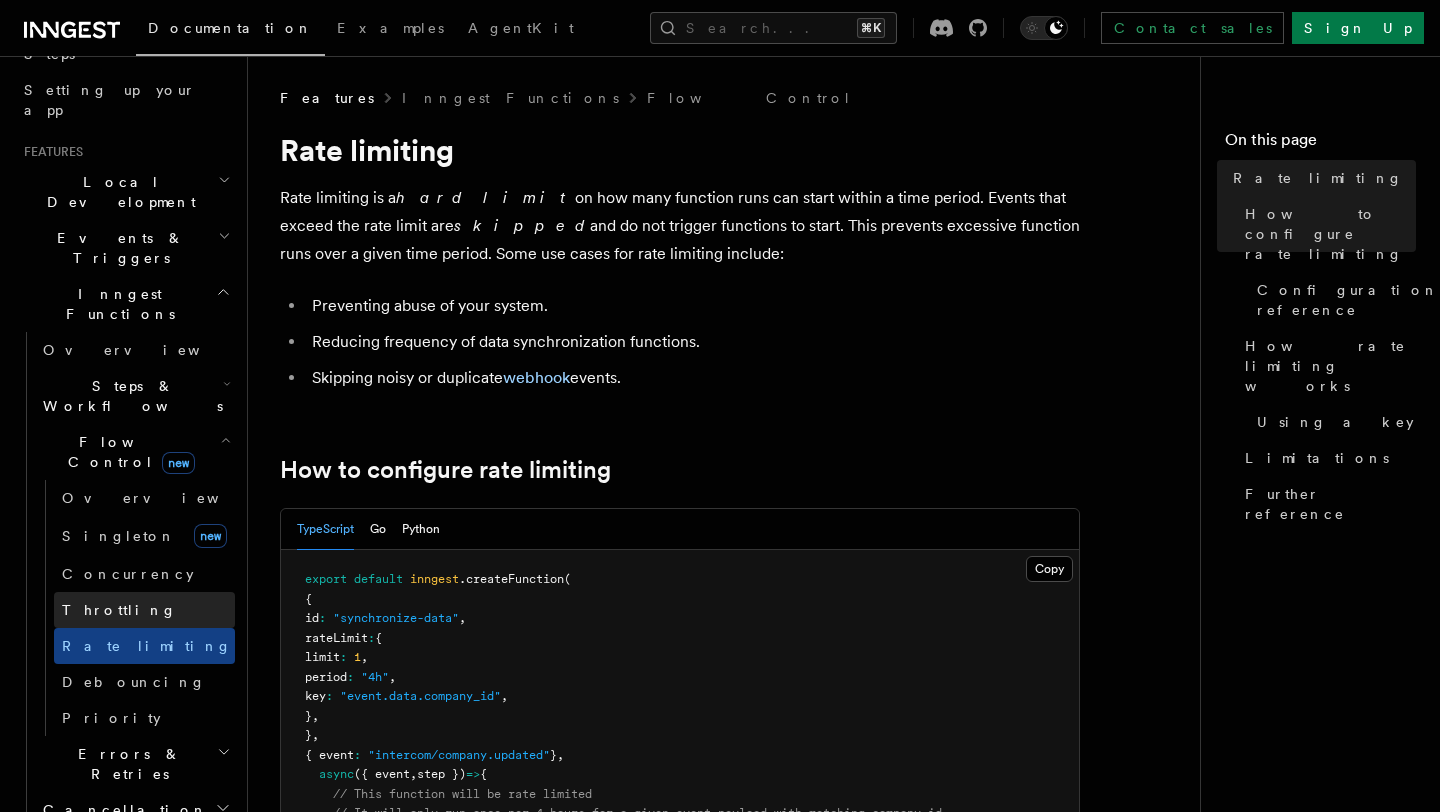 click on "Throttling" at bounding box center [144, 610] 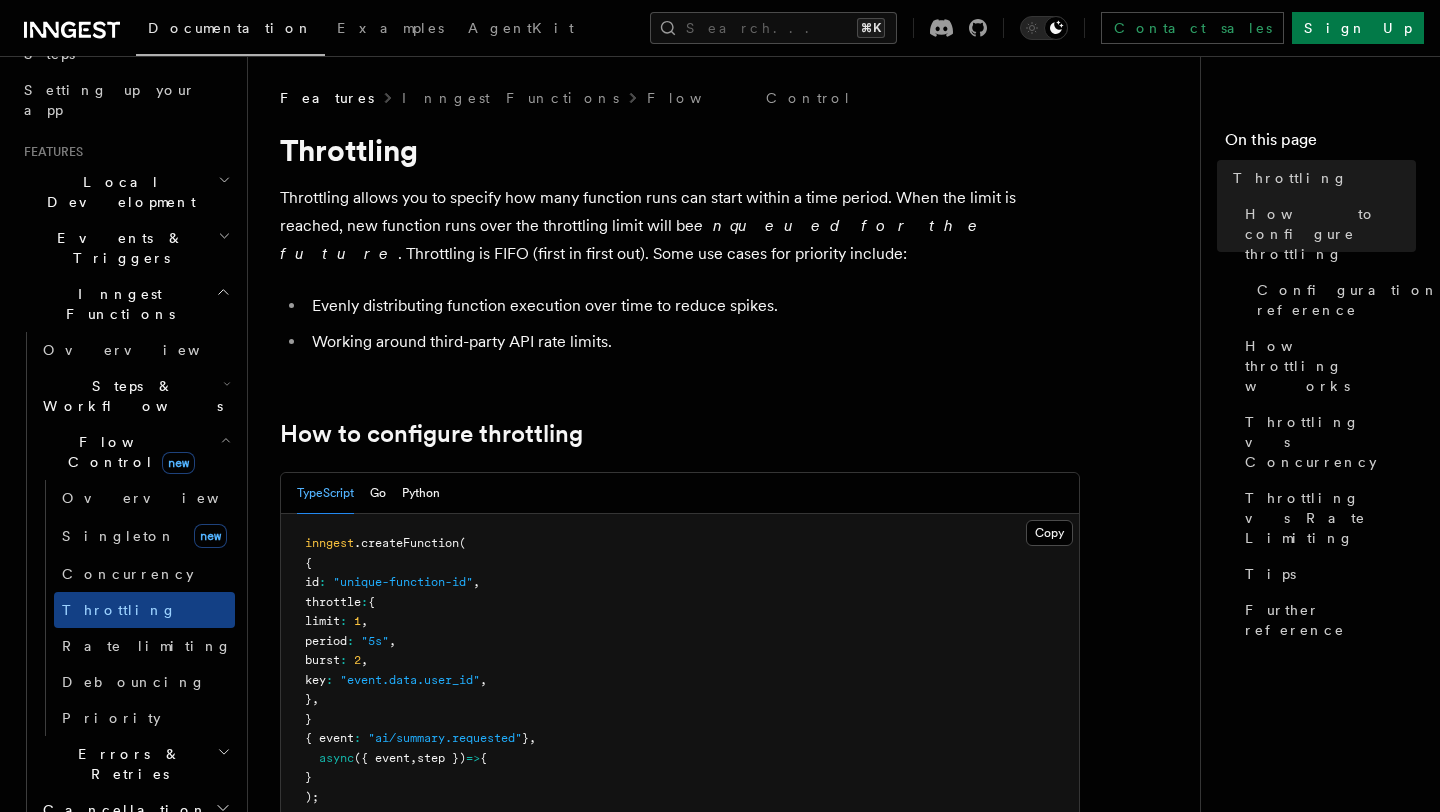 click 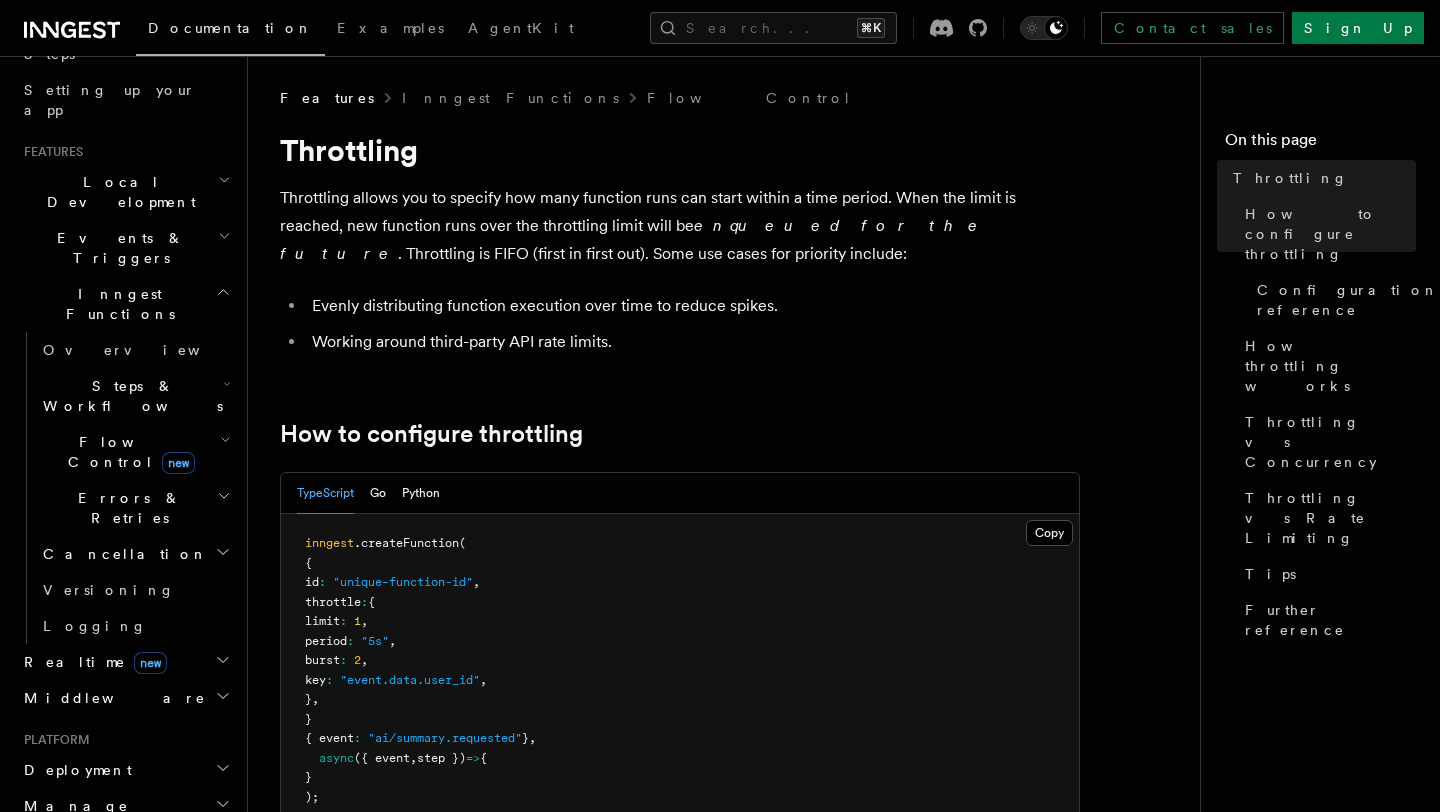 click 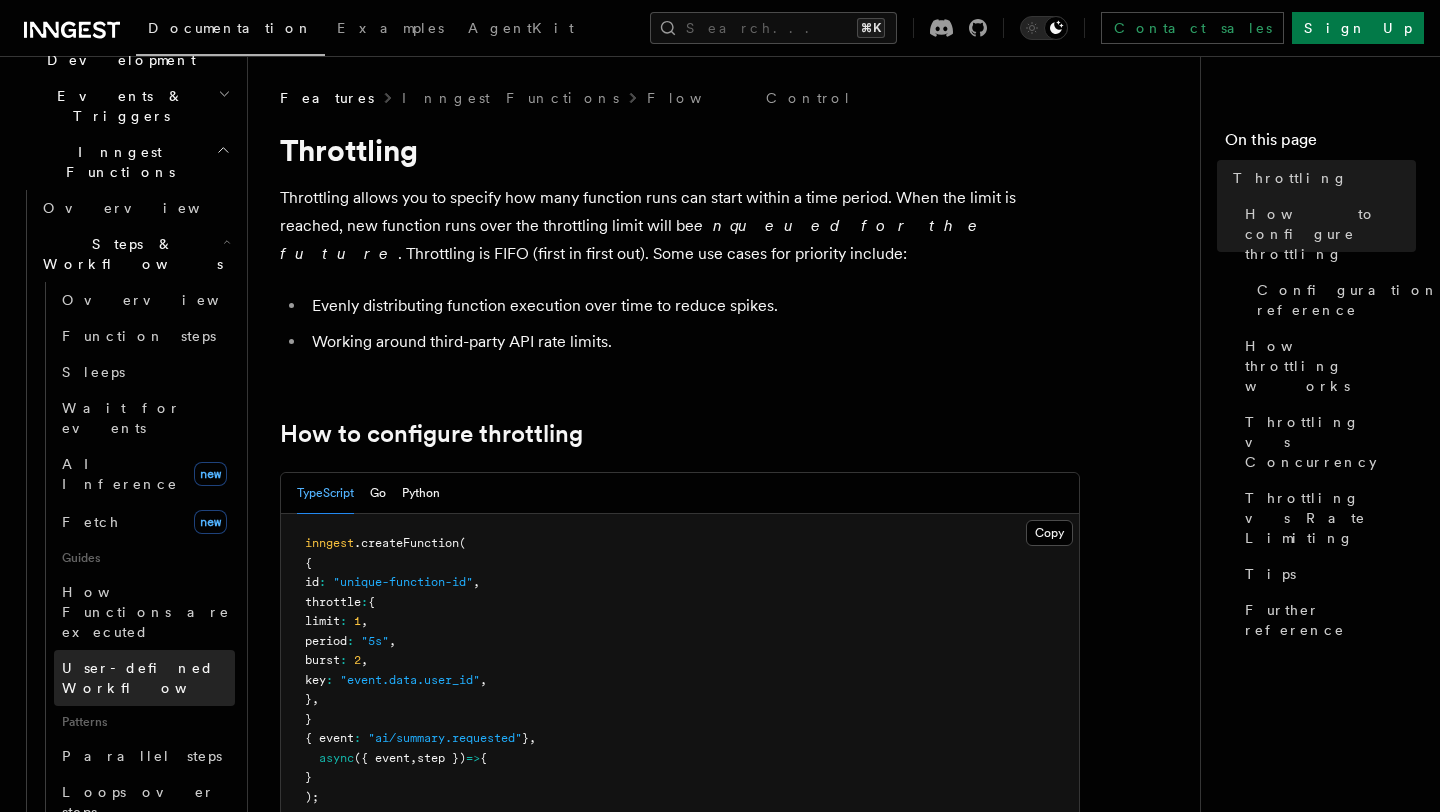 scroll, scrollTop: 513, scrollLeft: 0, axis: vertical 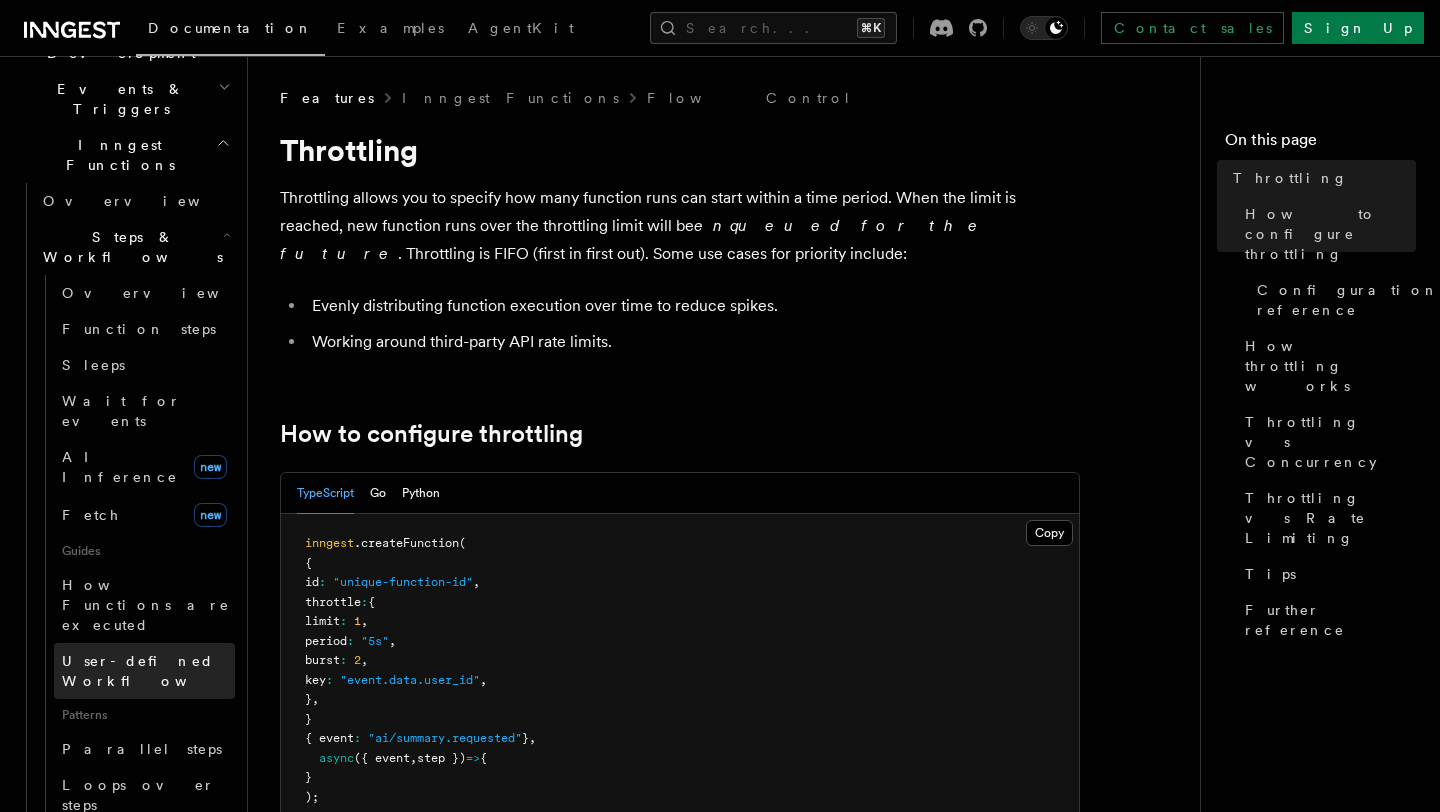 click on "User-defined Workflows" at bounding box center [152, 671] 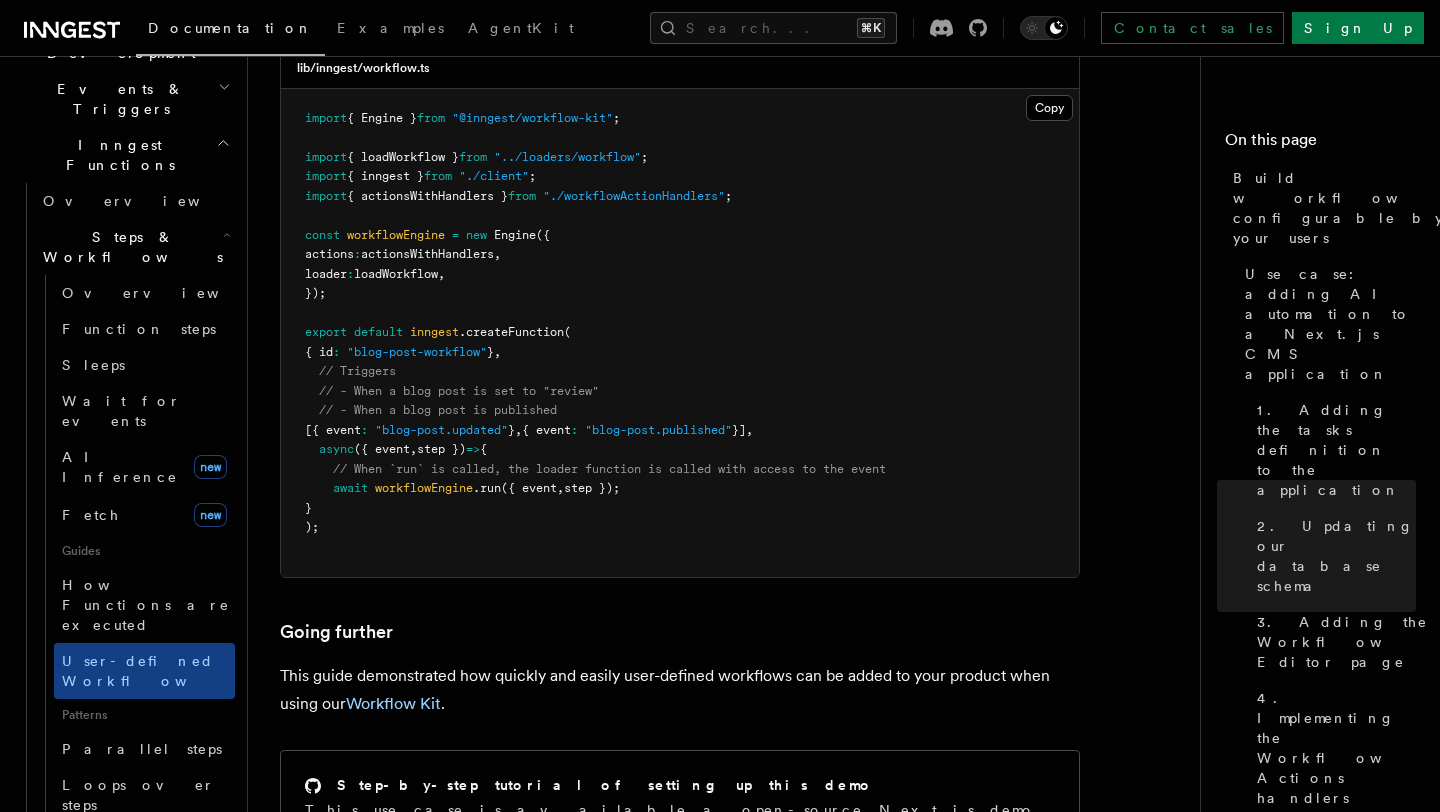 scroll, scrollTop: 9004, scrollLeft: 0, axis: vertical 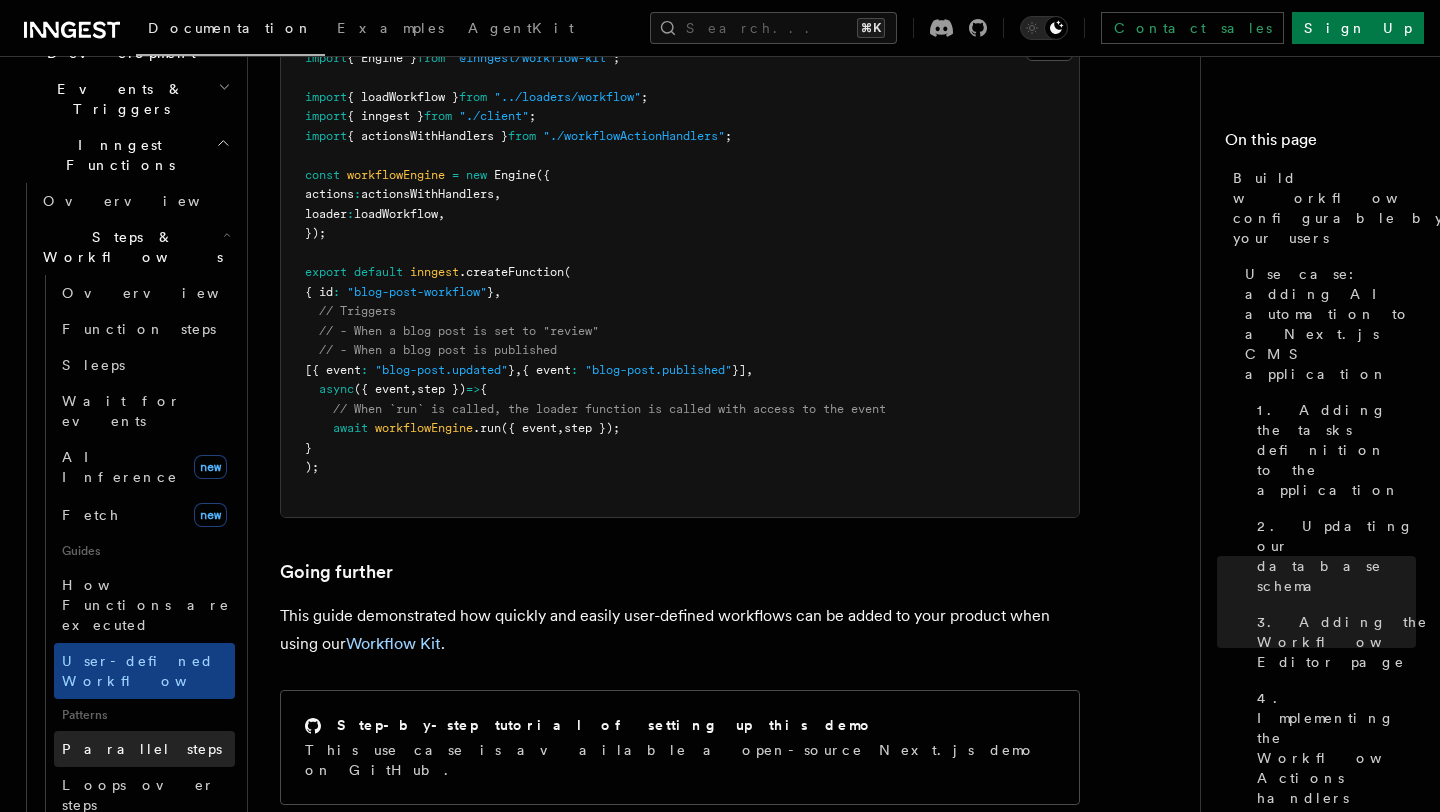 click on "Parallel steps" at bounding box center [144, 749] 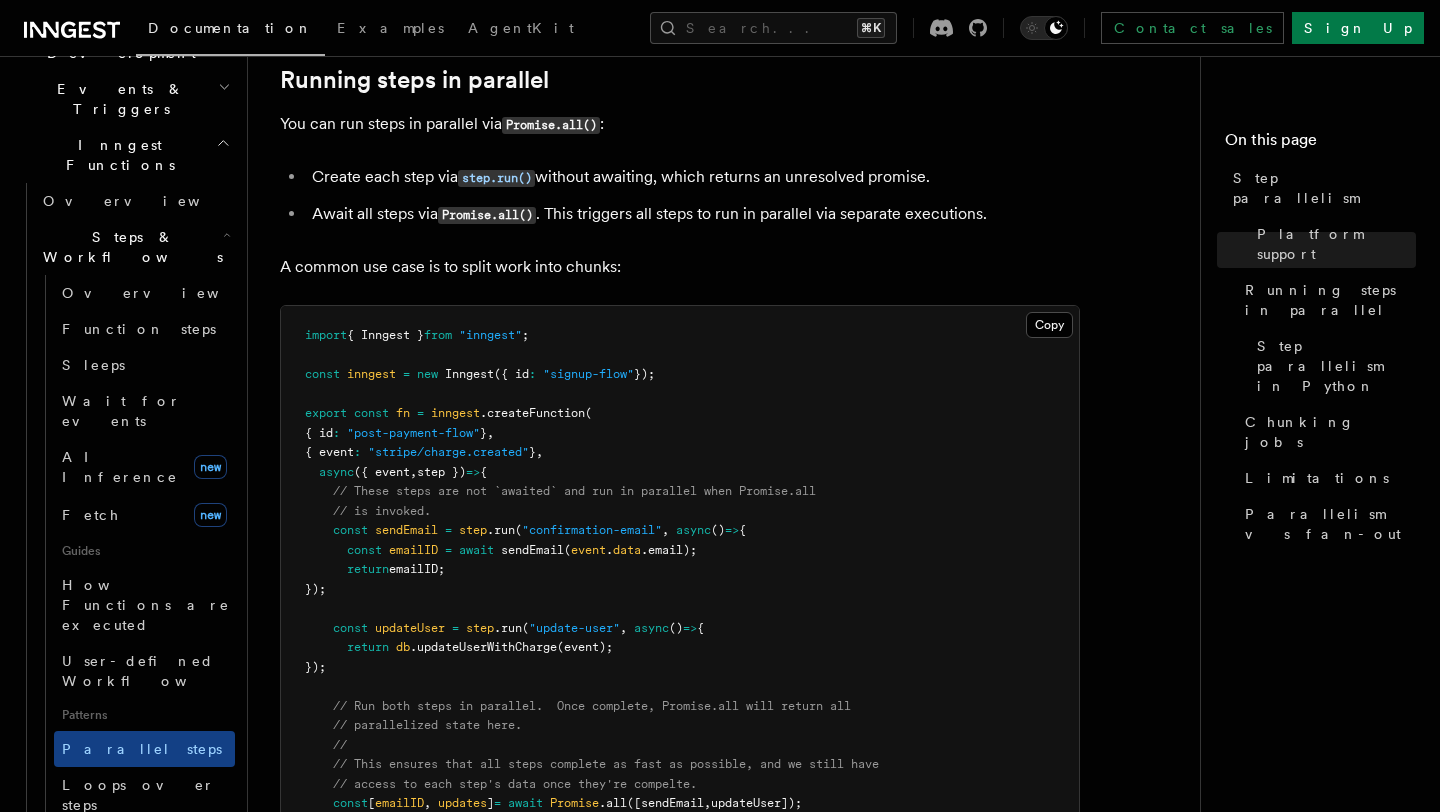 scroll, scrollTop: 0, scrollLeft: 0, axis: both 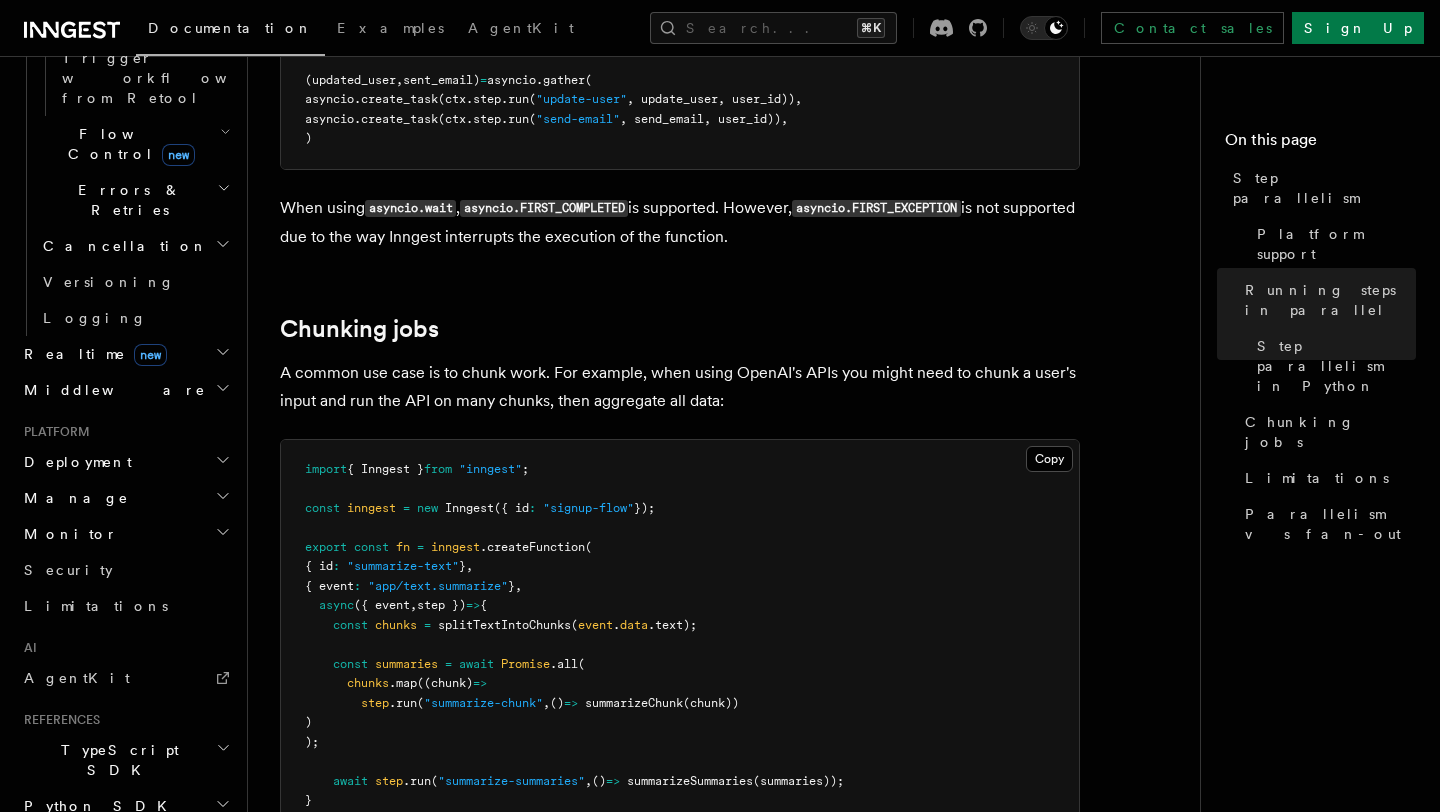 click on "Workflow Kit" at bounding box center (125, 960) 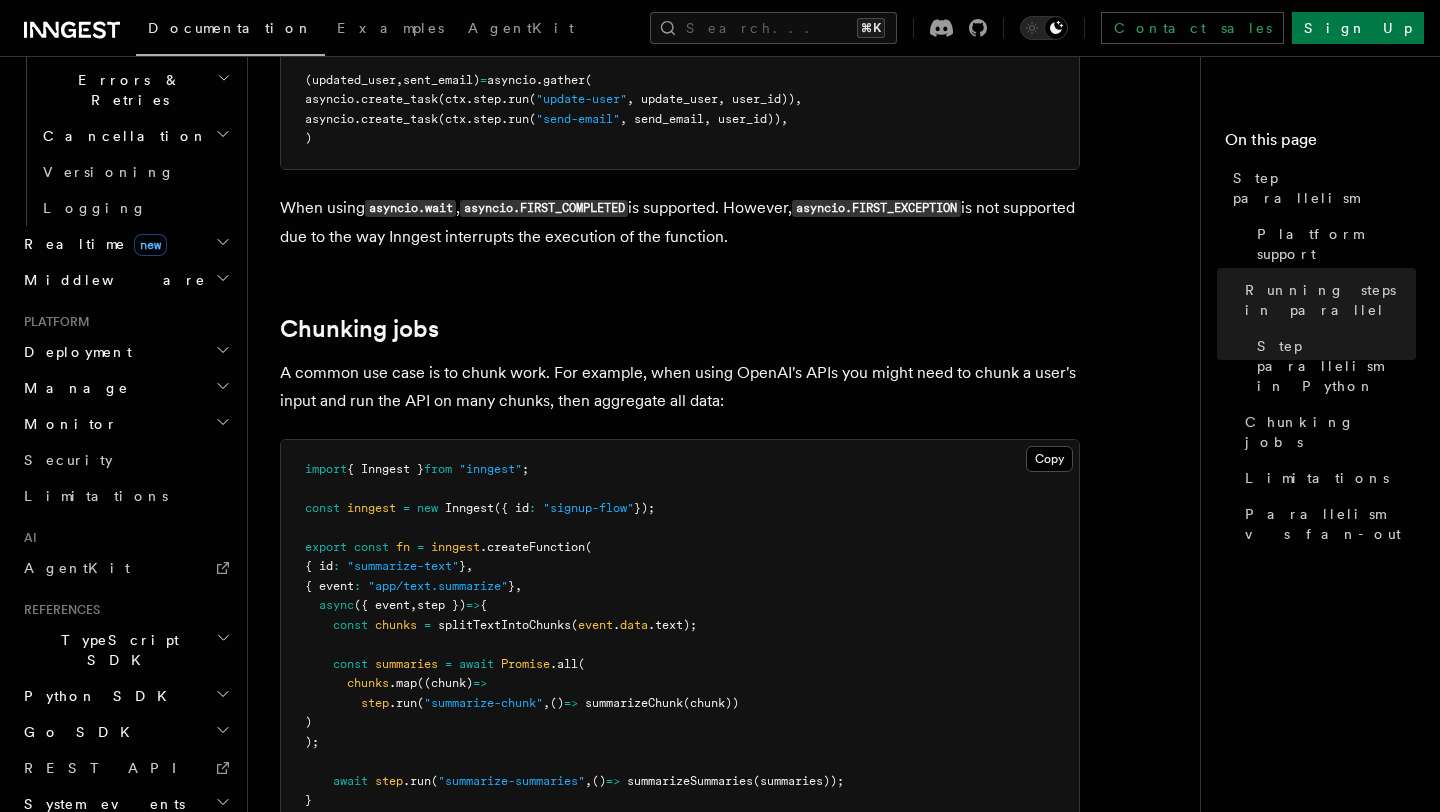 scroll, scrollTop: 1508, scrollLeft: 0, axis: vertical 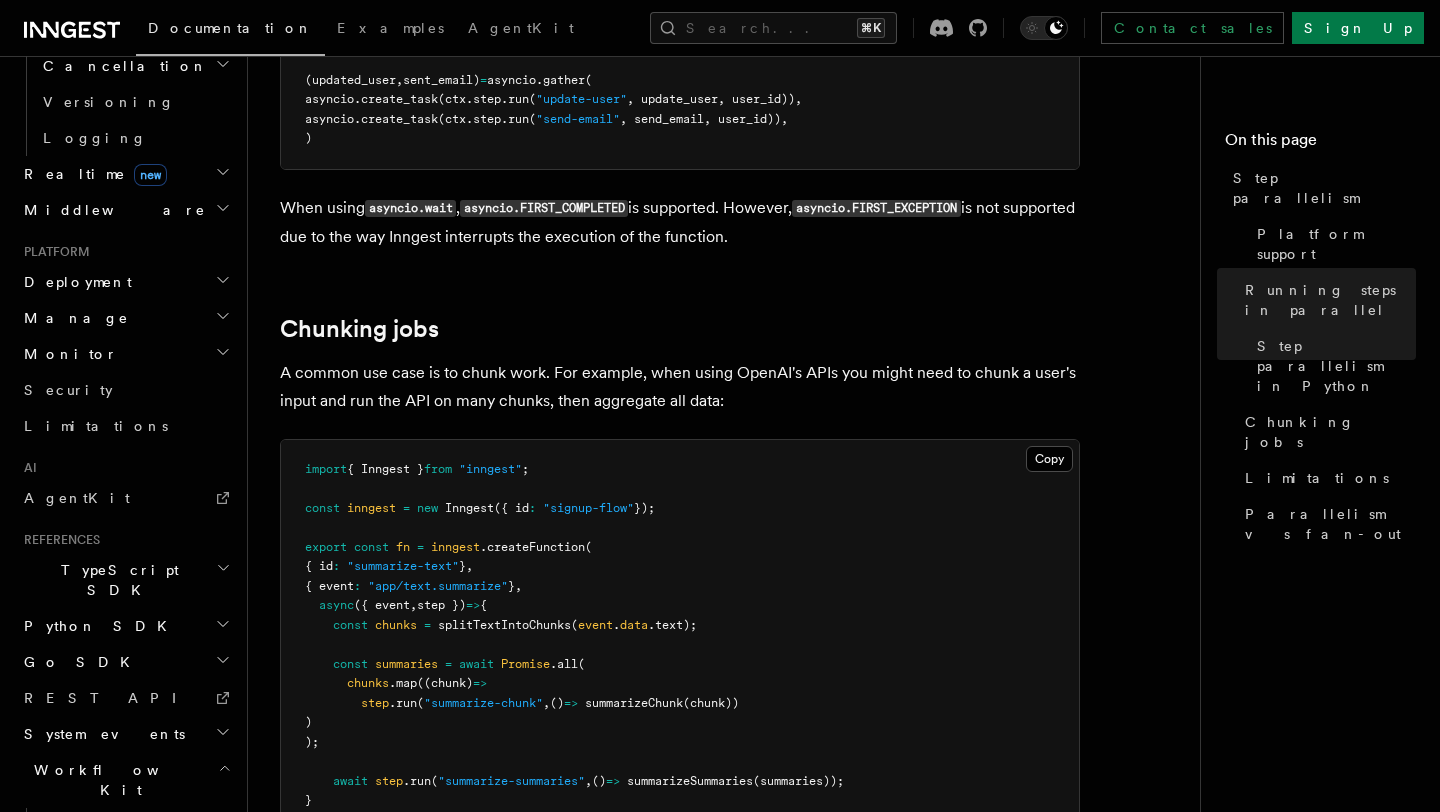click on "Using the Workflow Engine" at bounding box center (130, 958) 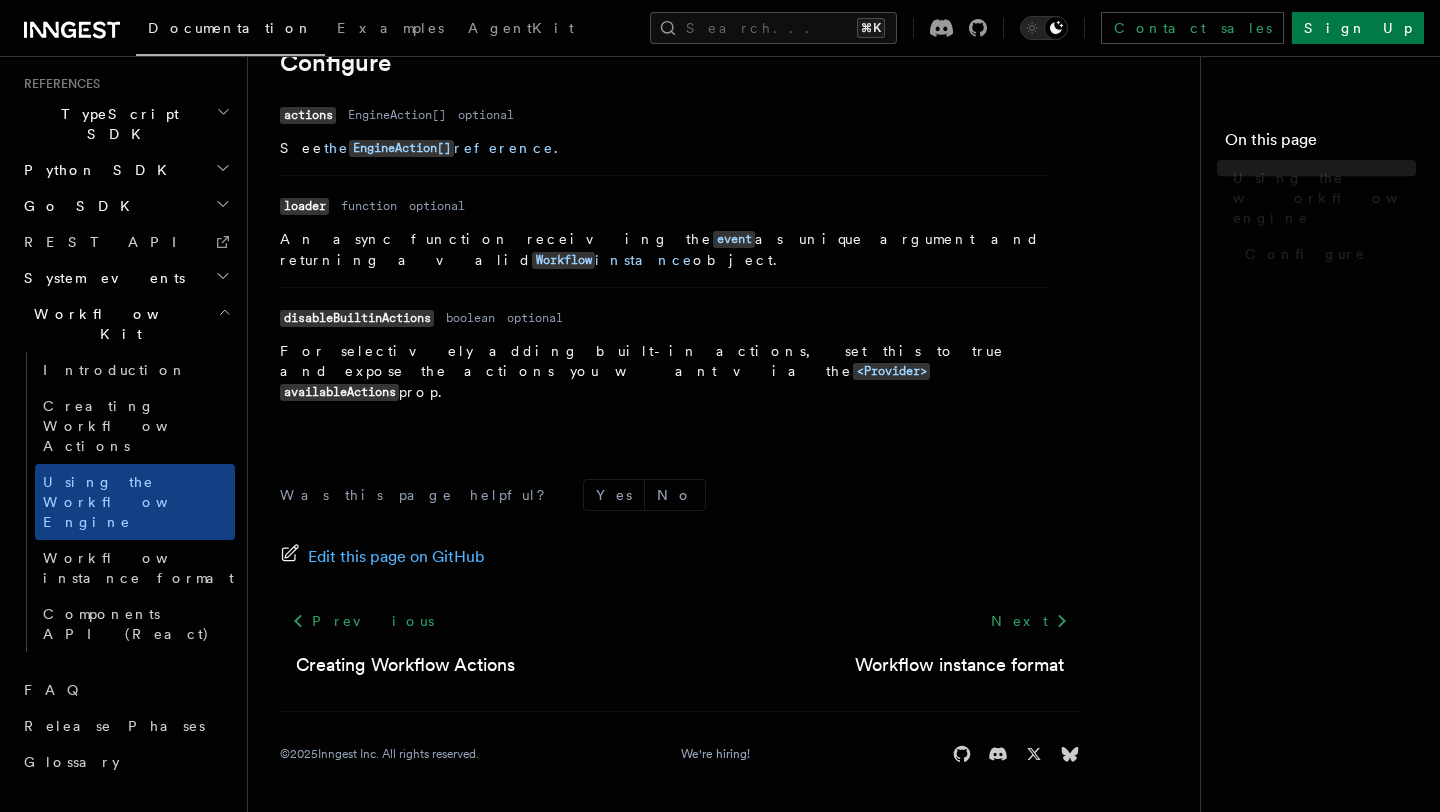 scroll, scrollTop: 0, scrollLeft: 0, axis: both 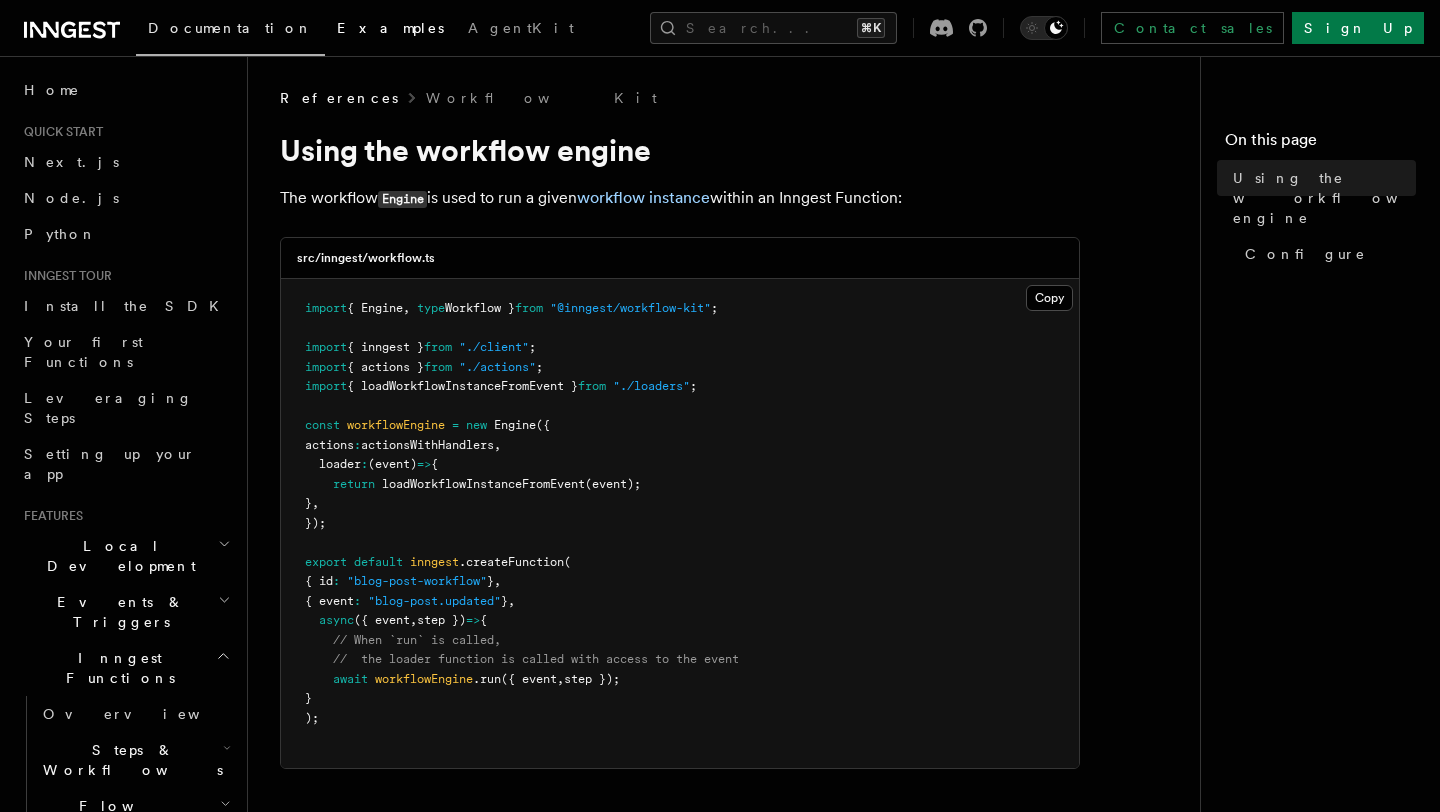 click on "Examples" at bounding box center (390, 28) 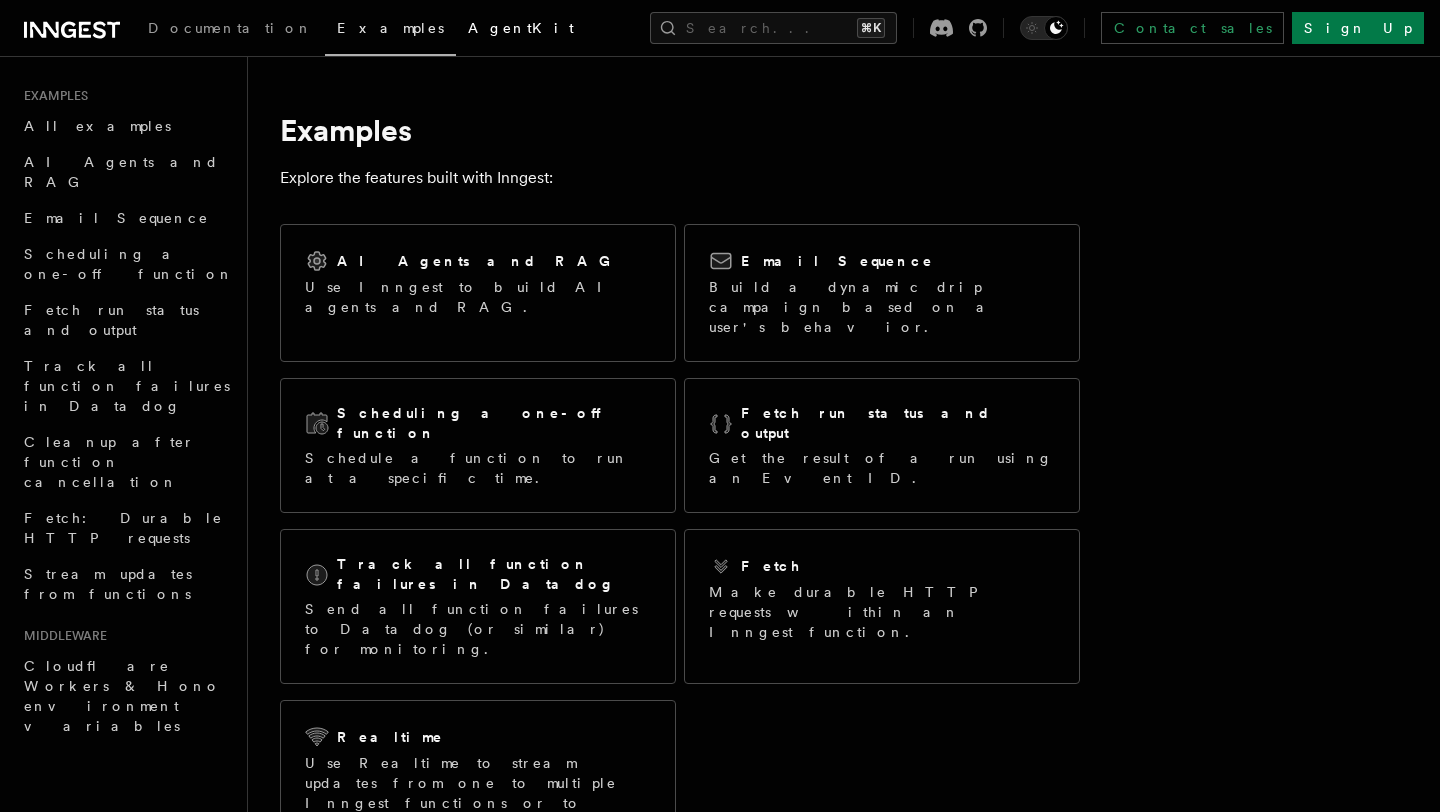 click on "AgentKit" at bounding box center [521, 28] 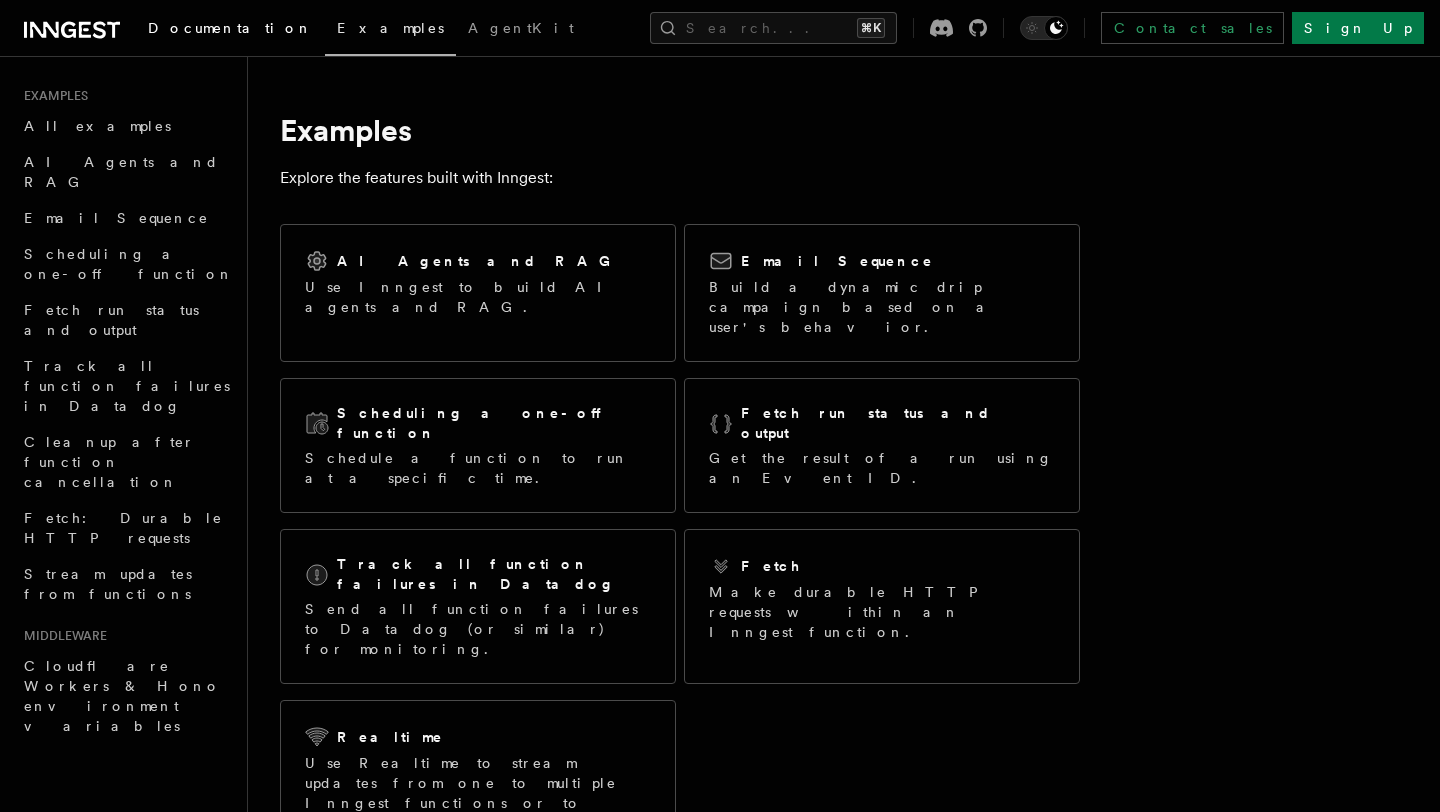 click on "Documentation" at bounding box center (230, 28) 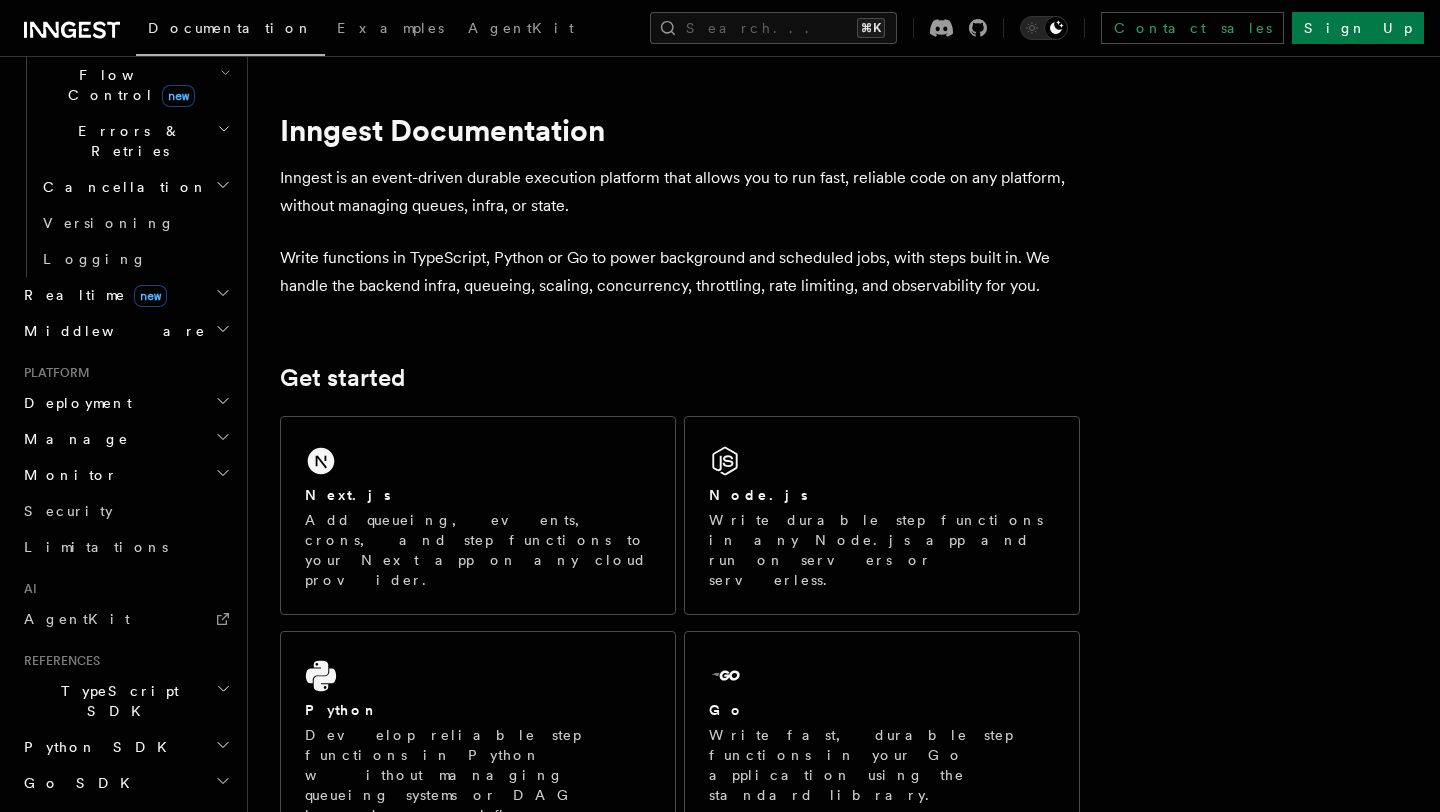 scroll, scrollTop: 788, scrollLeft: 0, axis: vertical 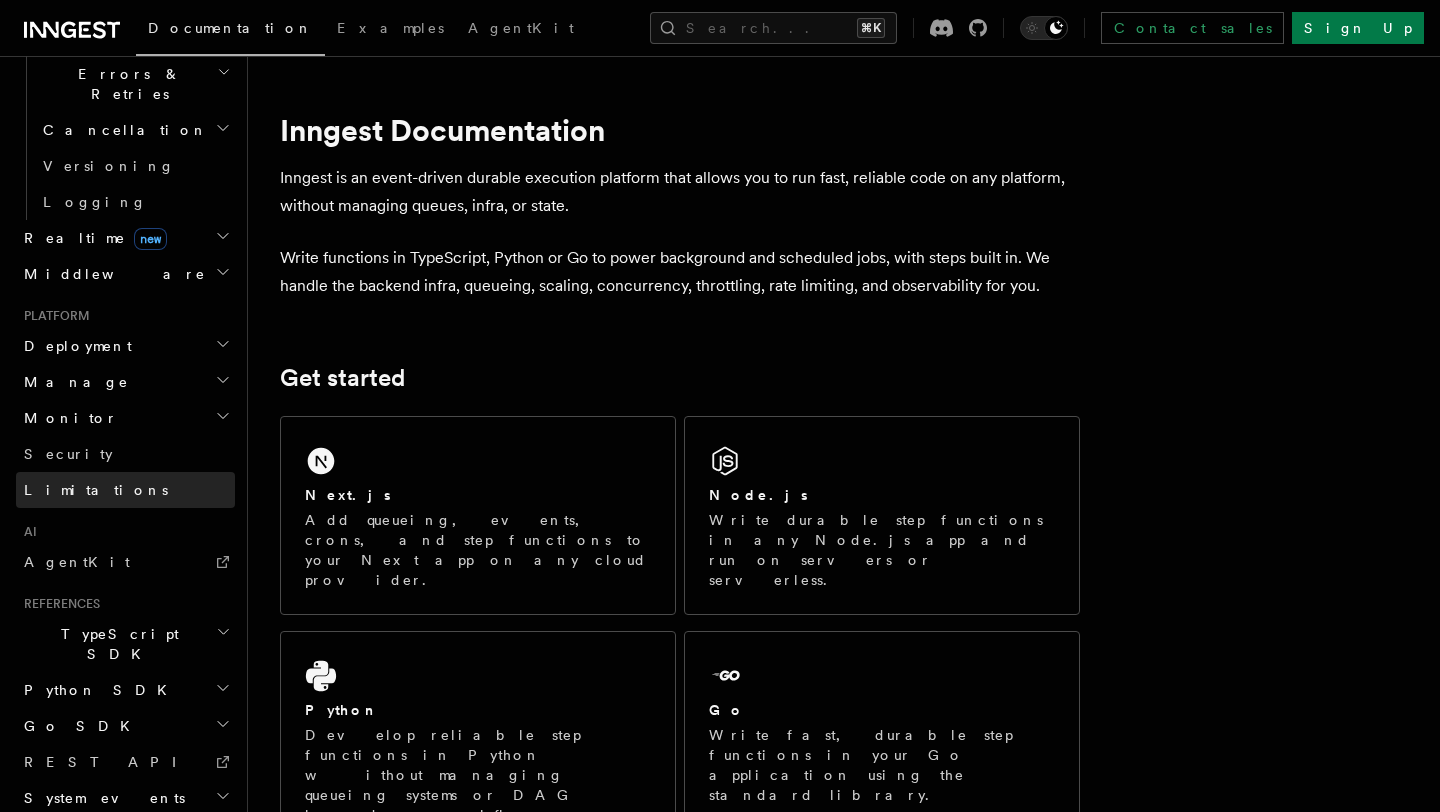 click on "Limitations" at bounding box center [125, 490] 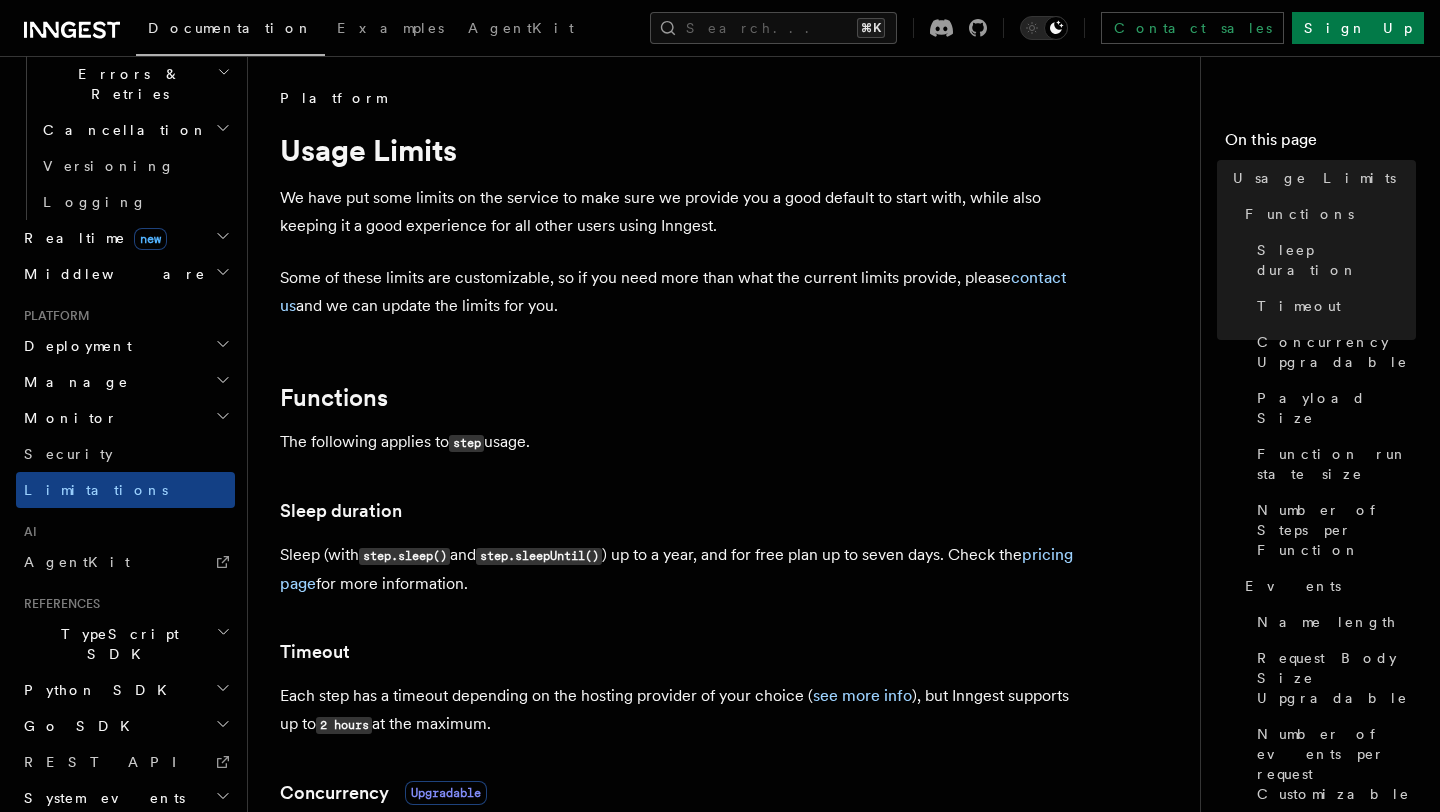 click on "The following applies to step usage." at bounding box center (680, 442) 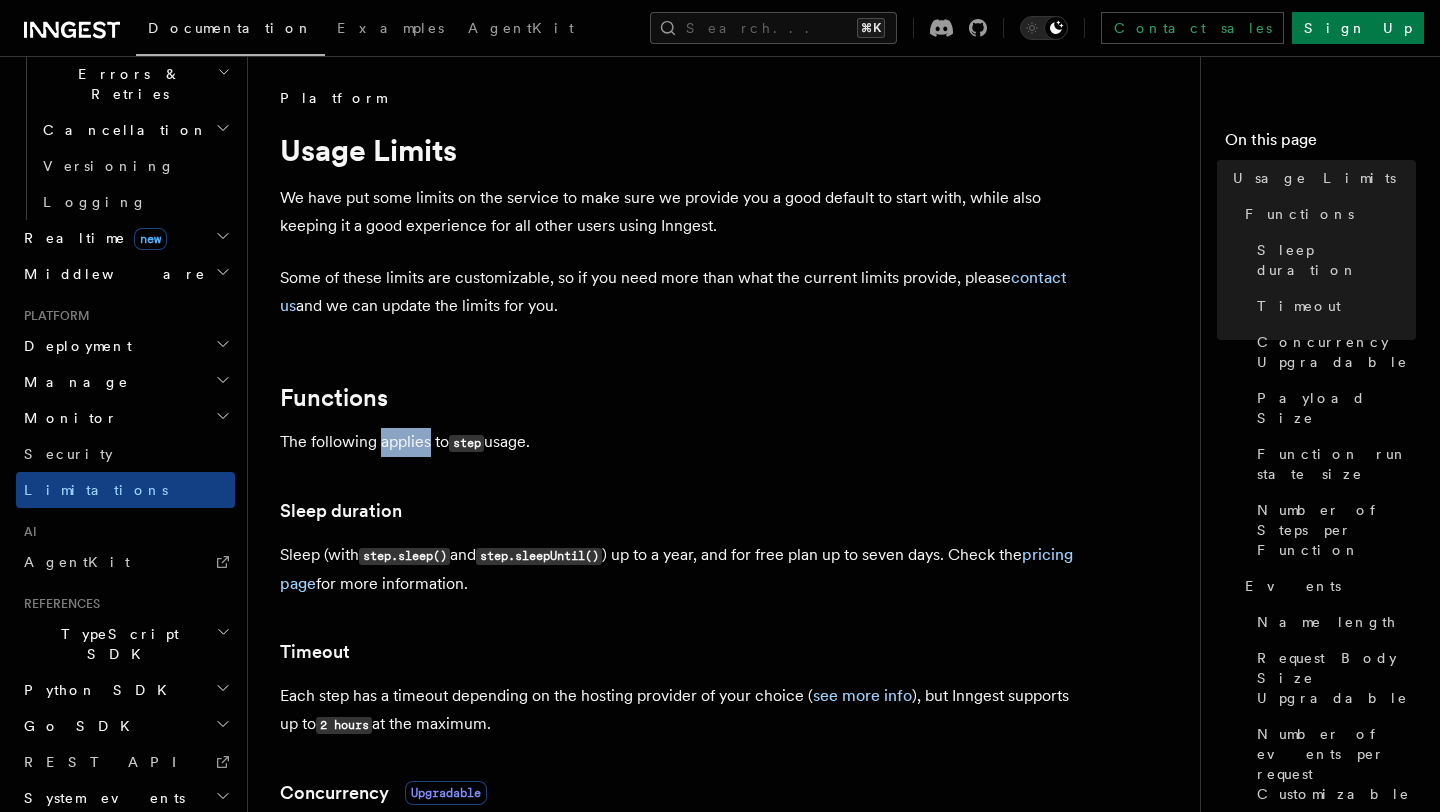 click on "The following applies to step usage." at bounding box center [680, 442] 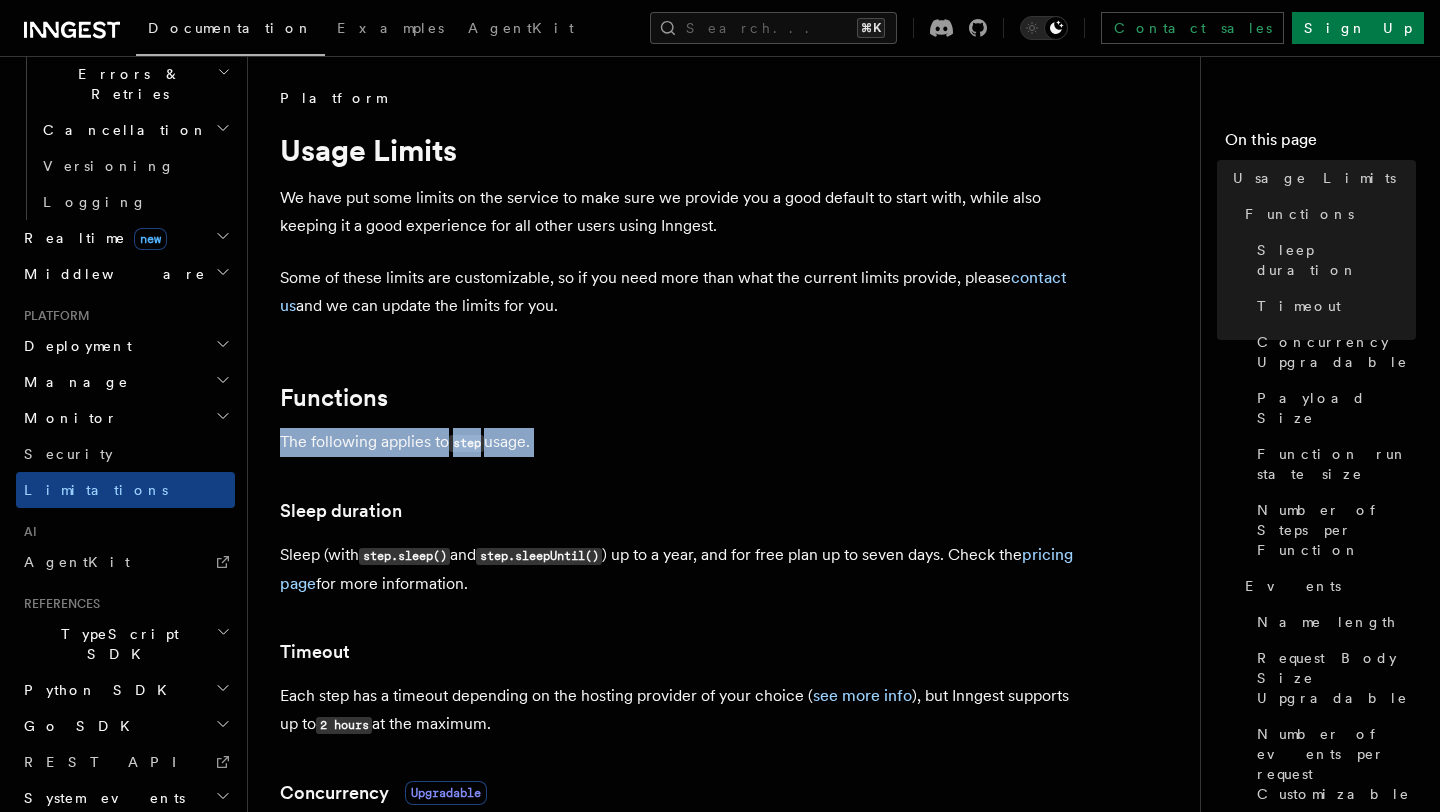 click on "The following applies to step usage." at bounding box center (680, 442) 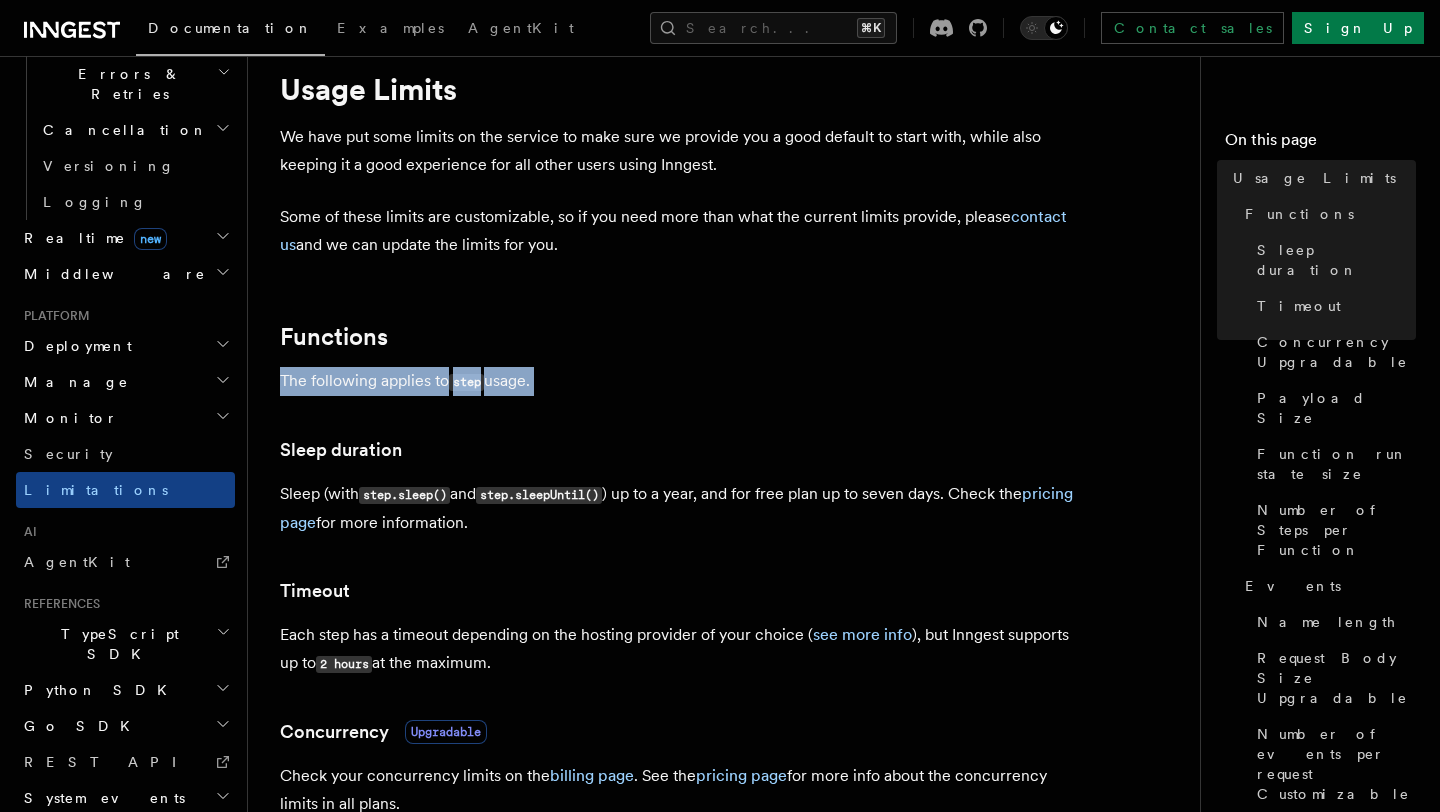 scroll, scrollTop: 119, scrollLeft: 0, axis: vertical 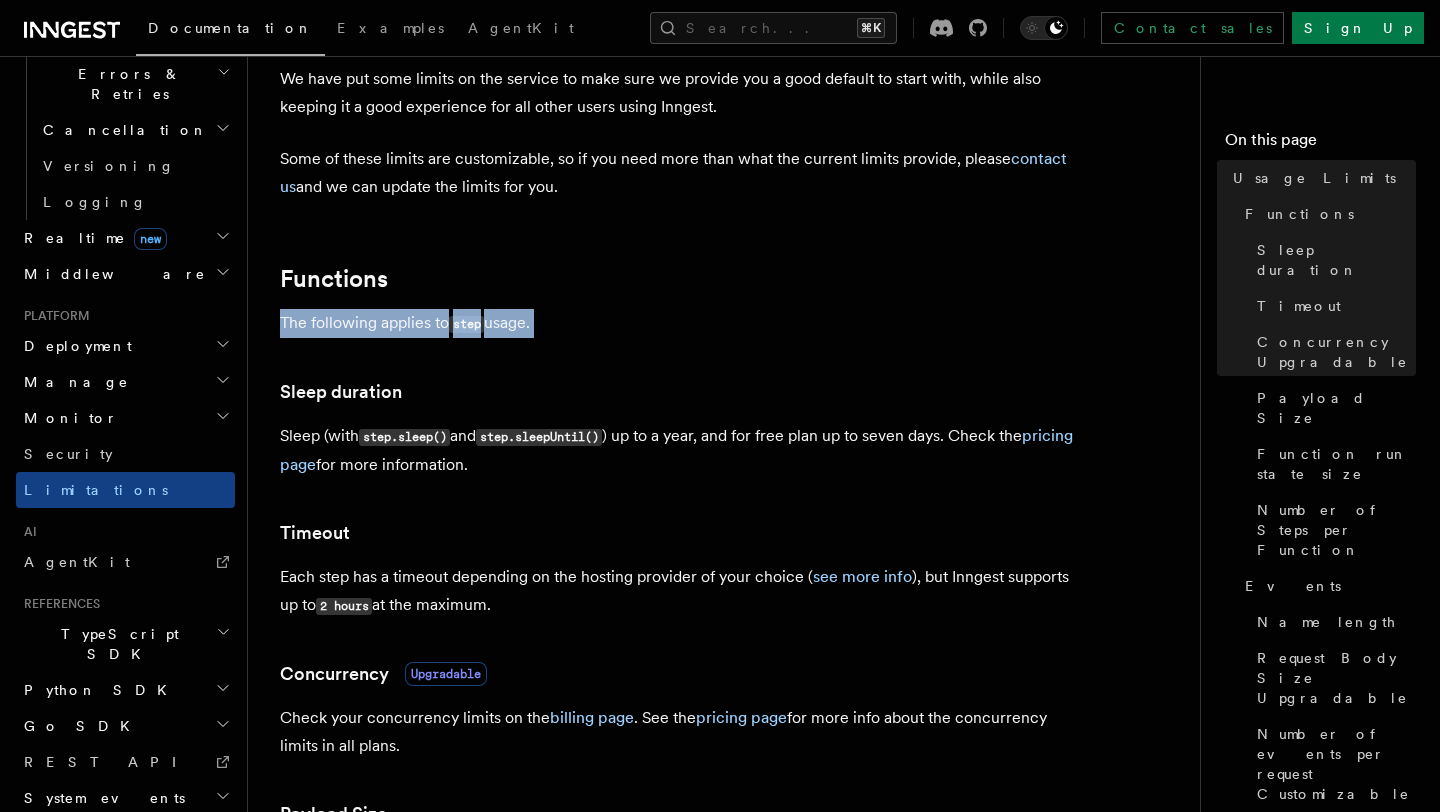 drag, startPoint x: 685, startPoint y: 438, endPoint x: 729, endPoint y: 467, distance: 52.69725 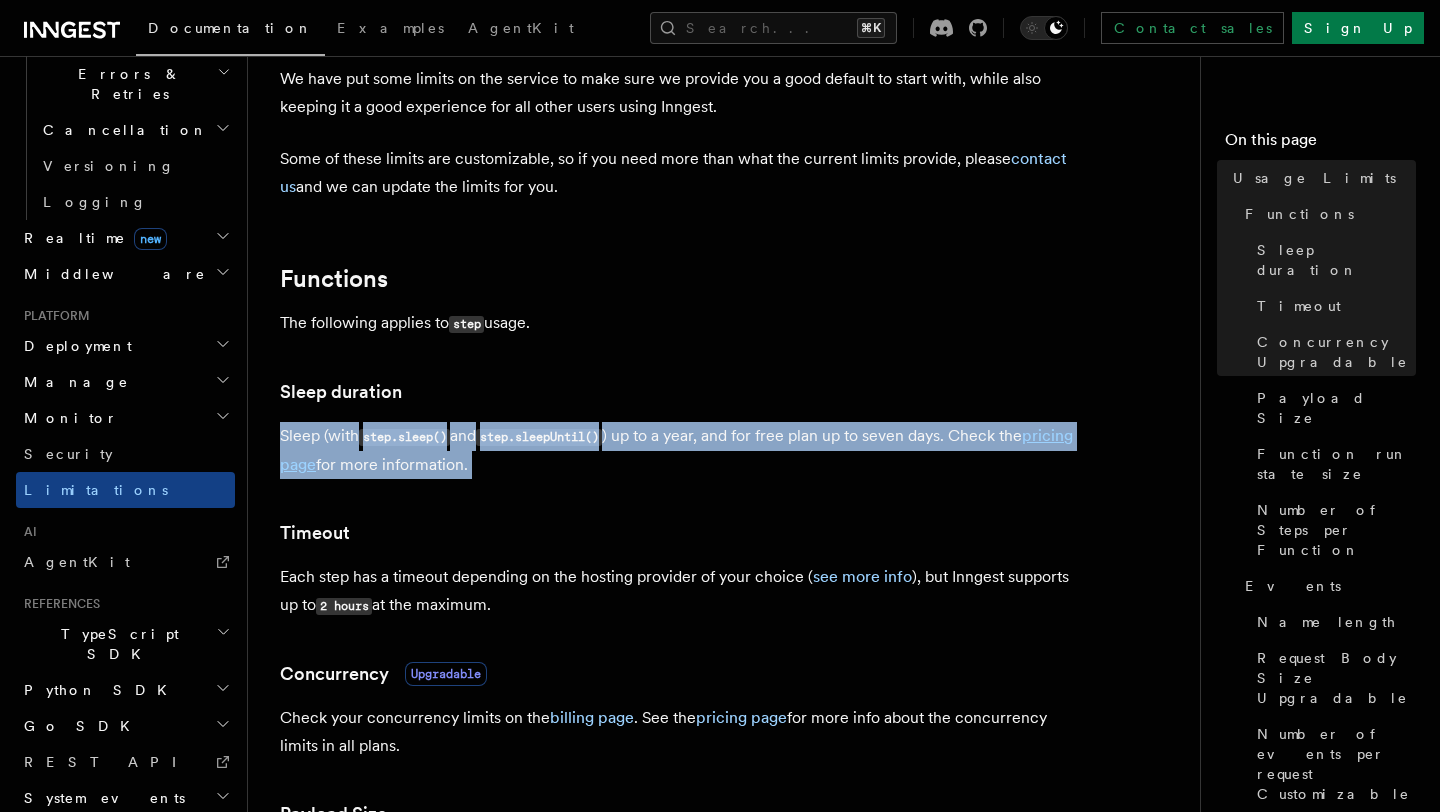 drag, startPoint x: 729, startPoint y: 466, endPoint x: 275, endPoint y: 428, distance: 455.58752 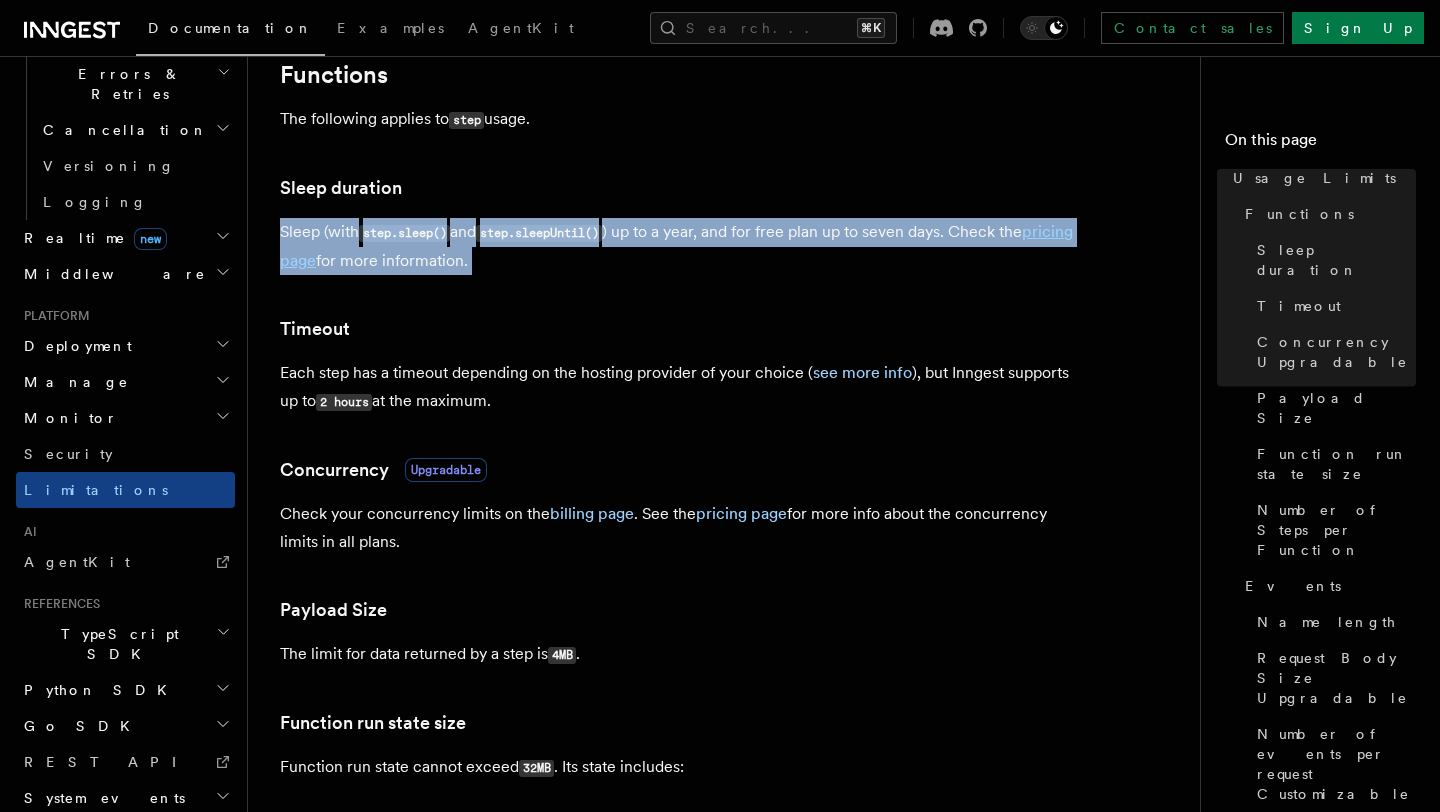 scroll, scrollTop: 450, scrollLeft: 0, axis: vertical 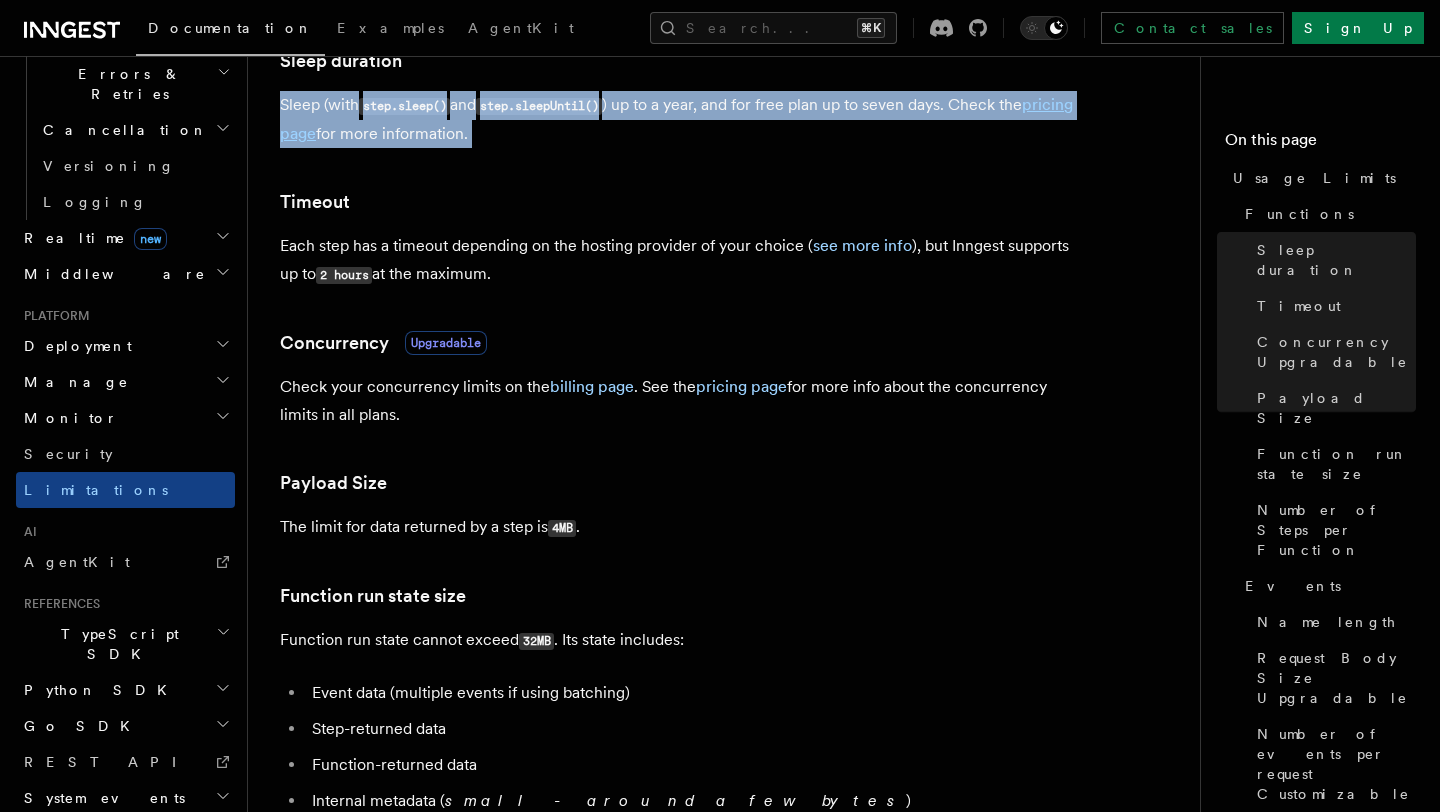 drag, startPoint x: 460, startPoint y: 413, endPoint x: 238, endPoint y: 376, distance: 225.06221 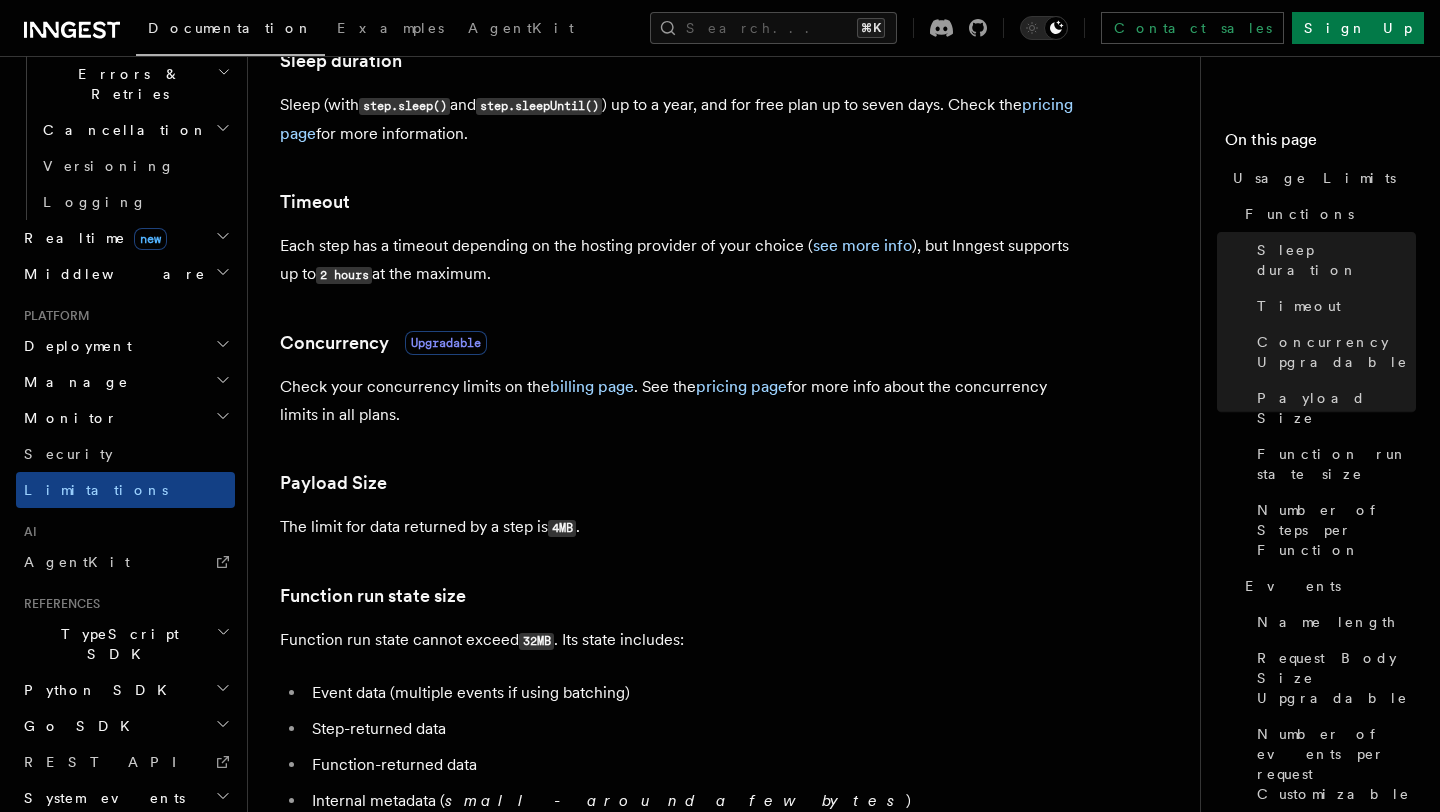 click on "Platform Usage Limits
We have put some limits on the service to make sure we provide you a good default to start with, while also keeping it a good experience for all other users using Inngest.
Some of these limits are customizable, so if you need more than what the current limits provide, please  contact us  and we can update the limits for you.
Functions
The following applies to  step  usage.
Sleep duration
Sleep (with  step.sleep()  and  step.sleepUntil() ) up to a year, and for free plan up to seven days. Check the  pricing page  for more information.
Timeout
Each step has a timeout depending on the hosting provider of your choice ( see more info ), but Inngest supports up to  2 hours  at the maximum.
Concurrency  Upgradable
Check your concurrency limits on the  billing page . See the  pricing page  for more info about the concurrency limits in all plans.
Payload Size
The limit for data returned by a step is  4MB .
Function run state size
Function run state cannot exceed  32MB" at bounding box center (732, 1009) 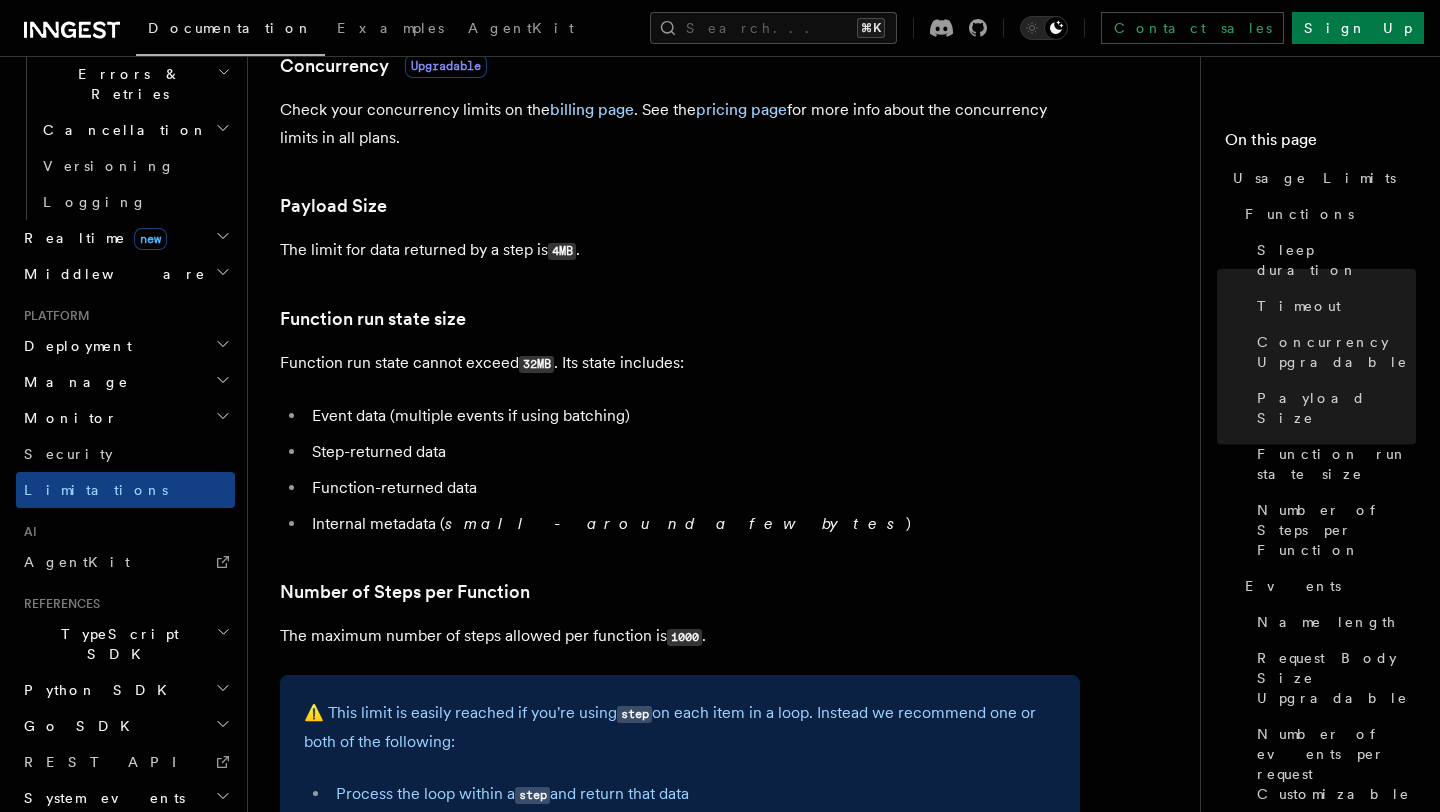 scroll, scrollTop: 751, scrollLeft: 0, axis: vertical 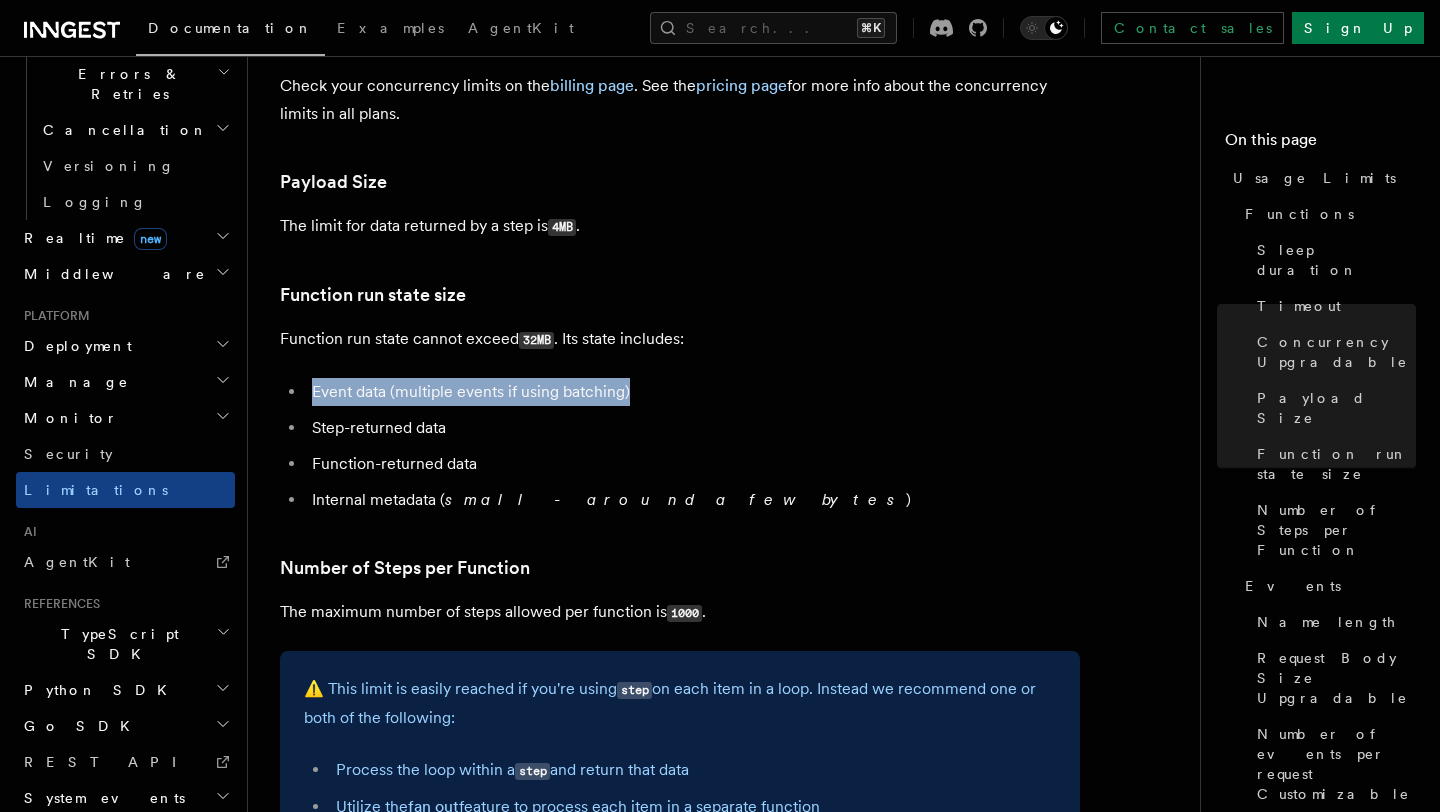 drag, startPoint x: 307, startPoint y: 400, endPoint x: 686, endPoint y: 386, distance: 379.25848 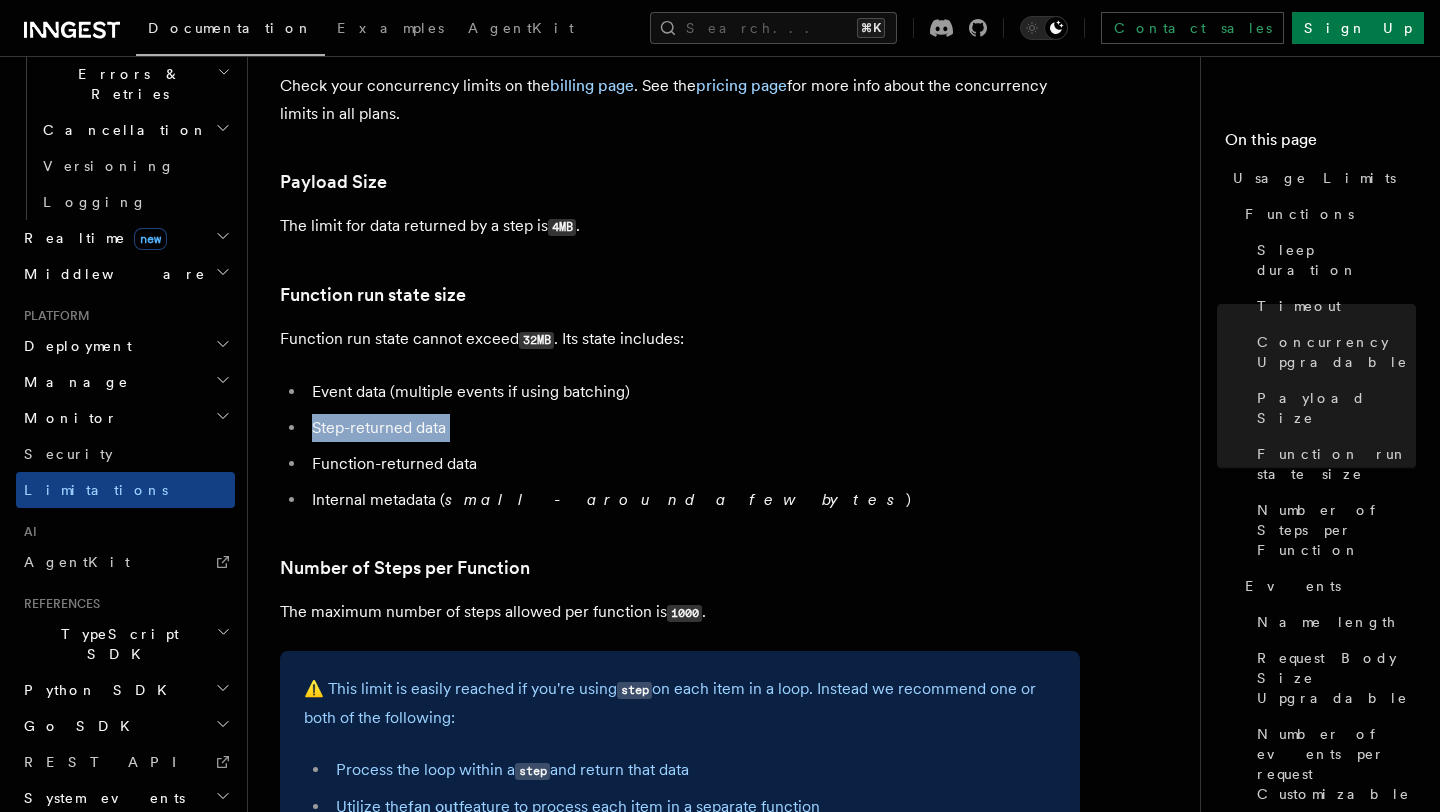 drag, startPoint x: 686, startPoint y: 386, endPoint x: 485, endPoint y: 432, distance: 206.1965 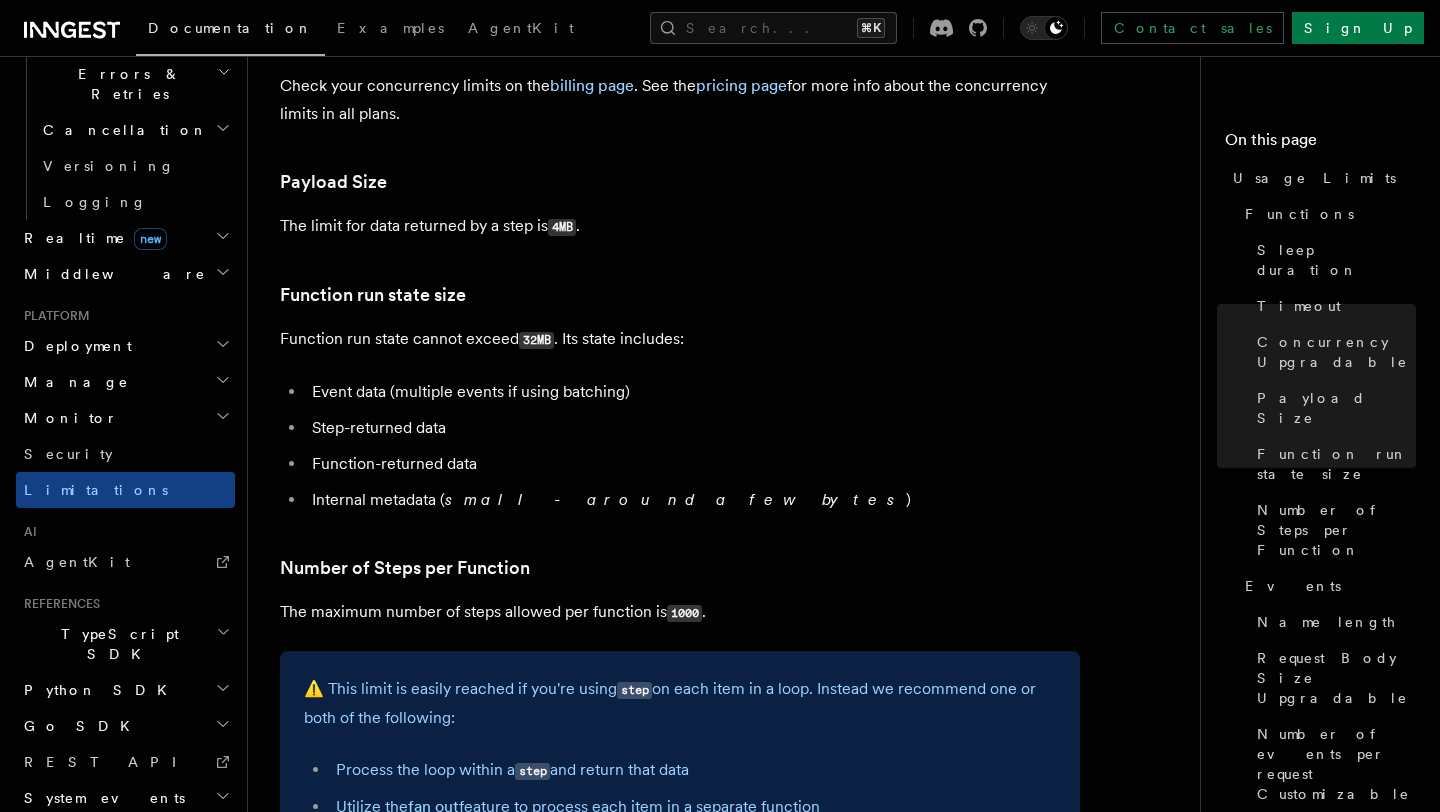 click on "Function-returned data" at bounding box center (693, 464) 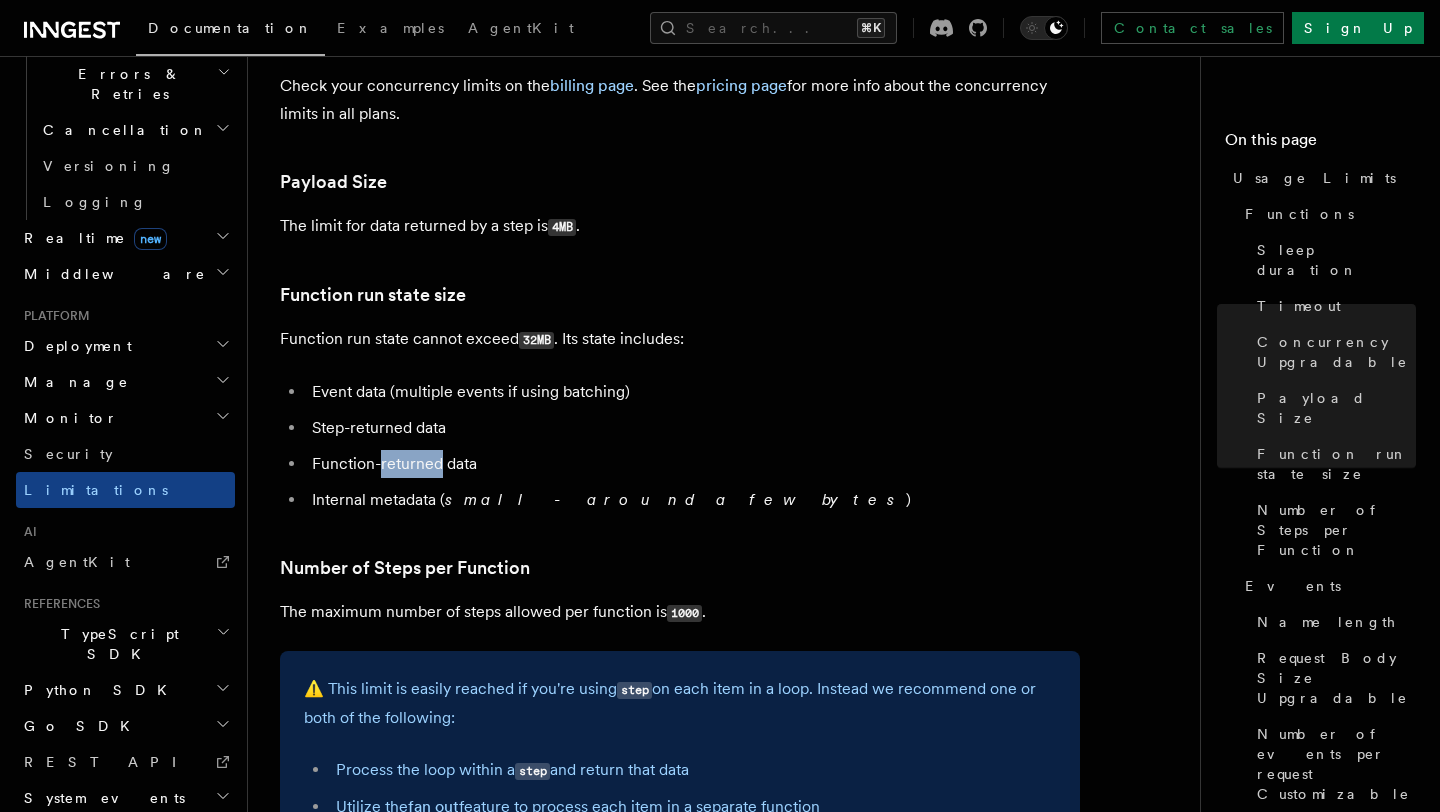 click on "Function-returned data" at bounding box center (693, 464) 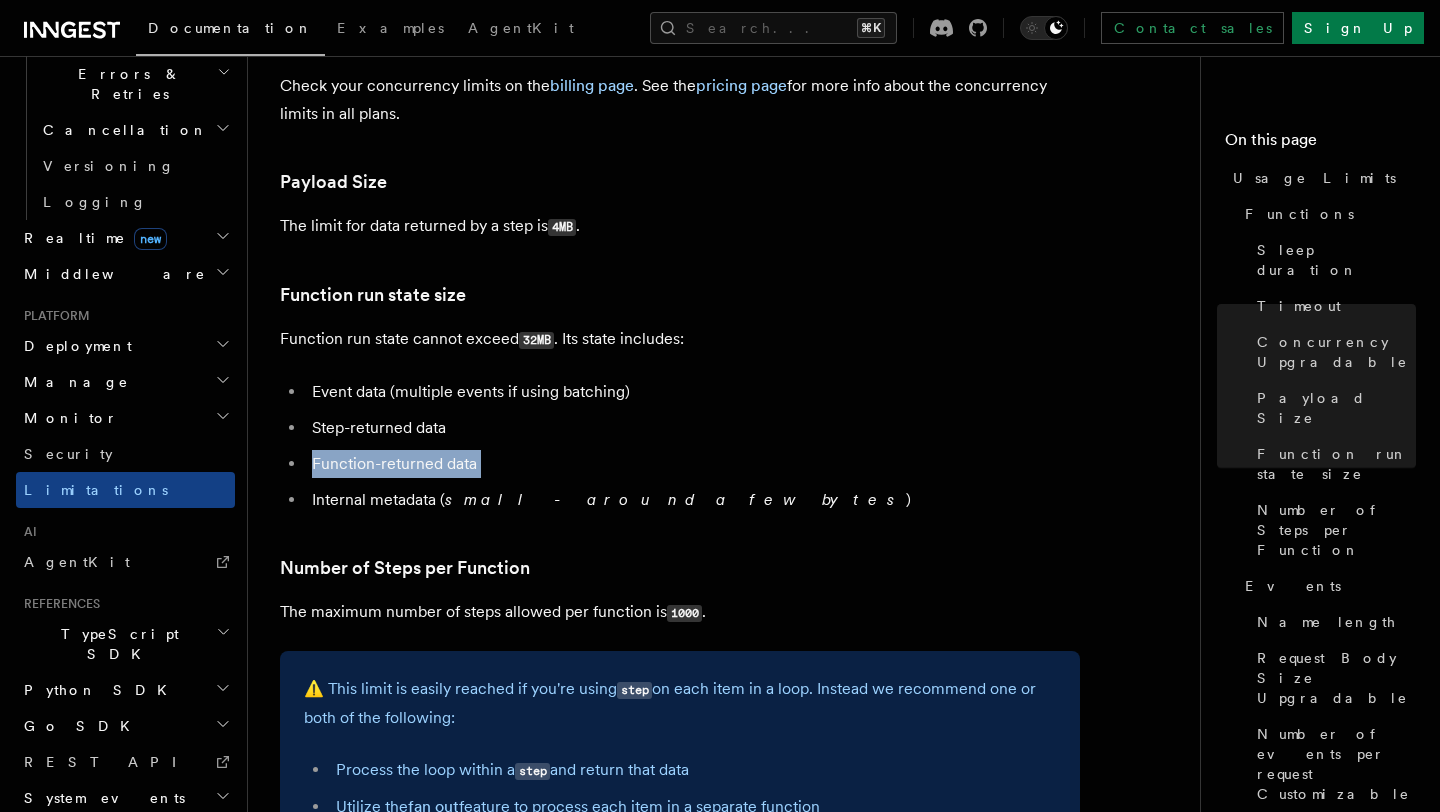 click on "Function-returned data" at bounding box center [693, 464] 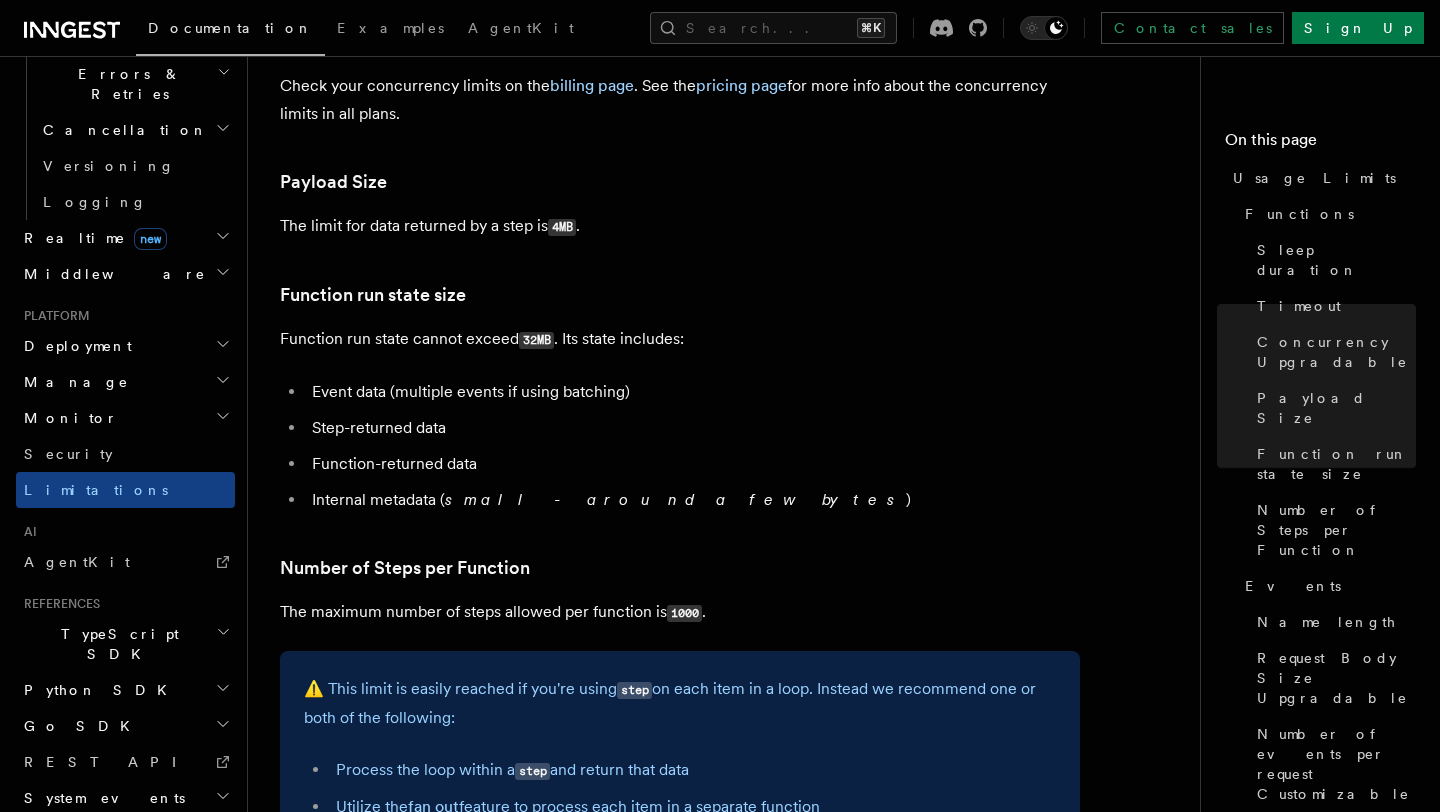 click on "Internal metadata ( small - around a few bytes )" at bounding box center [693, 500] 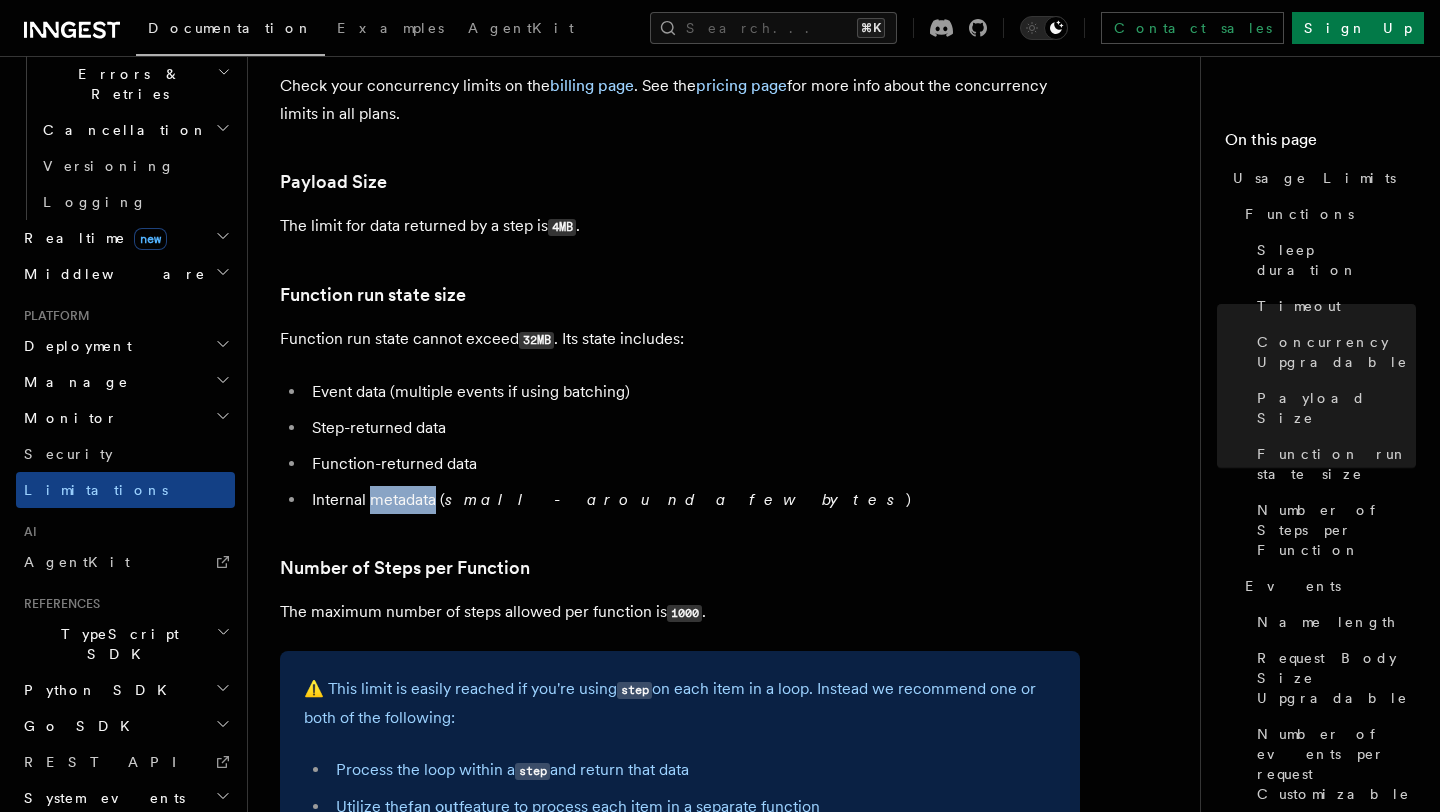 click on "Internal metadata ( small - around a few bytes )" at bounding box center (693, 500) 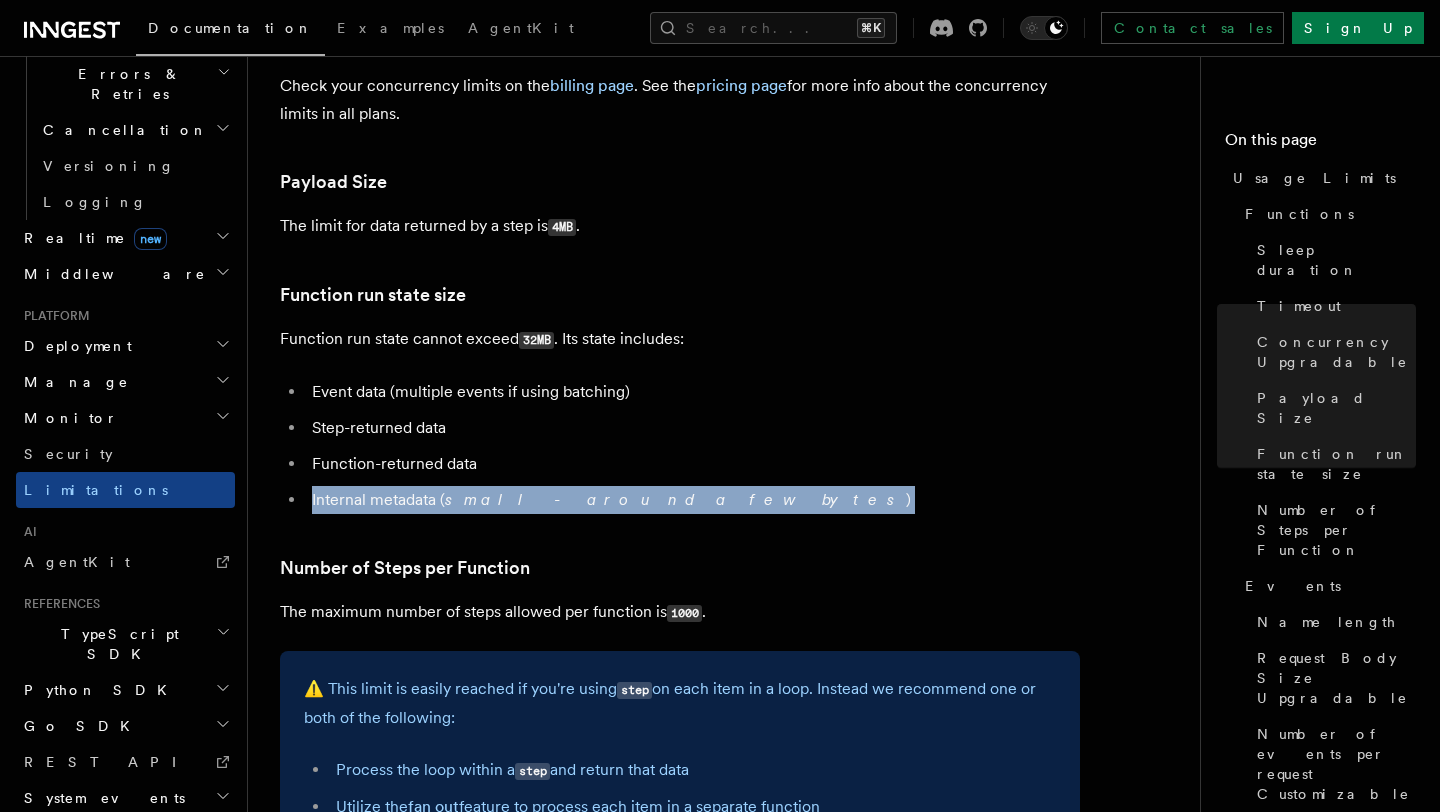click on "Internal metadata ( small - around a few bytes )" at bounding box center (693, 500) 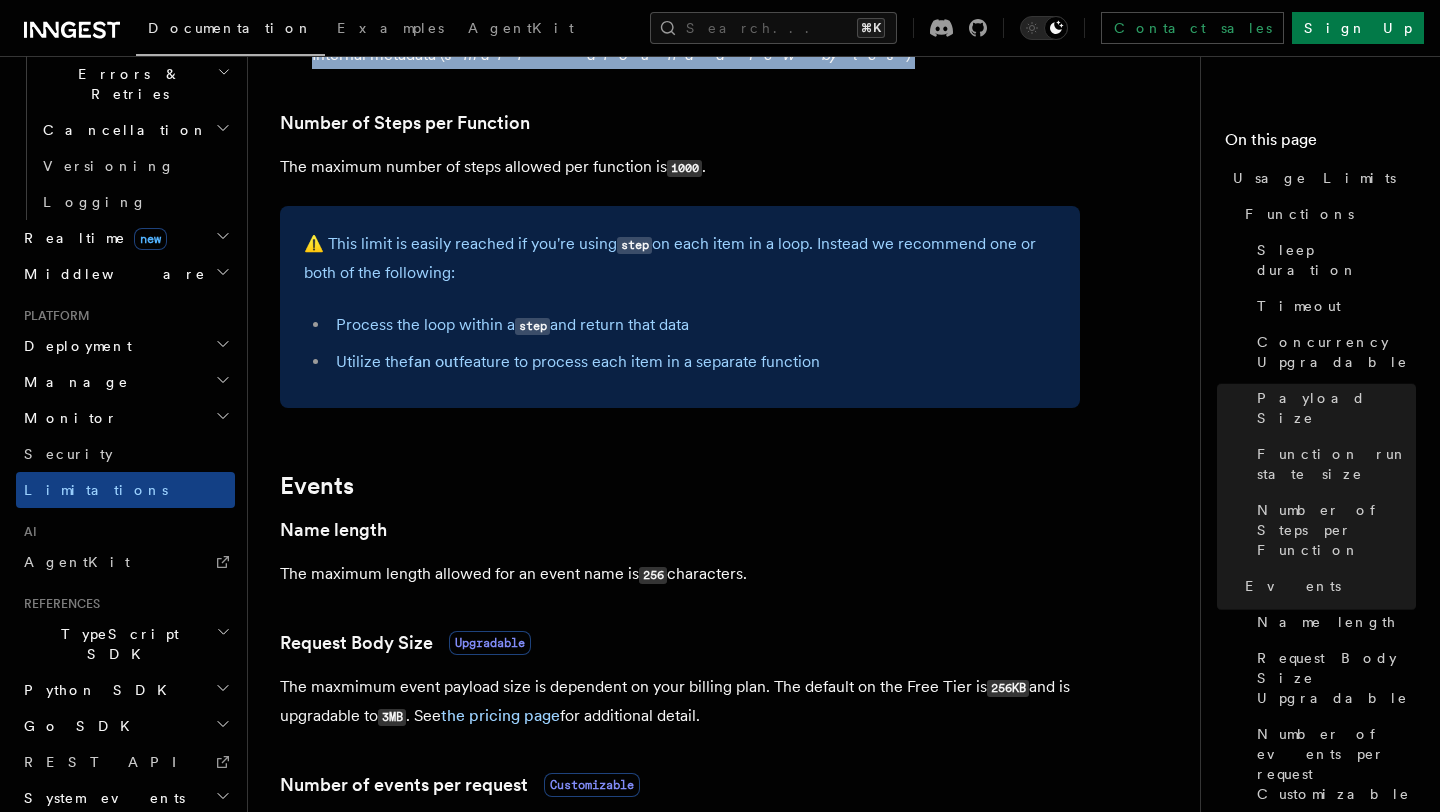 scroll, scrollTop: 1289, scrollLeft: 0, axis: vertical 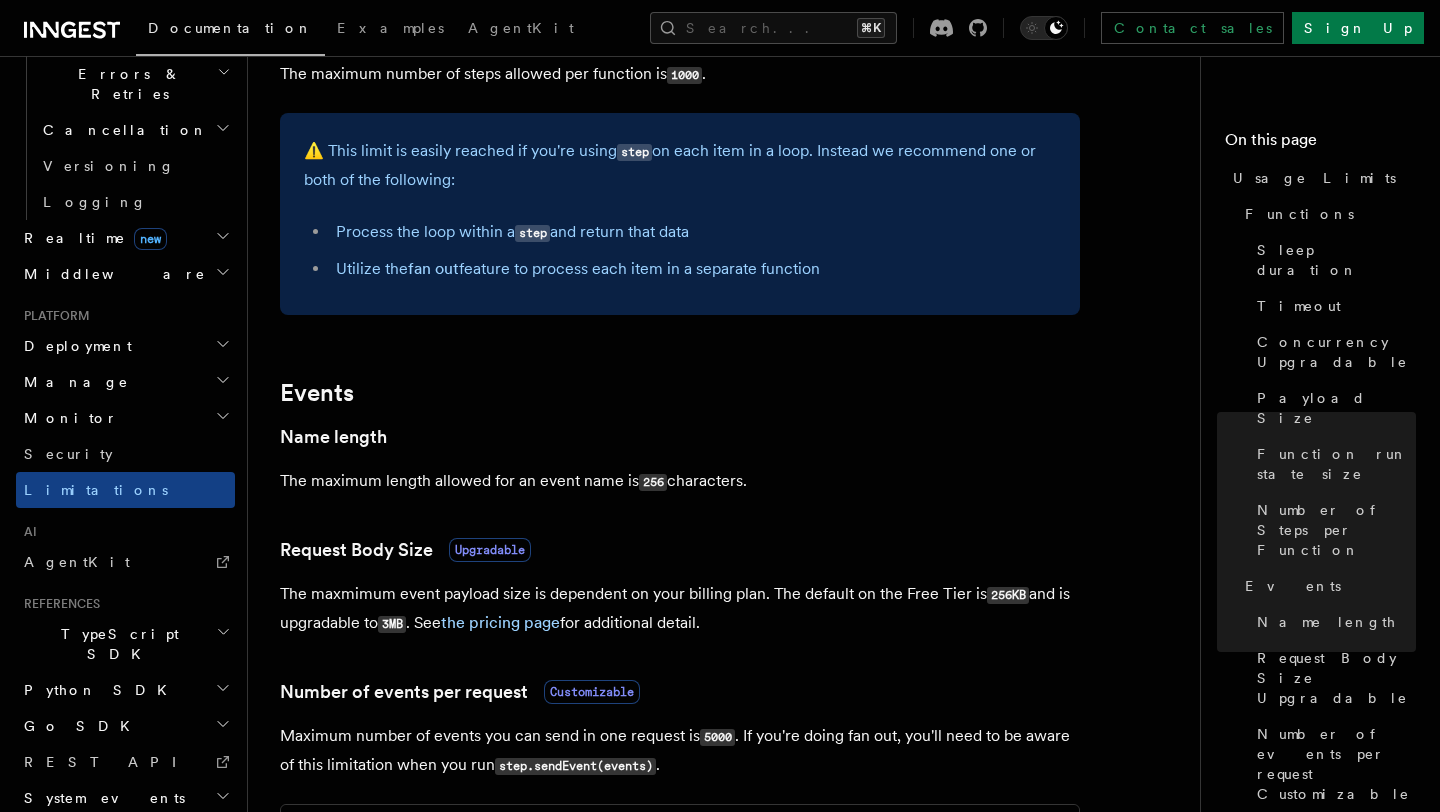 click on "The maximum length allowed for an event name is  256  characters." at bounding box center [680, 481] 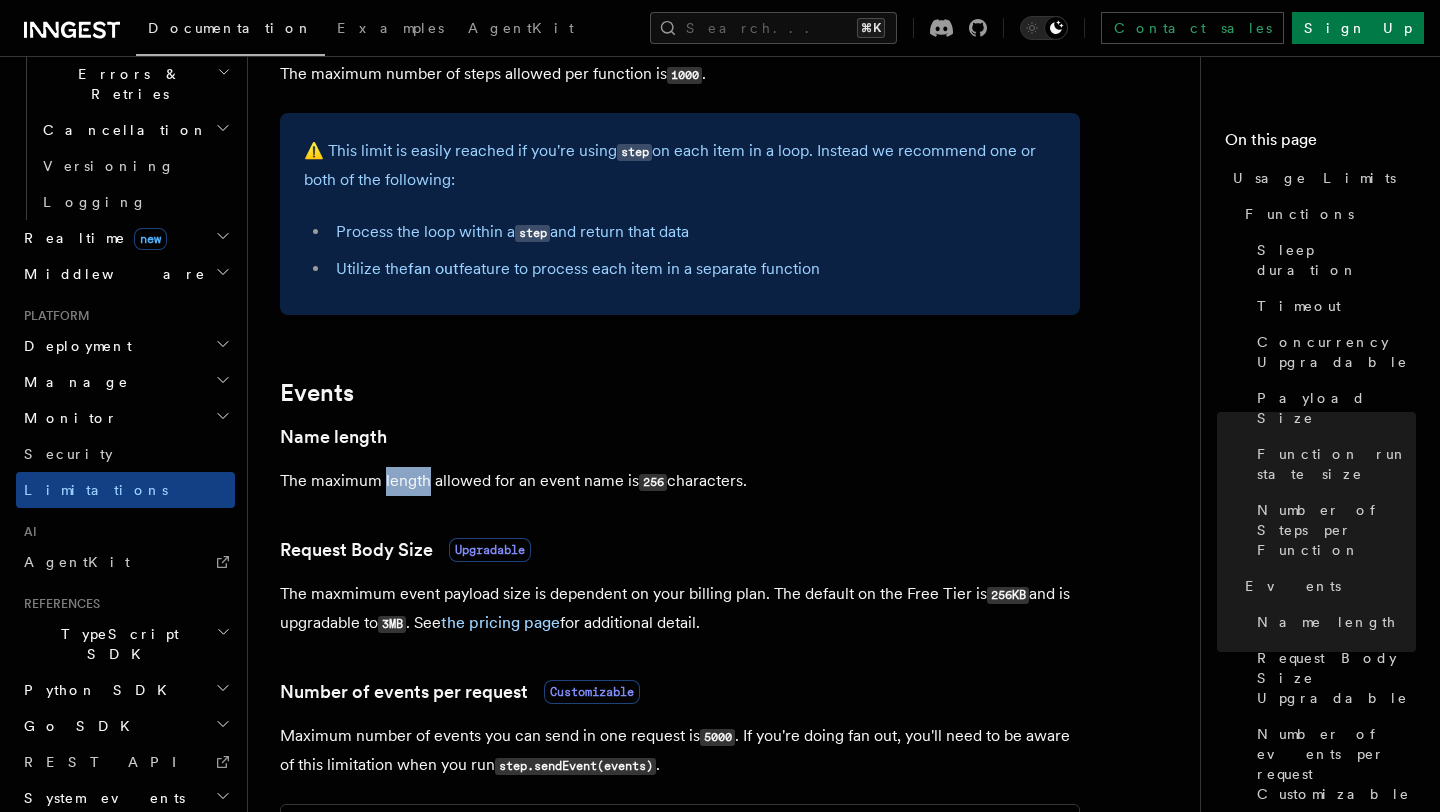 click on "The maximum length allowed for an event name is  256  characters." at bounding box center [680, 481] 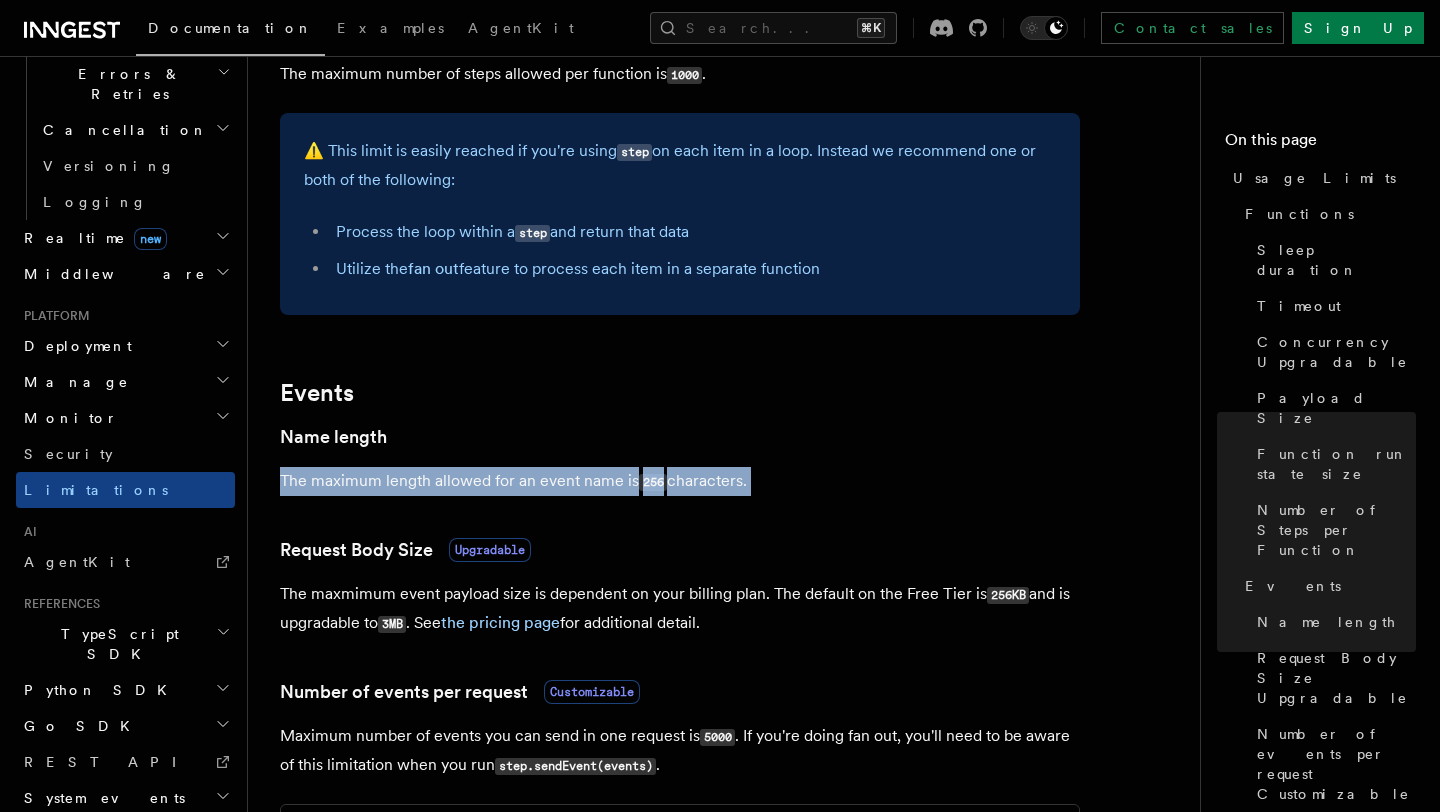 click on "The maximum length allowed for an event name is  256  characters." at bounding box center (680, 481) 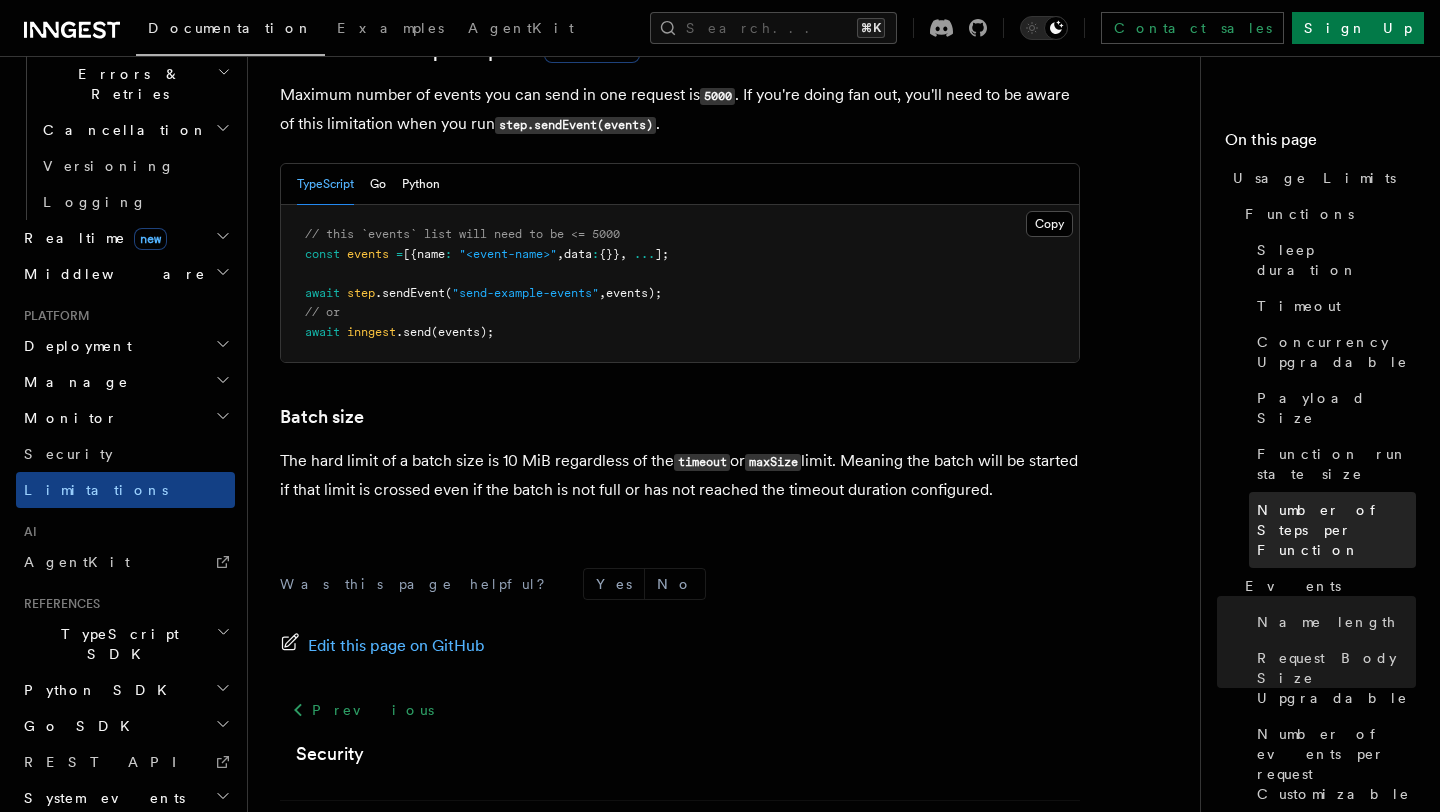 scroll, scrollTop: 1929, scrollLeft: 0, axis: vertical 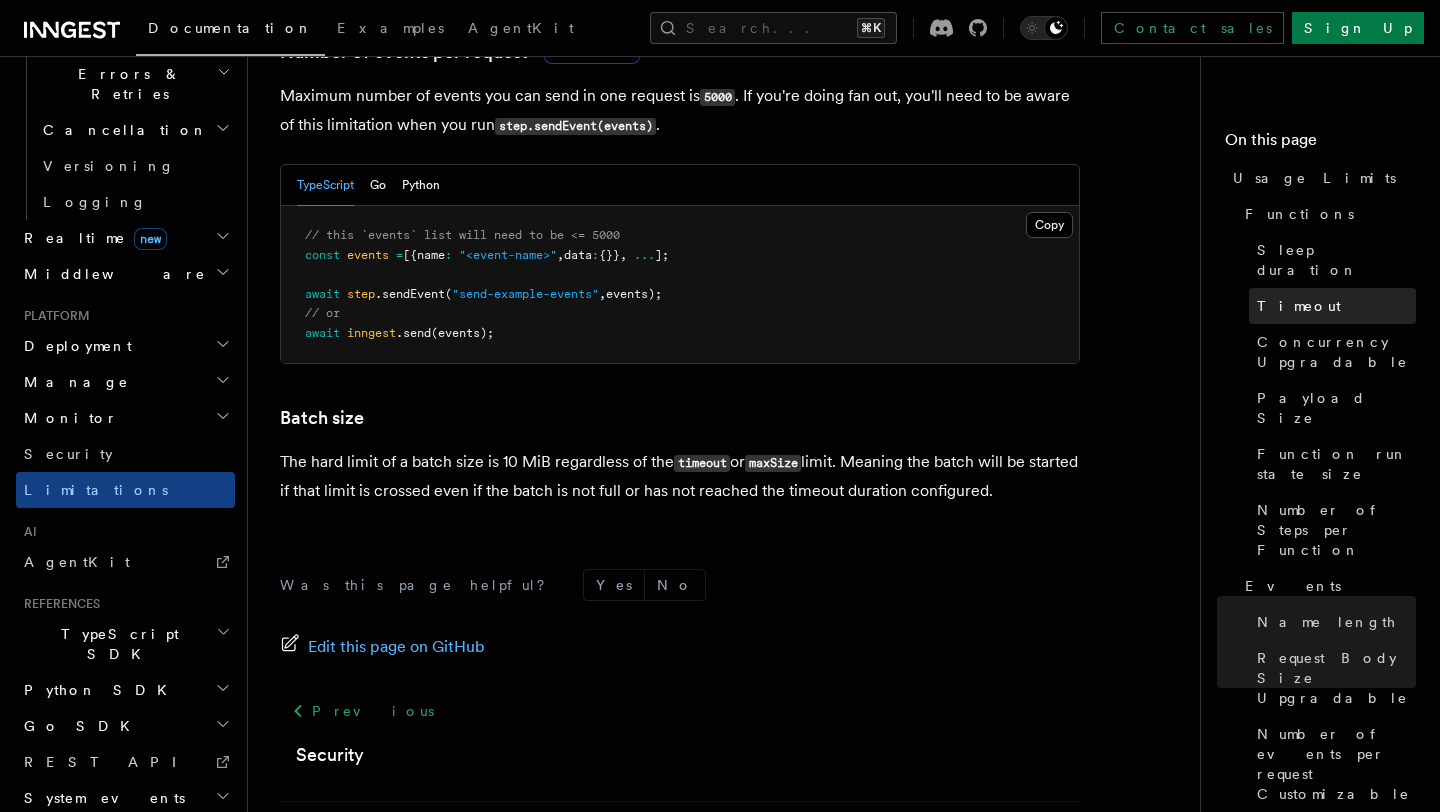 click on "Timeout" at bounding box center [1299, 306] 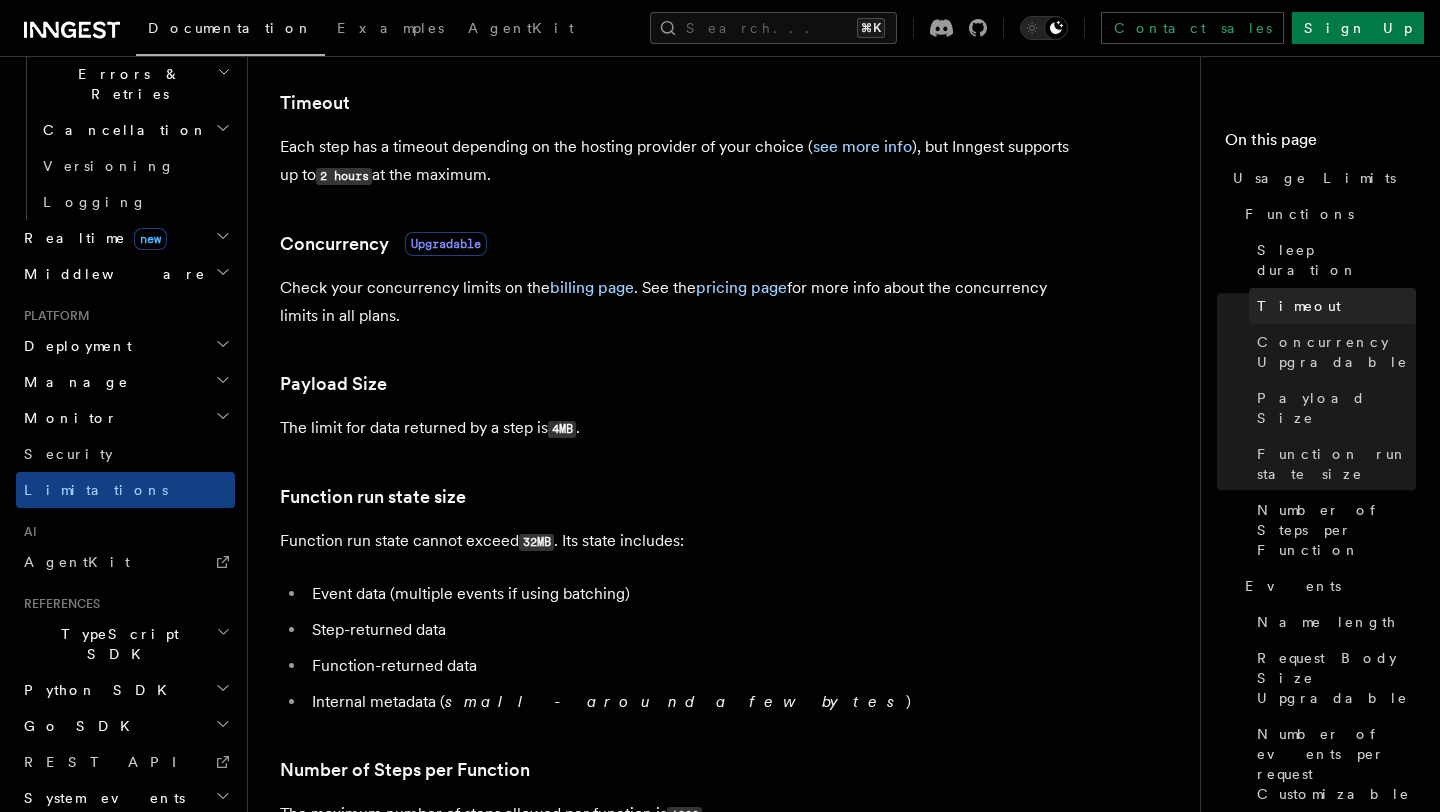 scroll, scrollTop: 543, scrollLeft: 0, axis: vertical 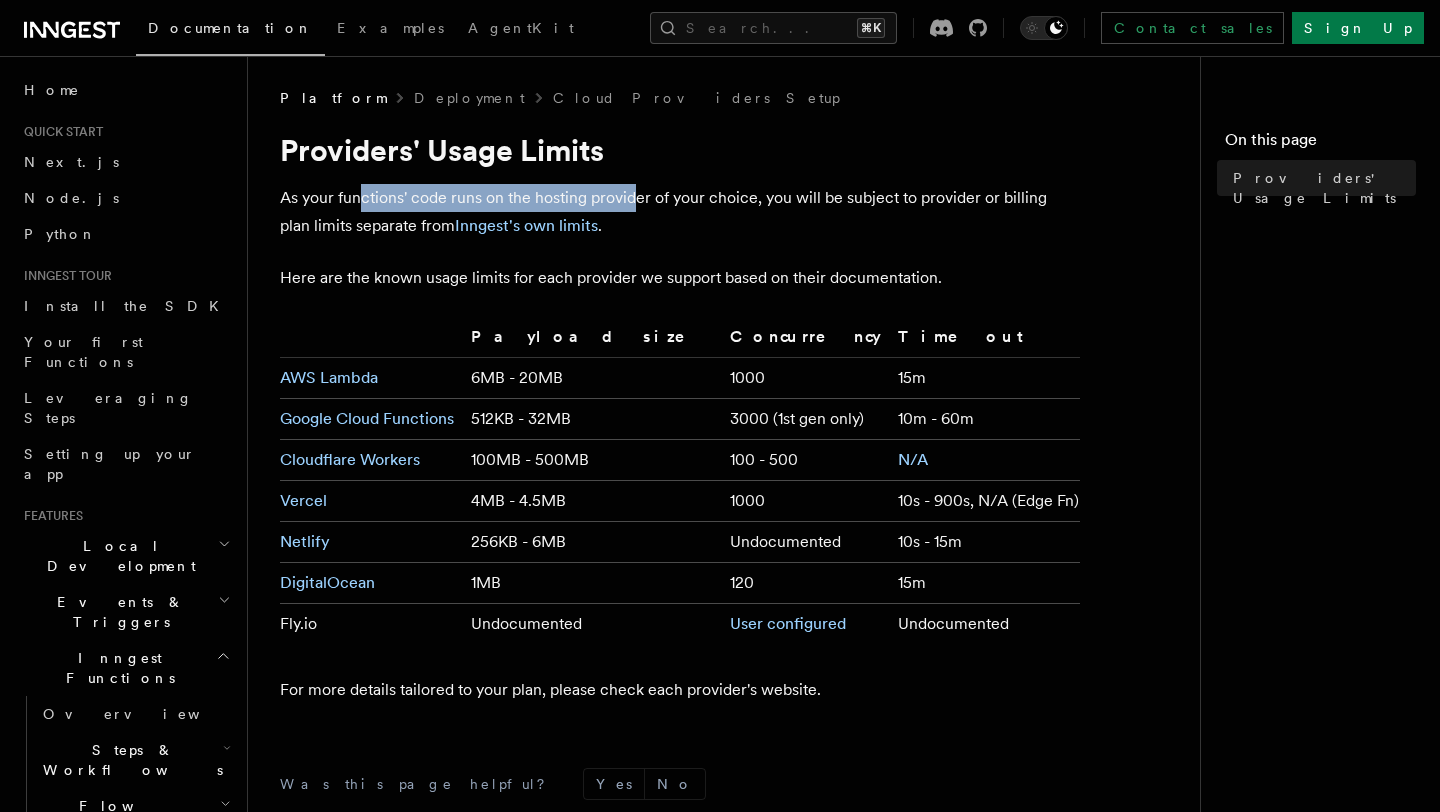 drag, startPoint x: 358, startPoint y: 203, endPoint x: 635, endPoint y: 203, distance: 277 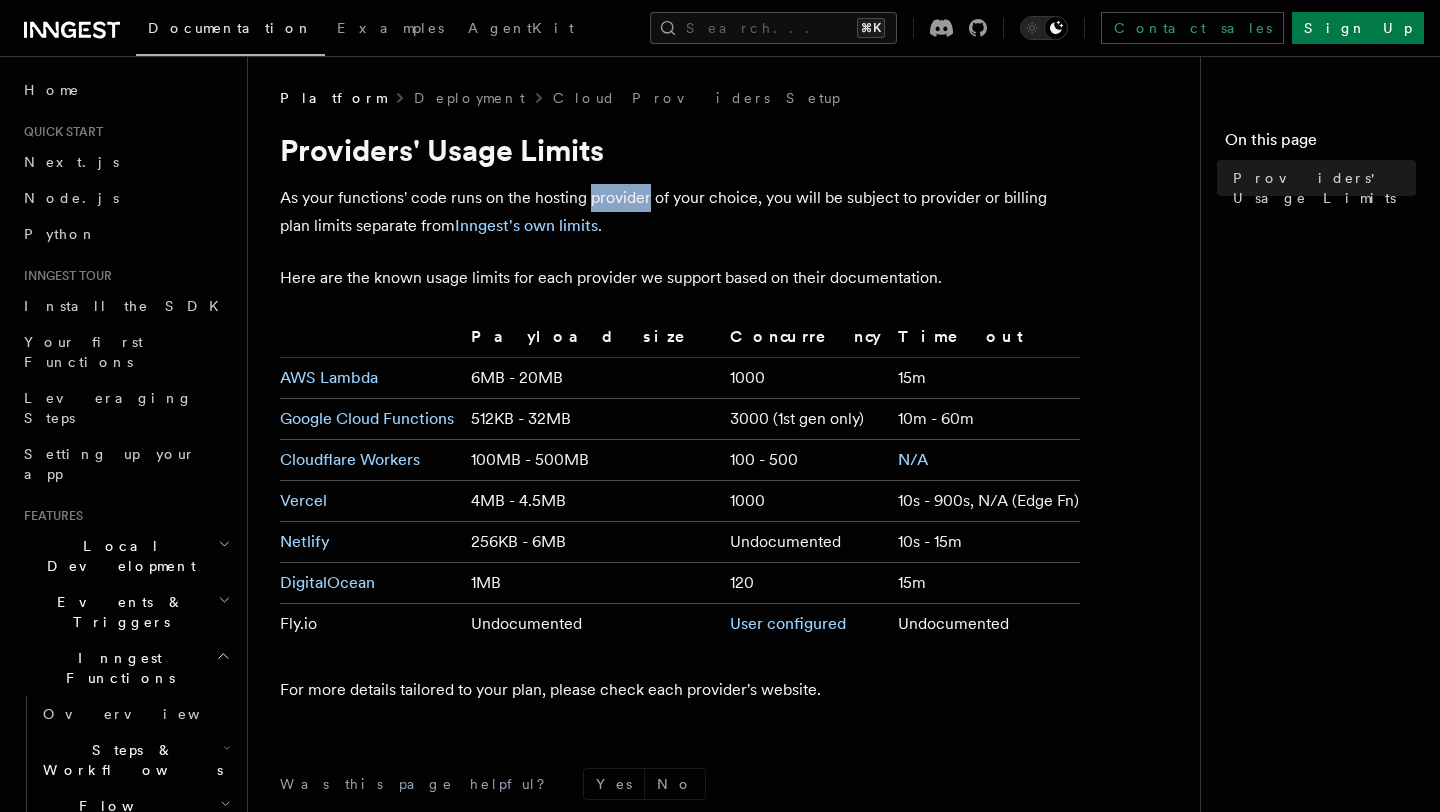click on "As your functions' code runs on the hosting provider of your choice, you will be subject to provider or billing plan
limits separate from  Inngest's own limits ." at bounding box center [680, 212] 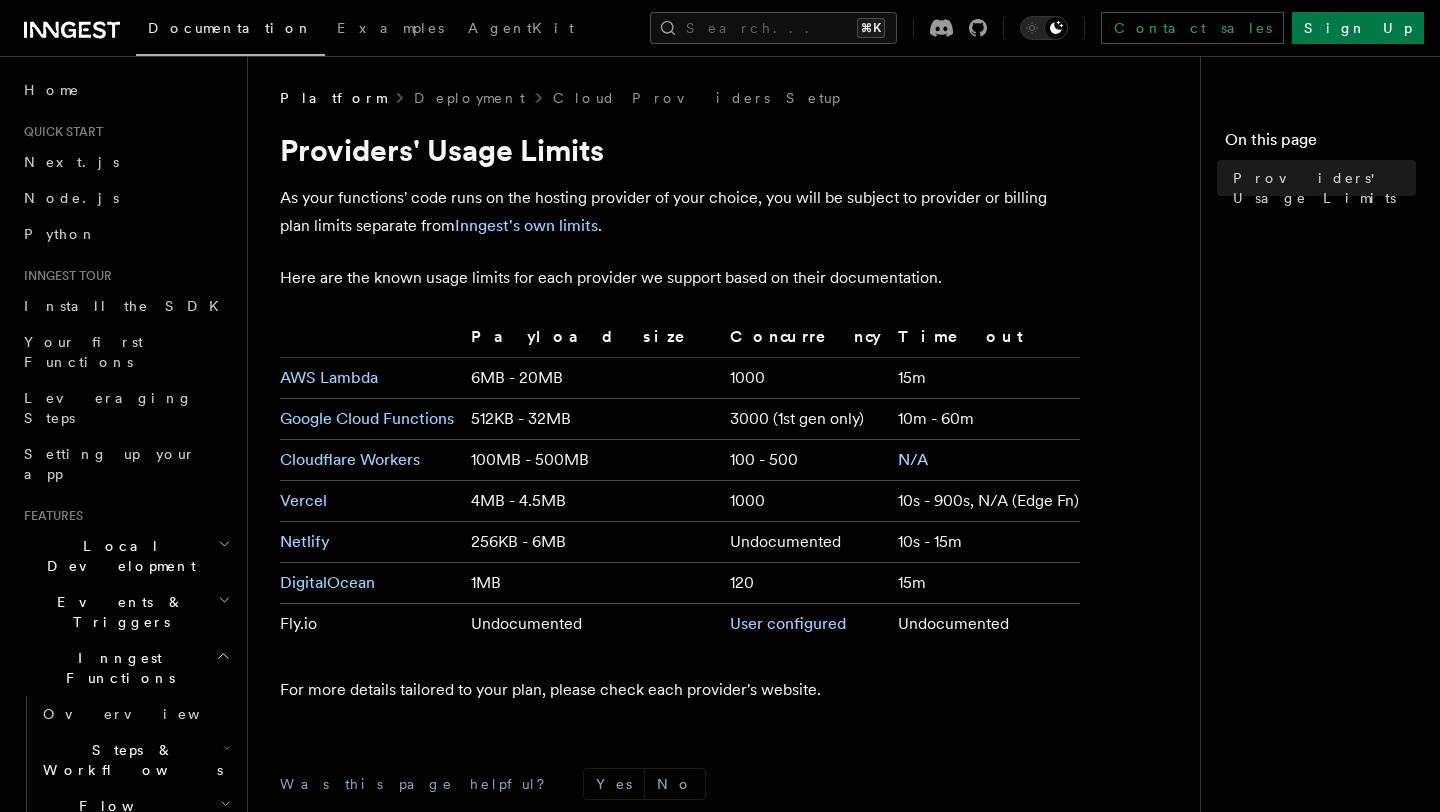 click on "As your functions' code runs on the hosting provider of your choice, you will be subject to provider or billing plan
limits separate from  Inngest's own limits ." at bounding box center (680, 212) 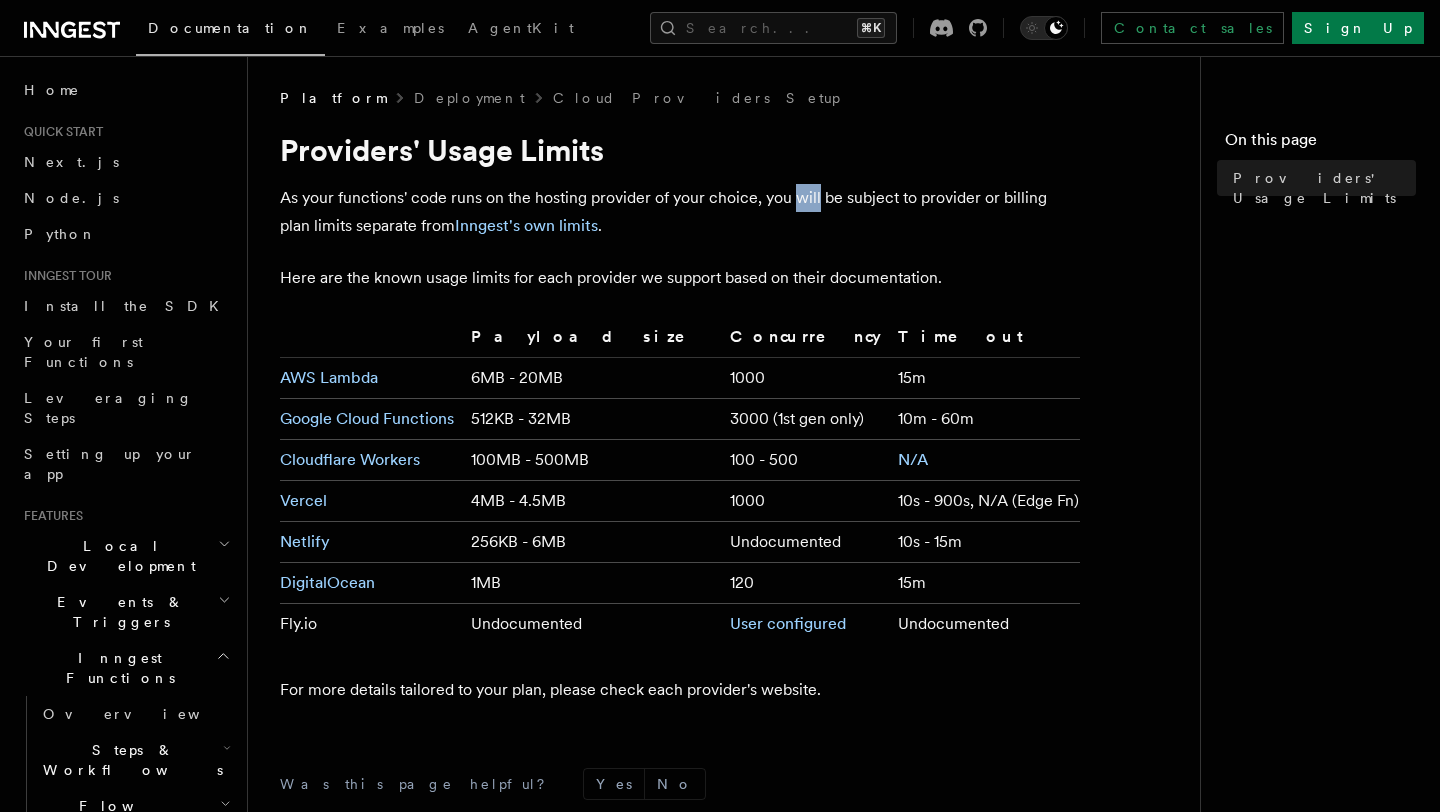 click on "As your functions' code runs on the hosting provider of your choice, you will be subject to provider or billing plan
limits separate from  Inngest's own limits ." at bounding box center (680, 212) 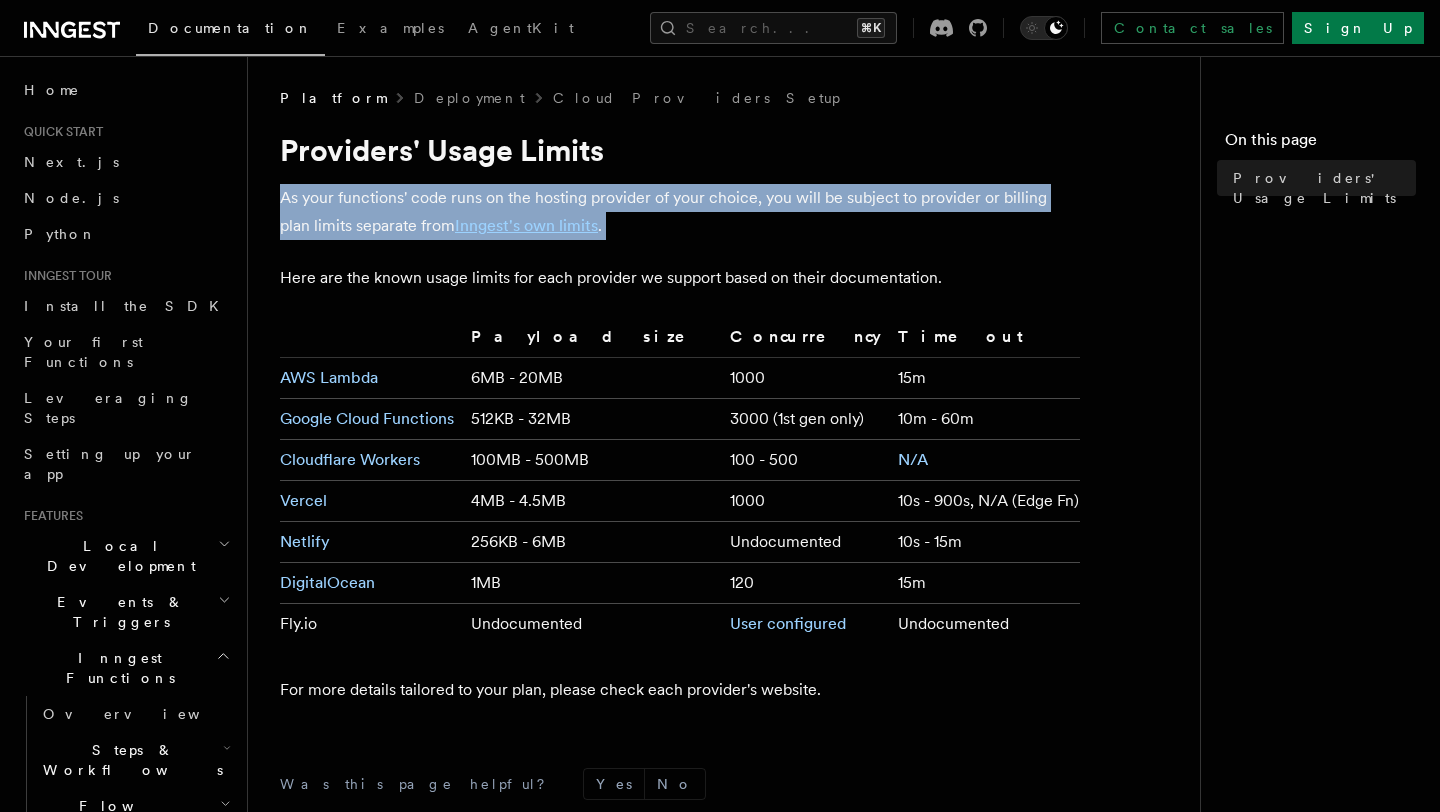 click on "As your functions' code runs on the hosting provider of your choice, you will be subject to provider or billing plan
limits separate from  Inngest's own limits ." at bounding box center (680, 212) 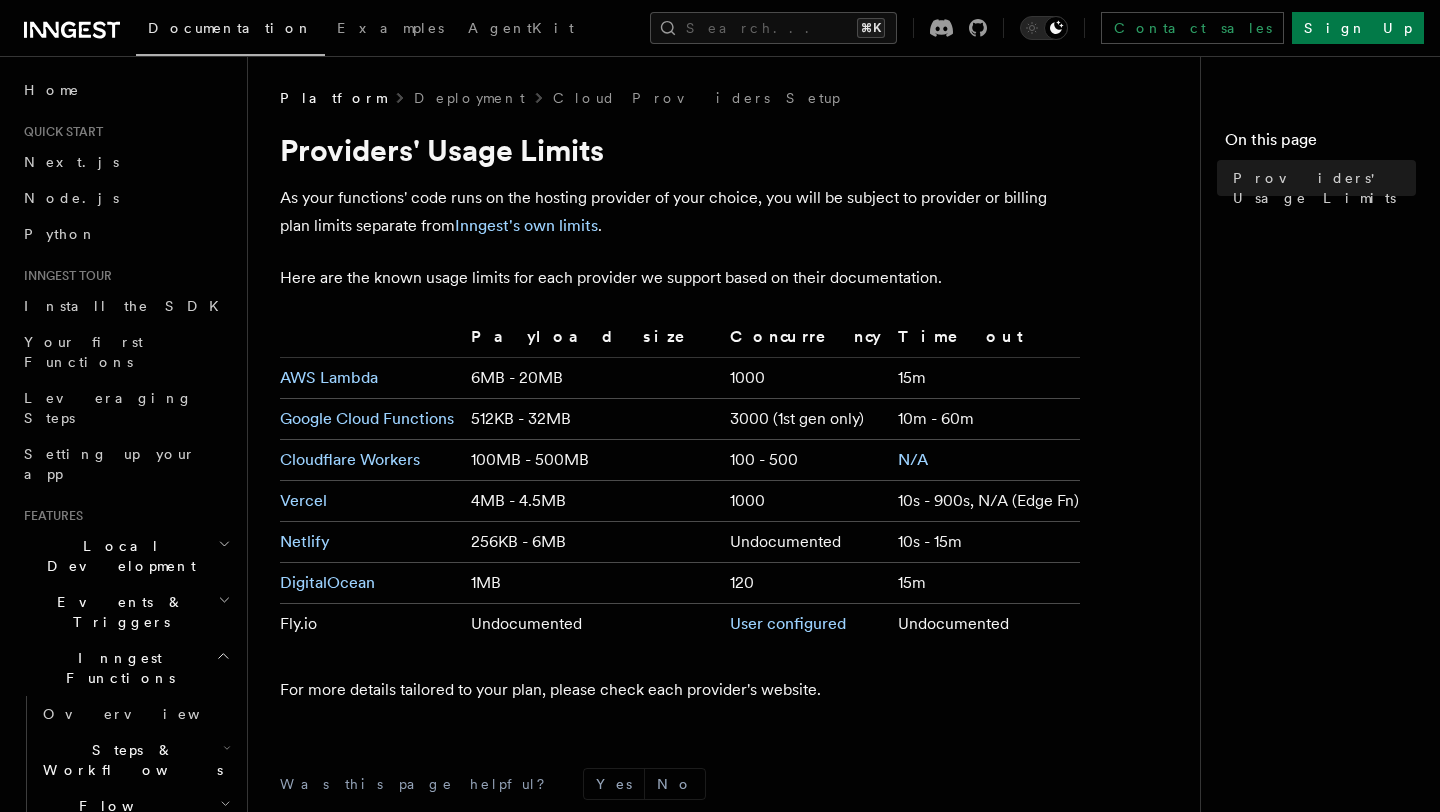 click on "Platform Deployment Cloud Providers Setup Providers' Usage Limits
As your functions' code runs on the hosting provider of your choice, you will be subject to provider or billing plan
limits separate from  Inngest's own limits .
Here are the known usage limits for each provider we support based on their documentation.
Payload size Concurrency Timeout AWS Lambda 6MB - 20MB 1000 15m Google Cloud Functions 512KB - 32MB 3000 (1st gen only) 10m - 60m Cloudflare Workers 100MB - 500MB 100 - 500 N/A Vercel 4MB - 4.5MB 1000 10s - 900s, N/A (Edge Fn) Netlify 256KB - 6MB Undocumented 10s - 15m DigitalOcean 1MB 120 15m Fly.io Undocumented User configured Undocumented
For more details tailored to your plan, please check each provider's website. Was this page helpful? Yes No Edit this page on GitHub Previous Vercel Next Connect ©  2025  Inngest Inc. All rights reserved. We're hiring! Star our open source repository Join our Discord community Follow us on X Follow us on Bluesky" at bounding box center [732, 594] 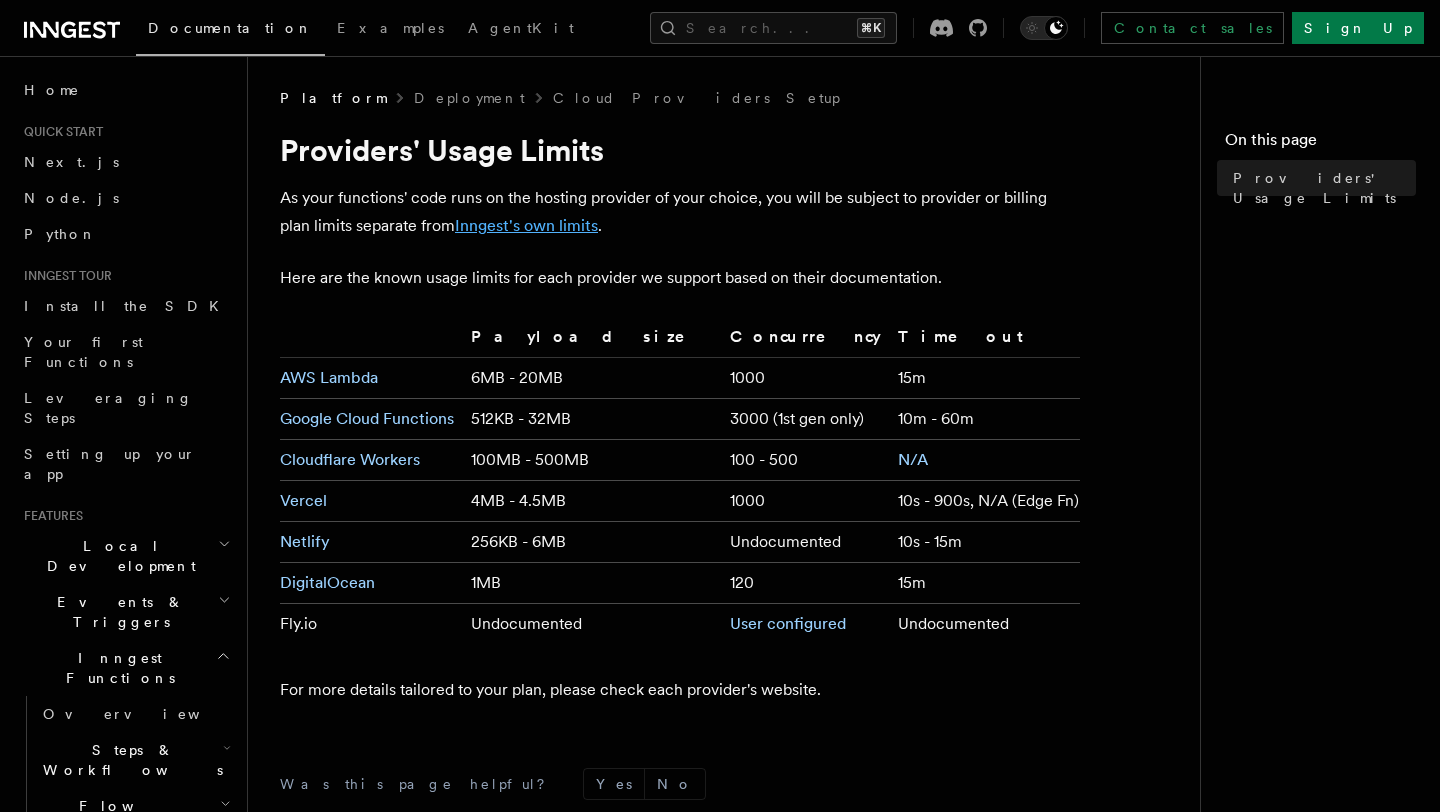 click on "Inngest's own limits" at bounding box center (526, 225) 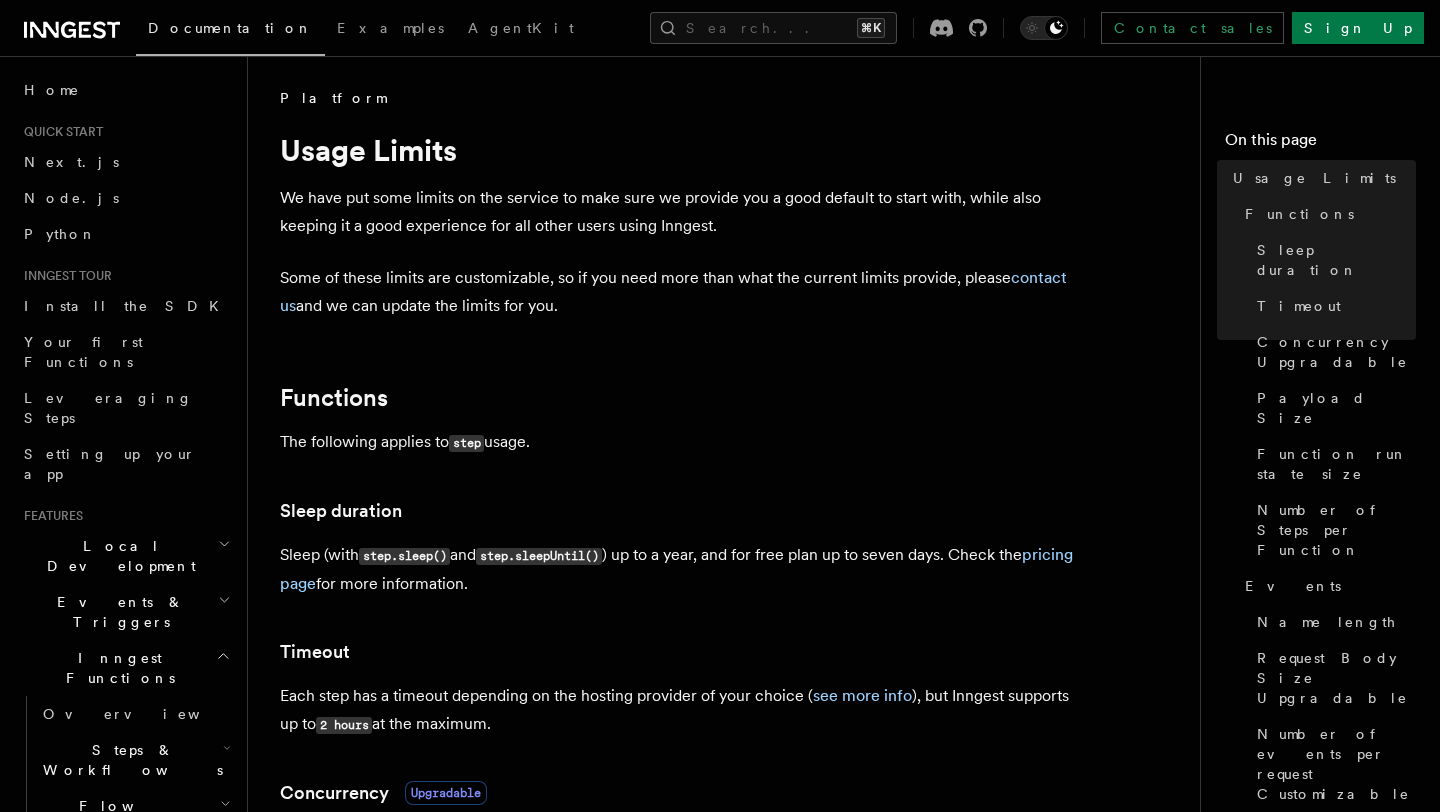 click on "Each step has a timeout depending on the hosting provider of your choice ( see more info ), but Inngest supports up to  2 hours  at the maximum." at bounding box center [680, 710] 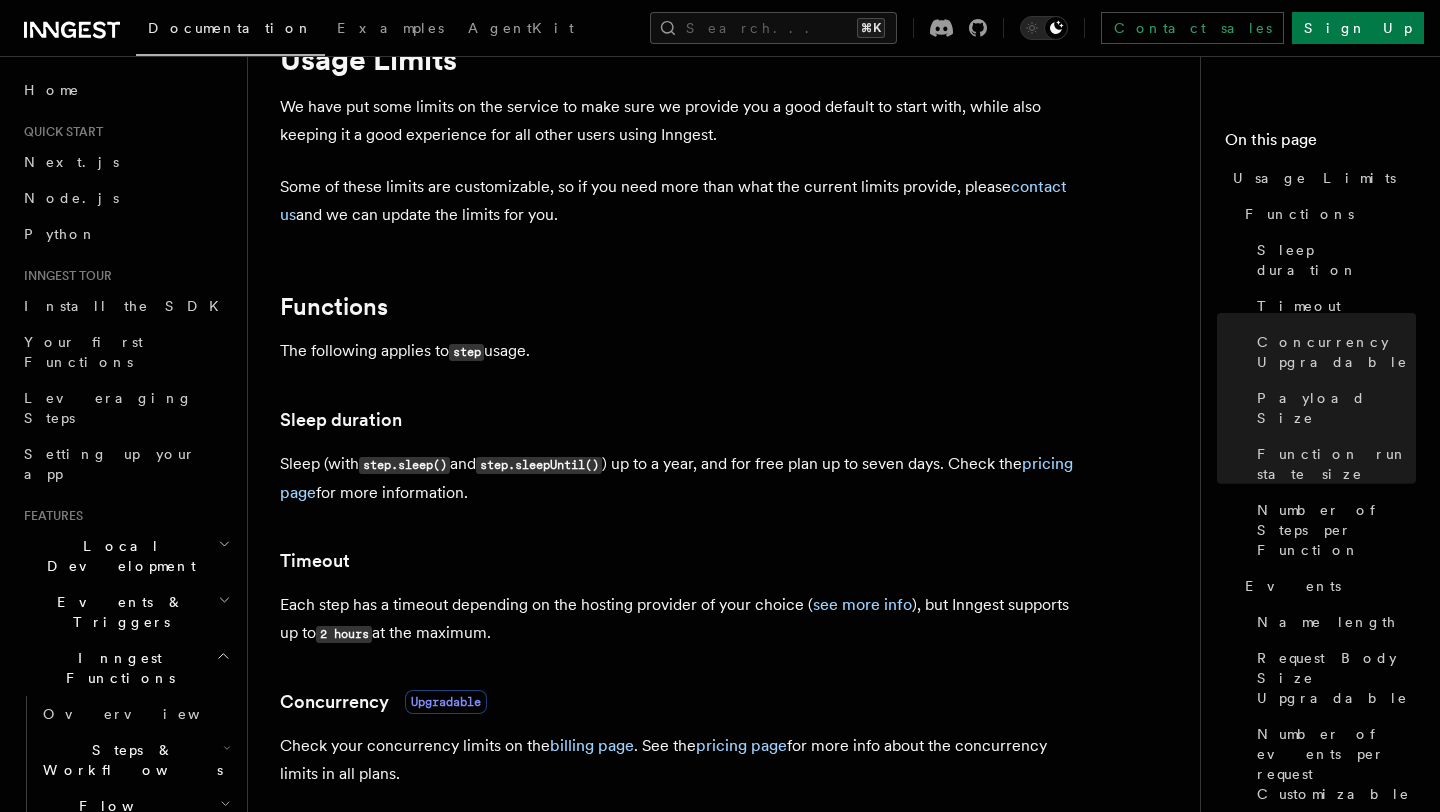 scroll, scrollTop: 0, scrollLeft: 0, axis: both 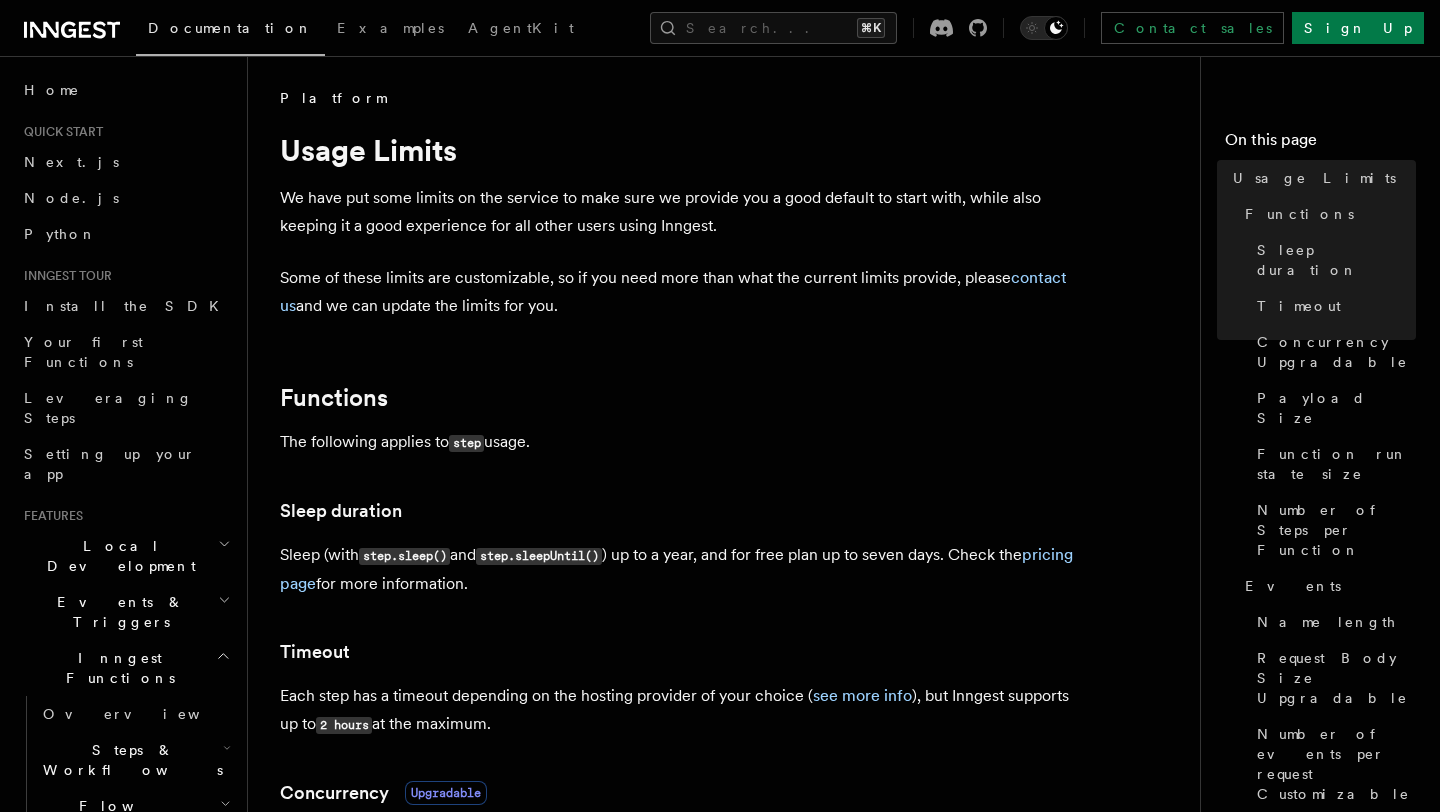 click 